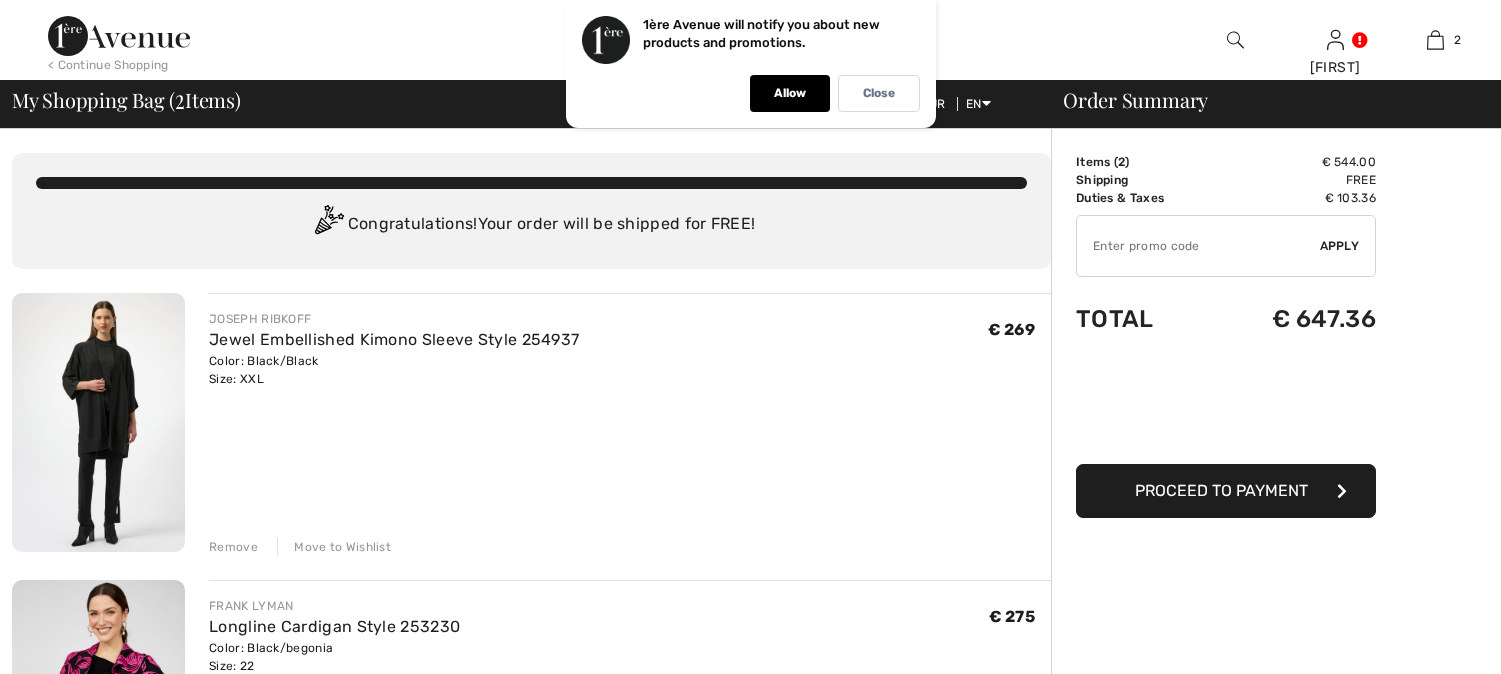 scroll, scrollTop: 0, scrollLeft: 0, axis: both 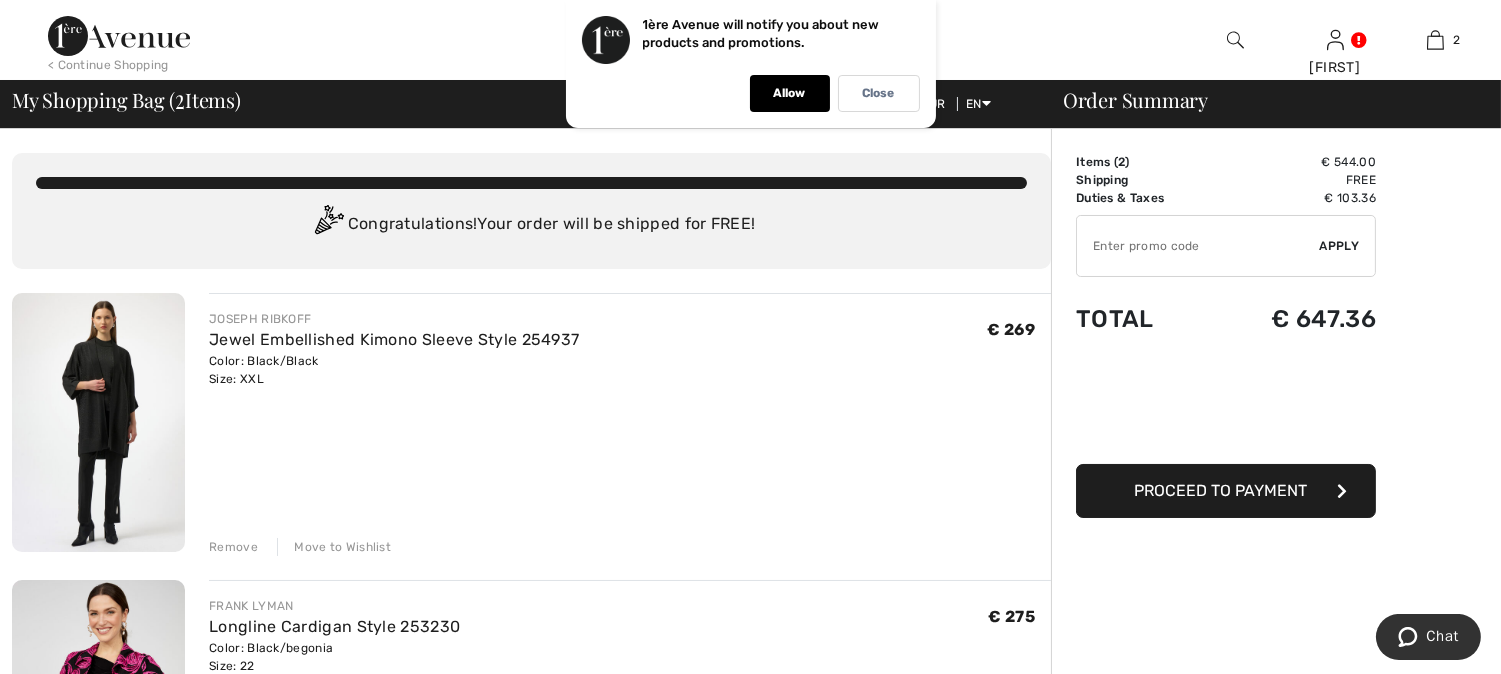 click at bounding box center [98, 422] 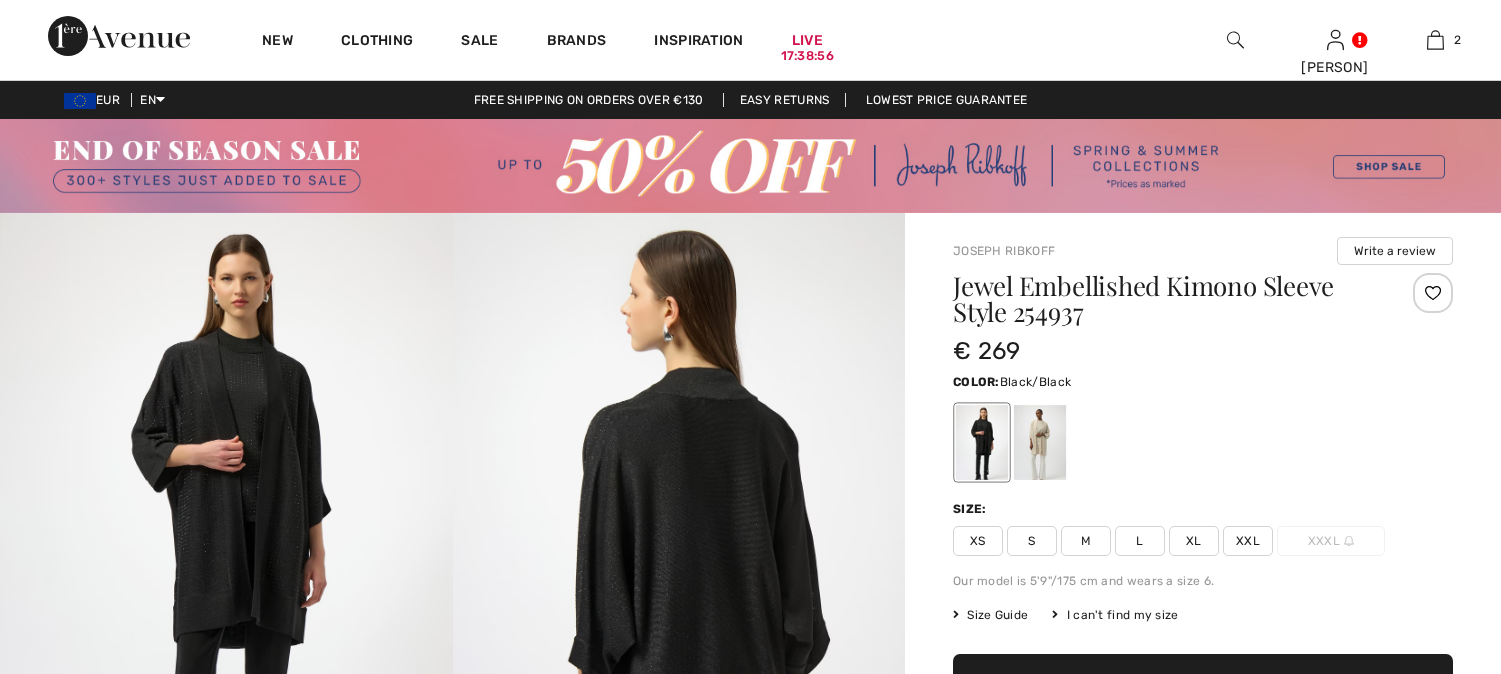 scroll, scrollTop: 0, scrollLeft: 0, axis: both 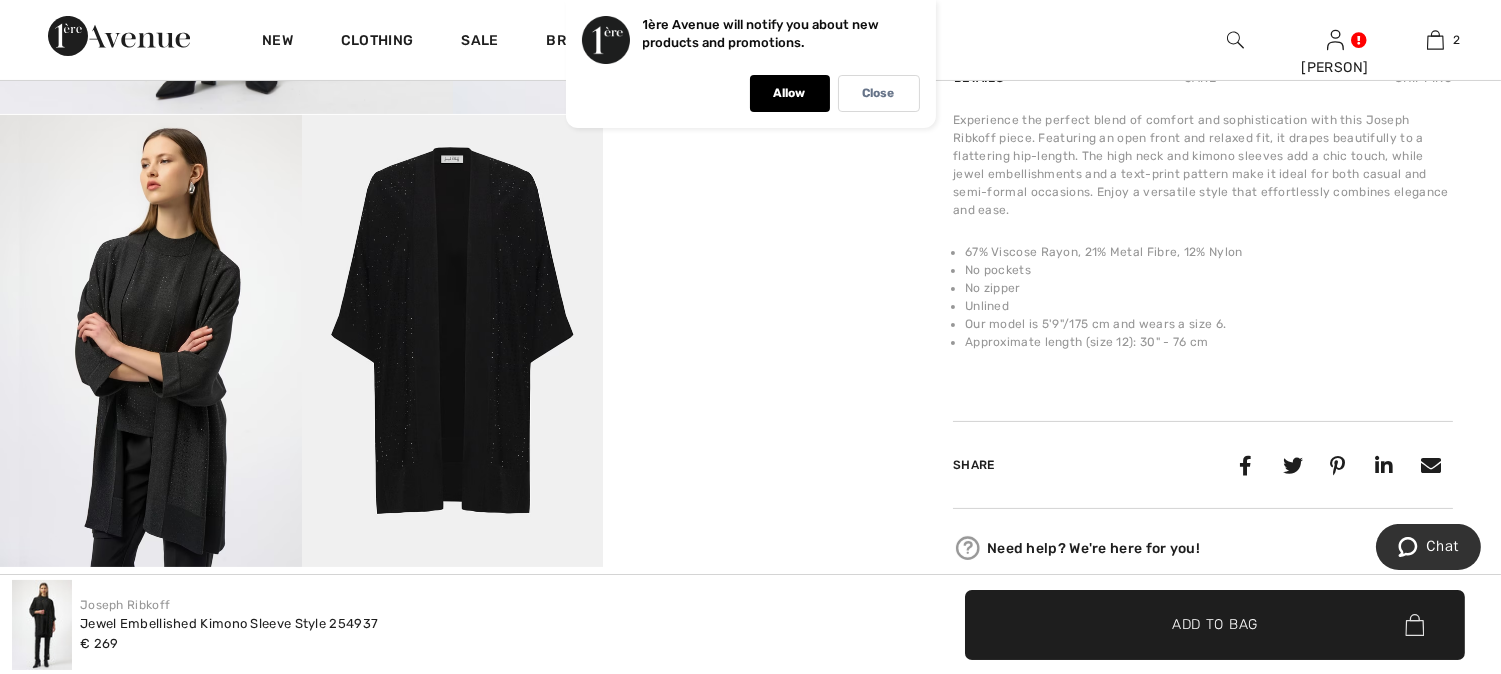 click at bounding box center (453, 341) 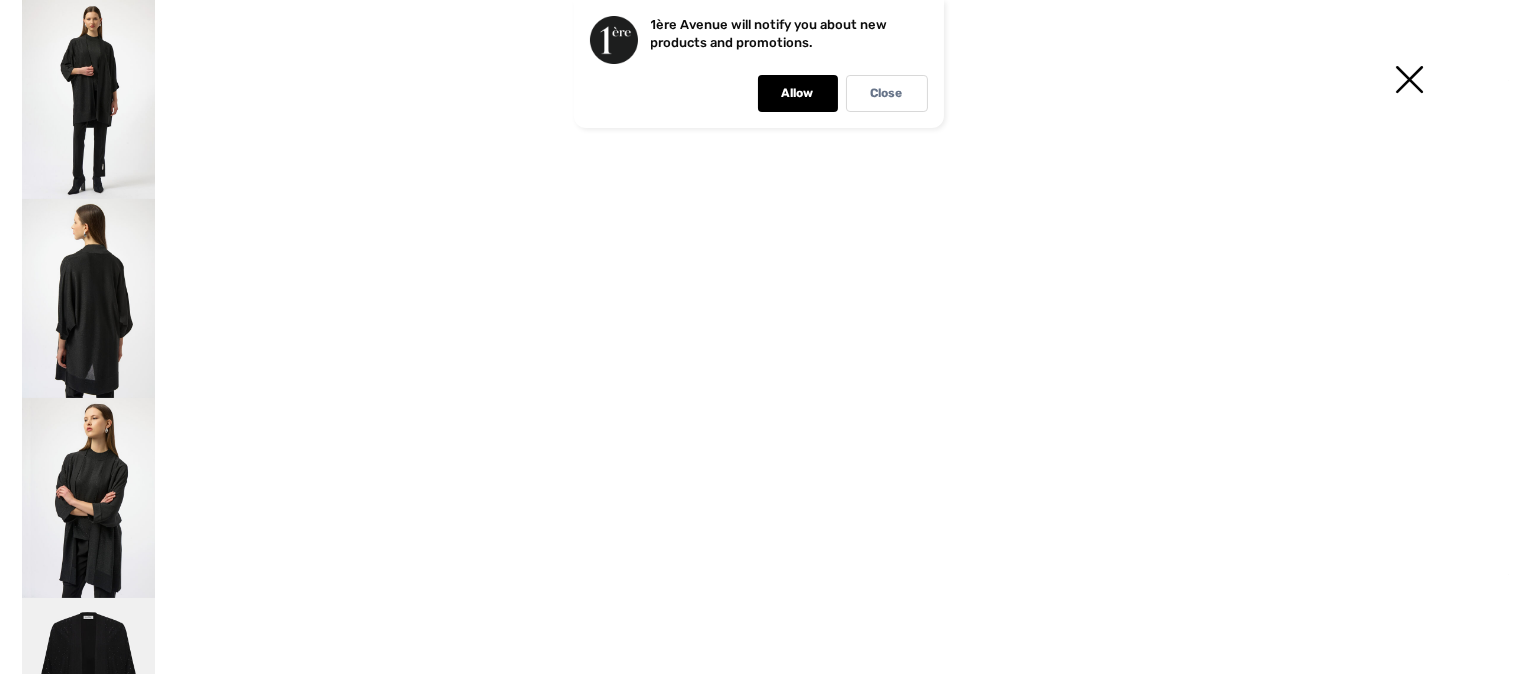 scroll, scrollTop: 778, scrollLeft: 0, axis: vertical 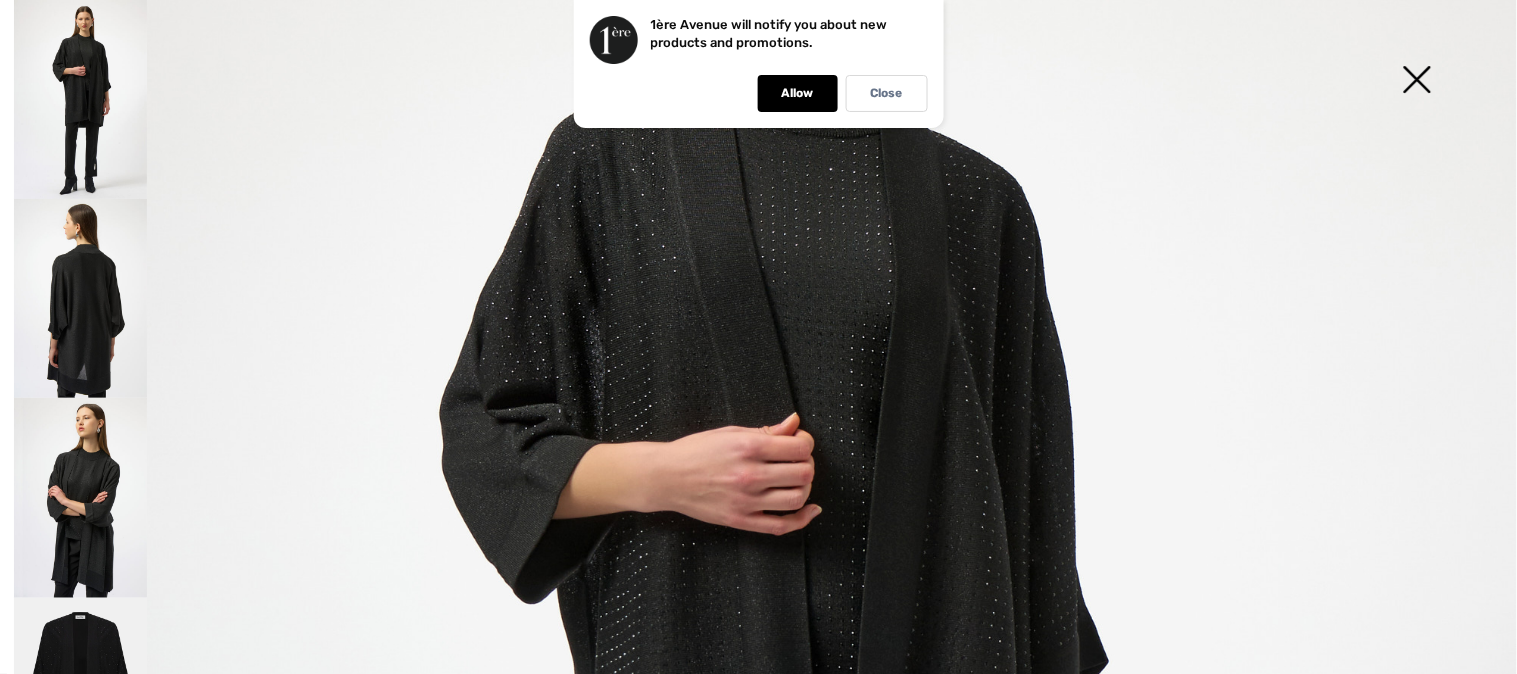 click at bounding box center (1417, 81) 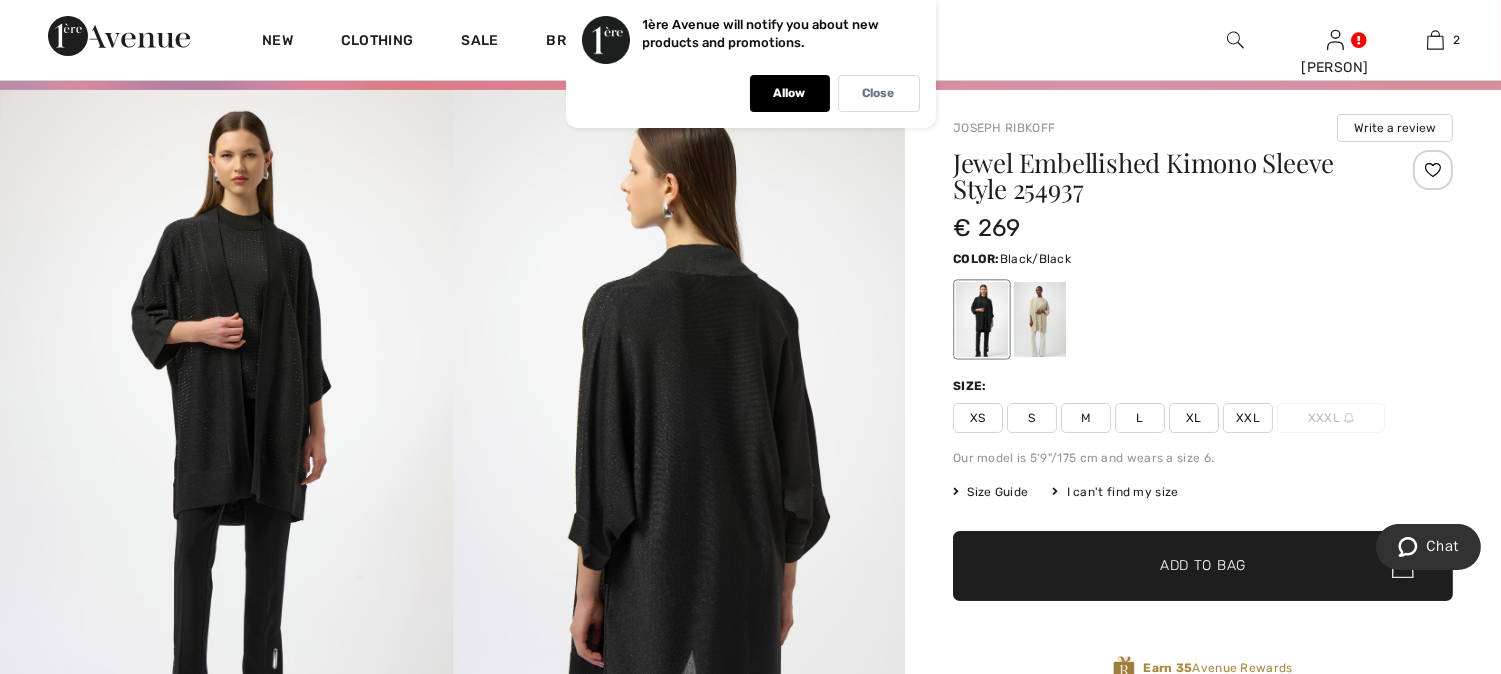 scroll, scrollTop: 0, scrollLeft: 0, axis: both 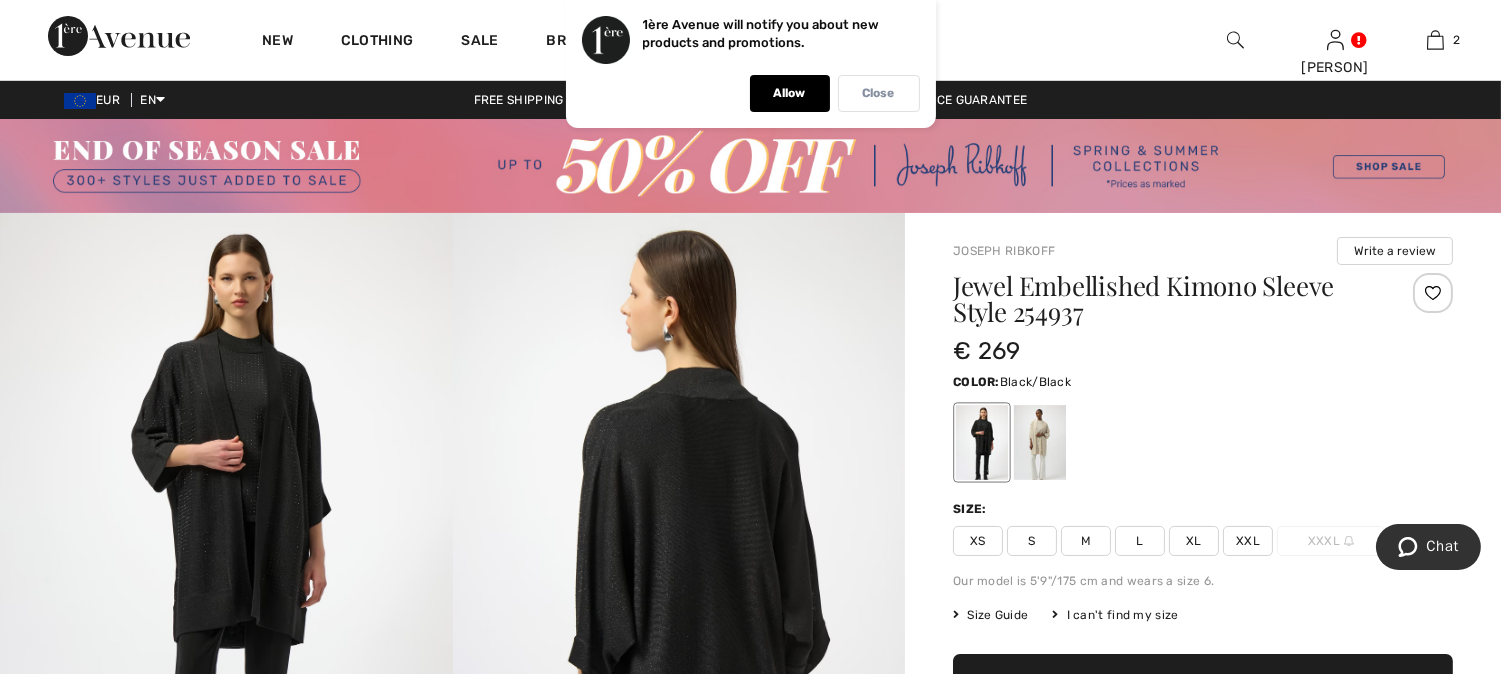 click on "Close" at bounding box center [879, 93] 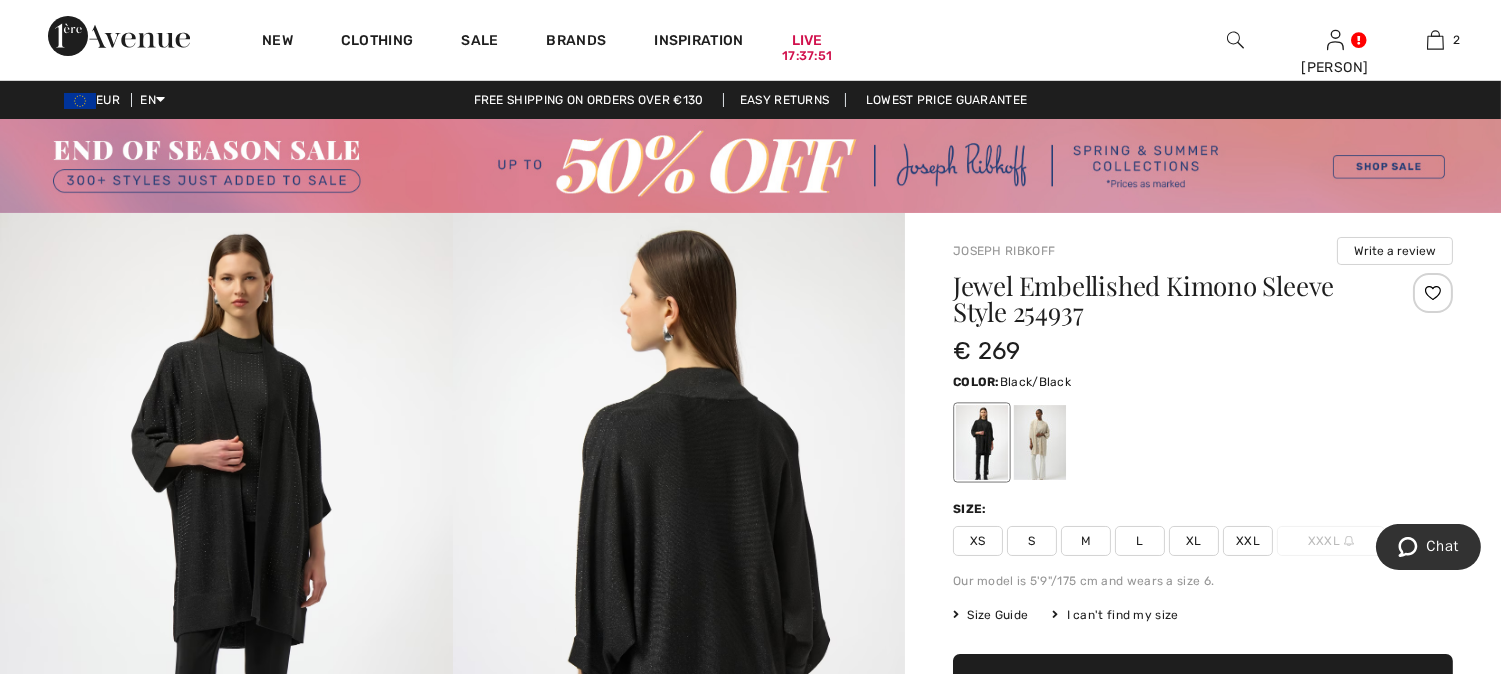 click at bounding box center [750, 166] 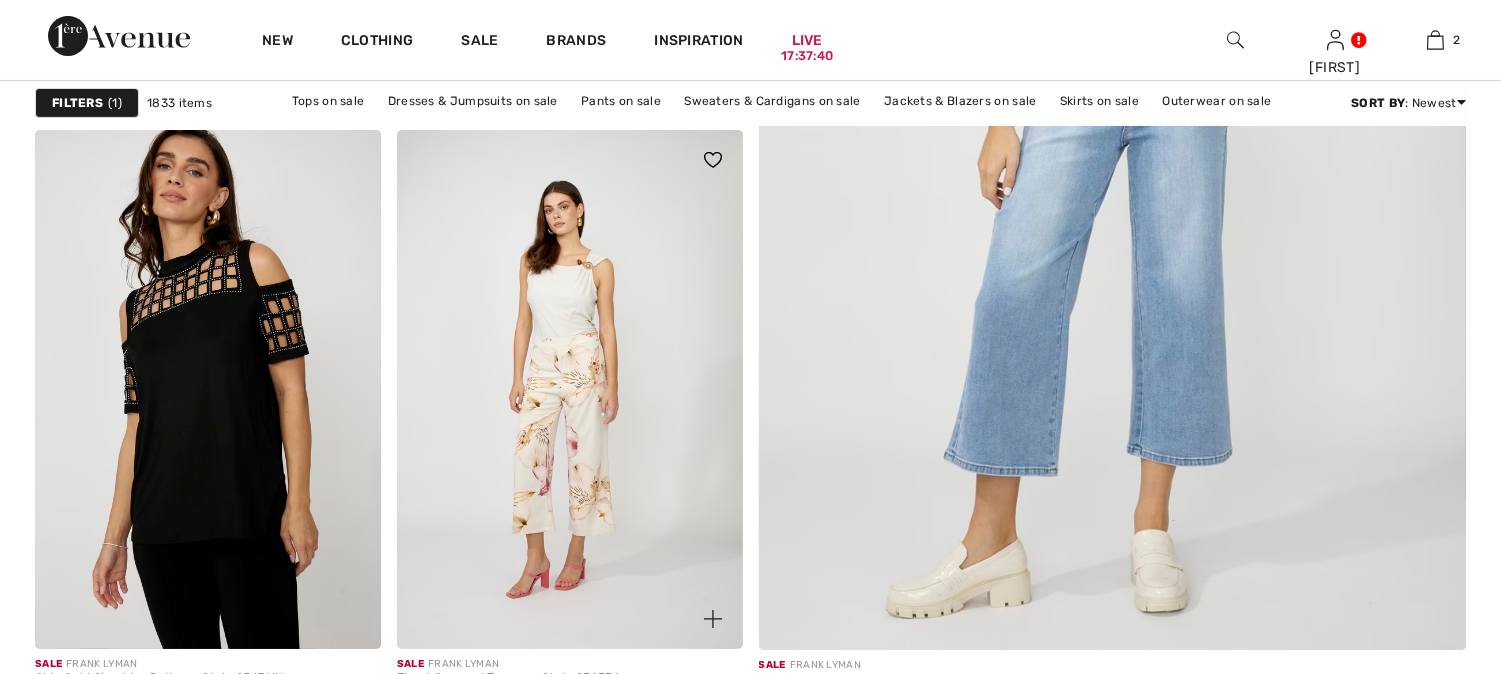 scroll, scrollTop: 888, scrollLeft: 0, axis: vertical 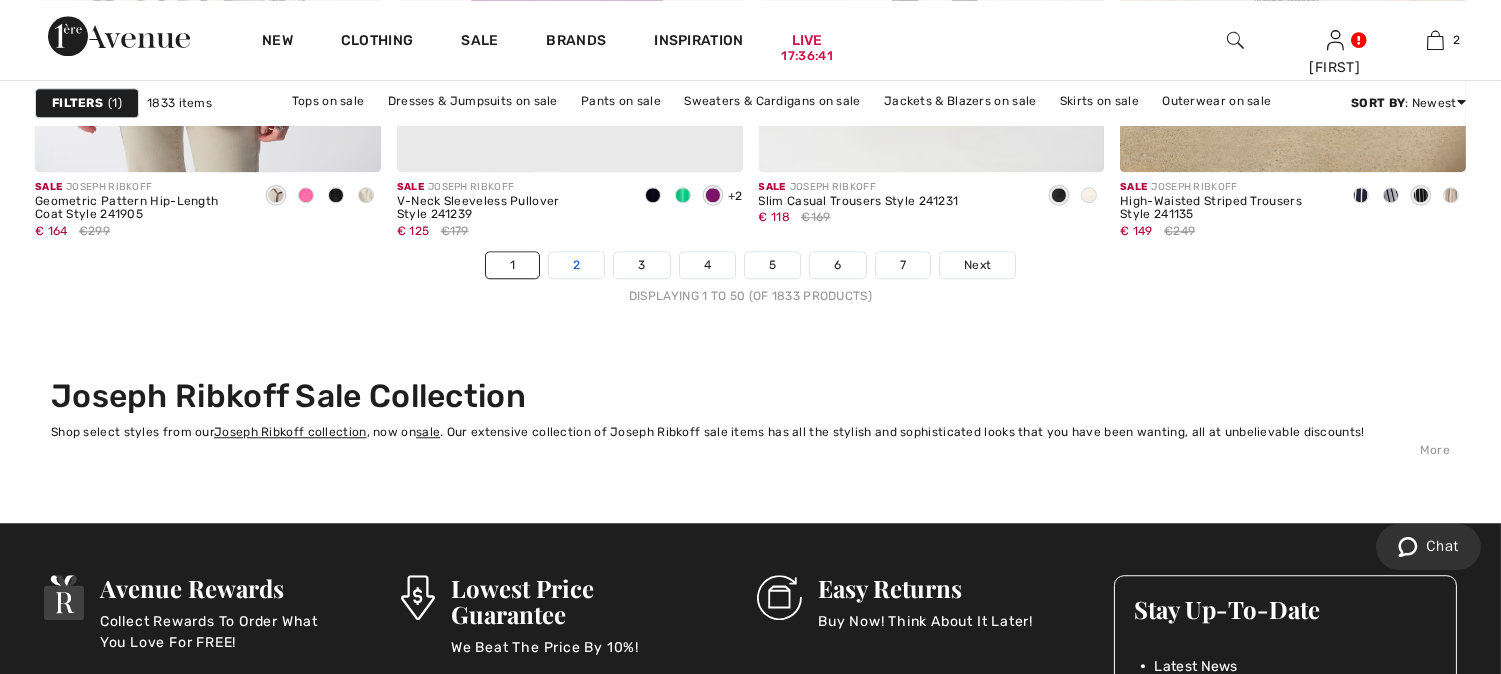click on "2" at bounding box center (576, 265) 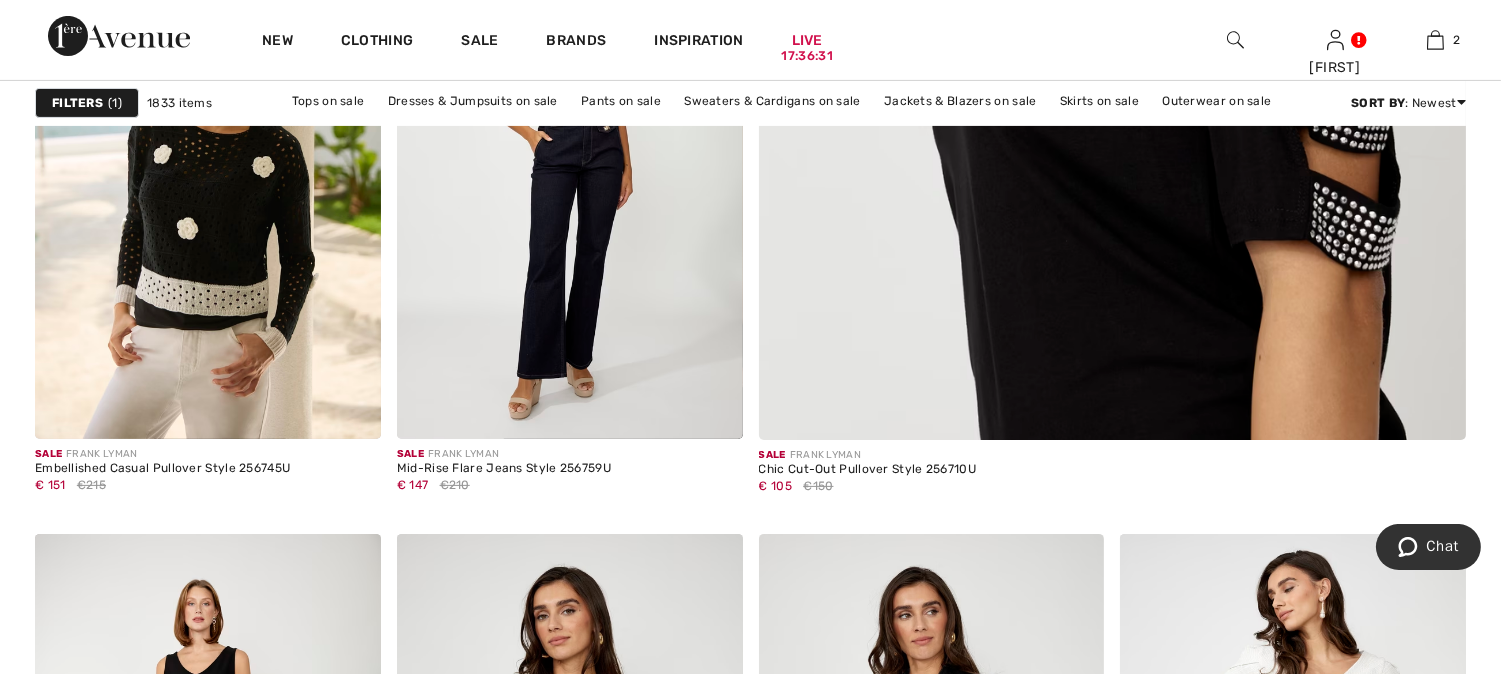 scroll, scrollTop: 1110, scrollLeft: 0, axis: vertical 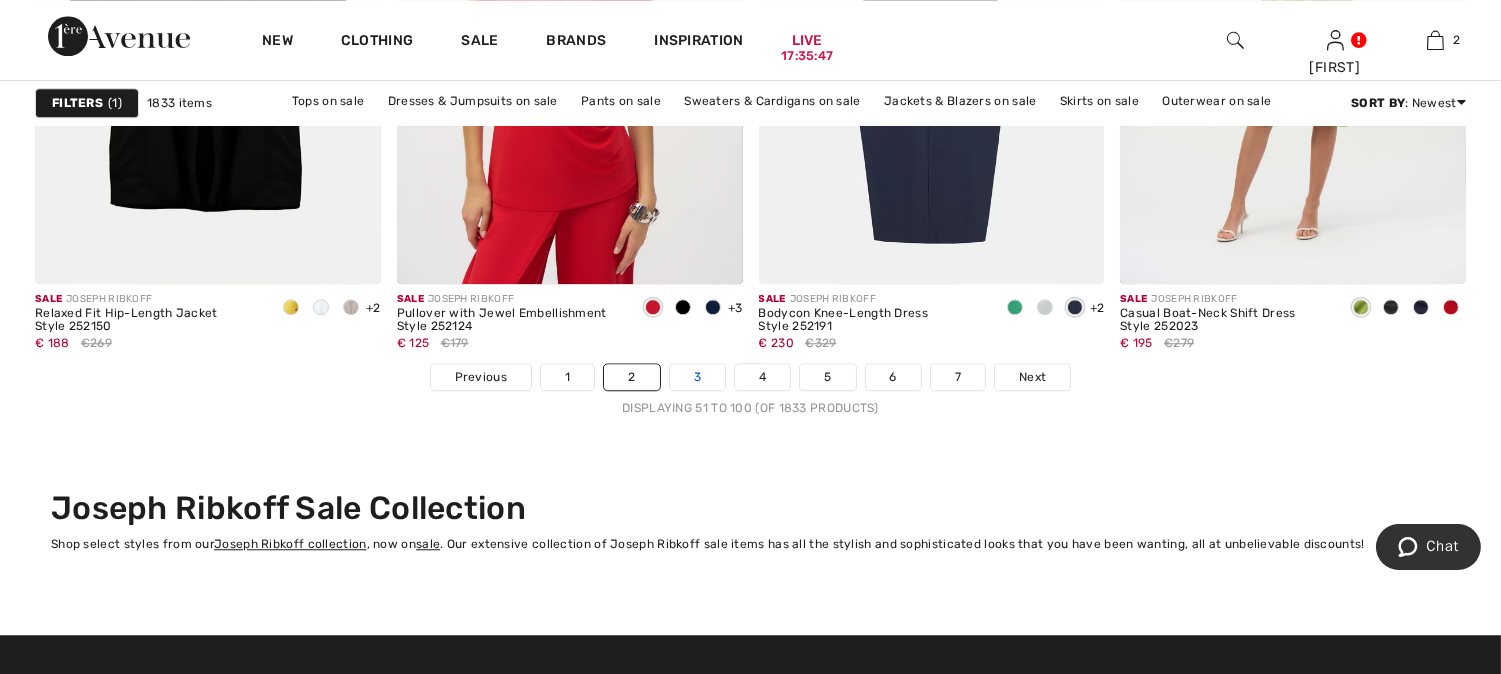 click on "3" at bounding box center [697, 377] 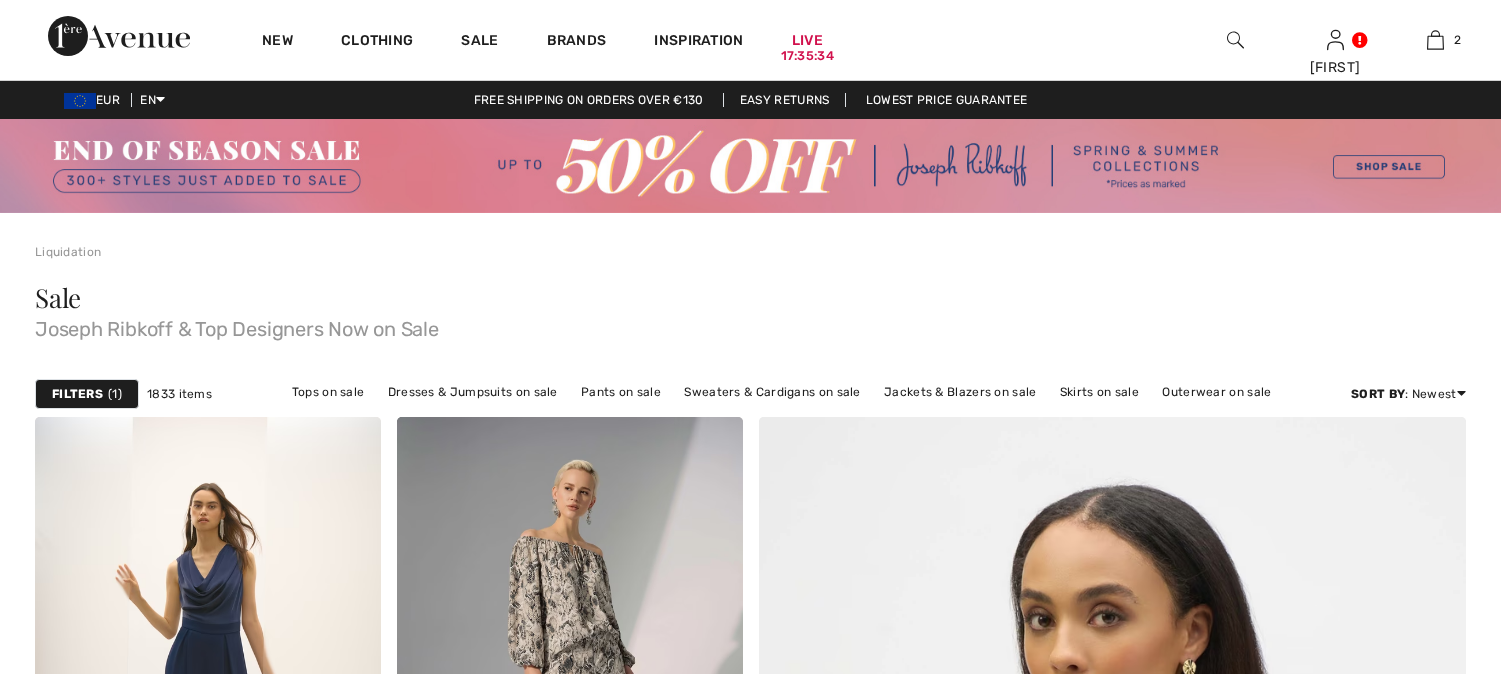 scroll, scrollTop: 2110, scrollLeft: 0, axis: vertical 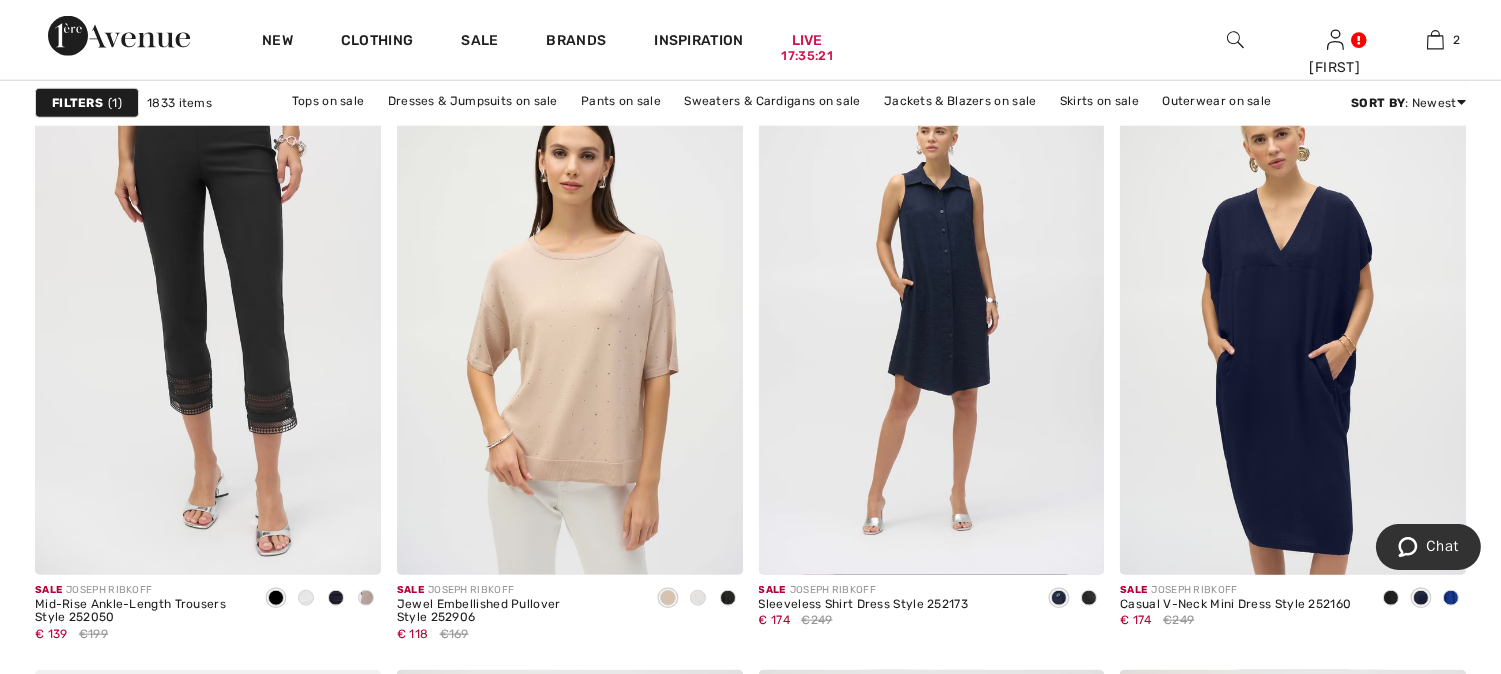 click at bounding box center (1451, 598) 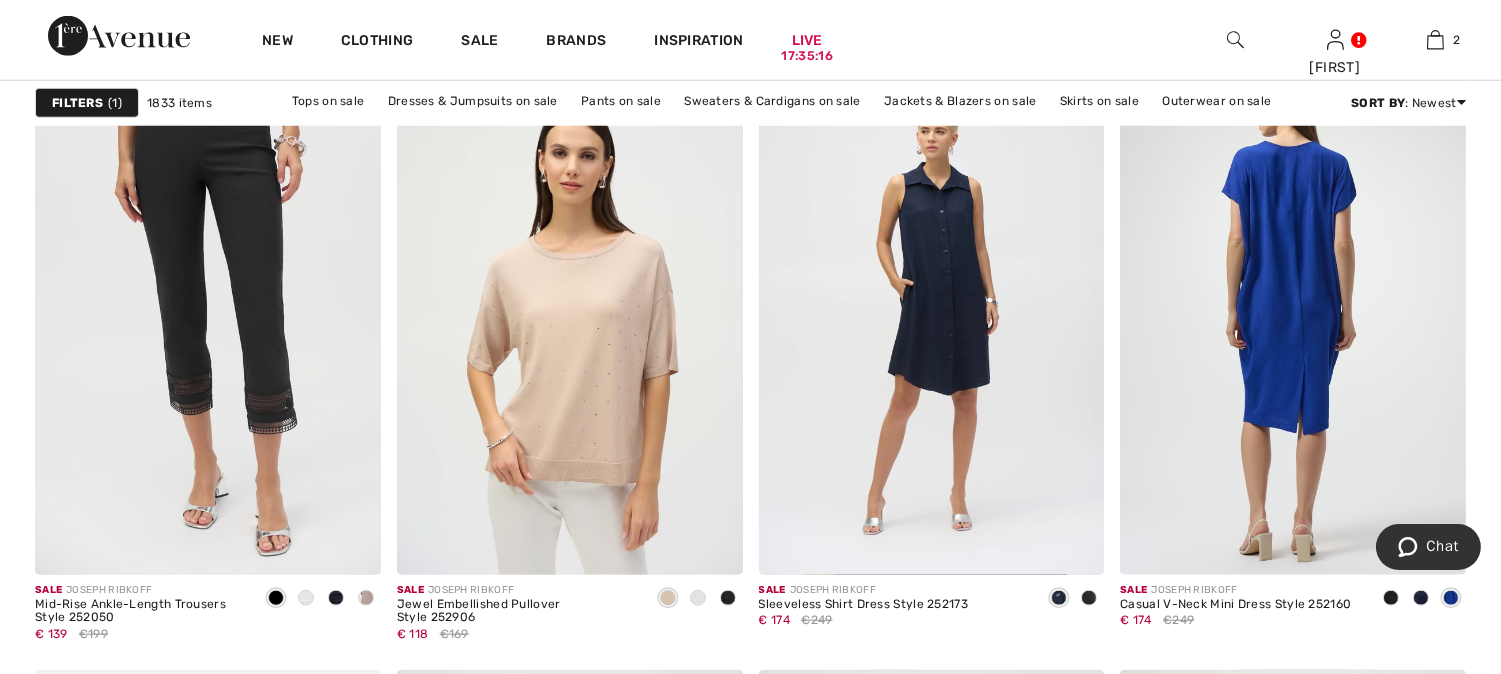 click at bounding box center [1293, 315] 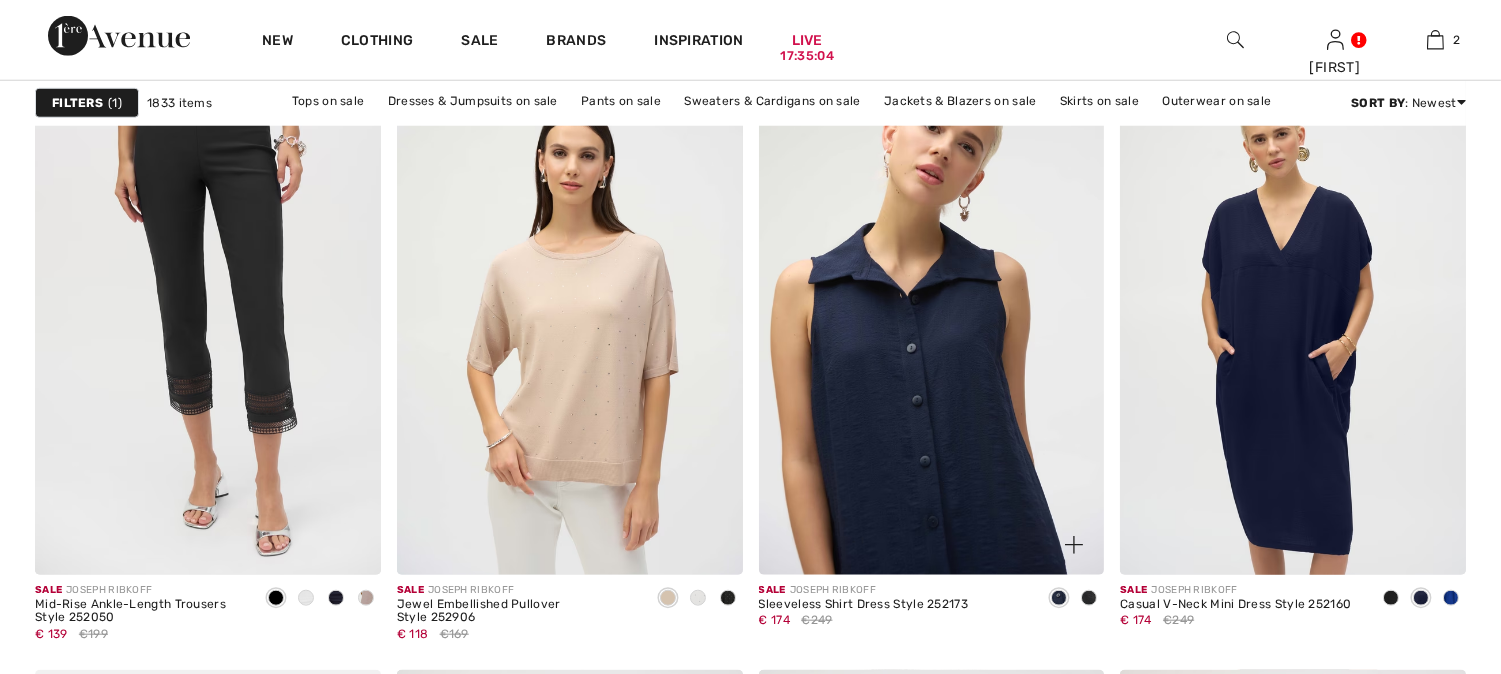 scroll, scrollTop: 3665, scrollLeft: 0, axis: vertical 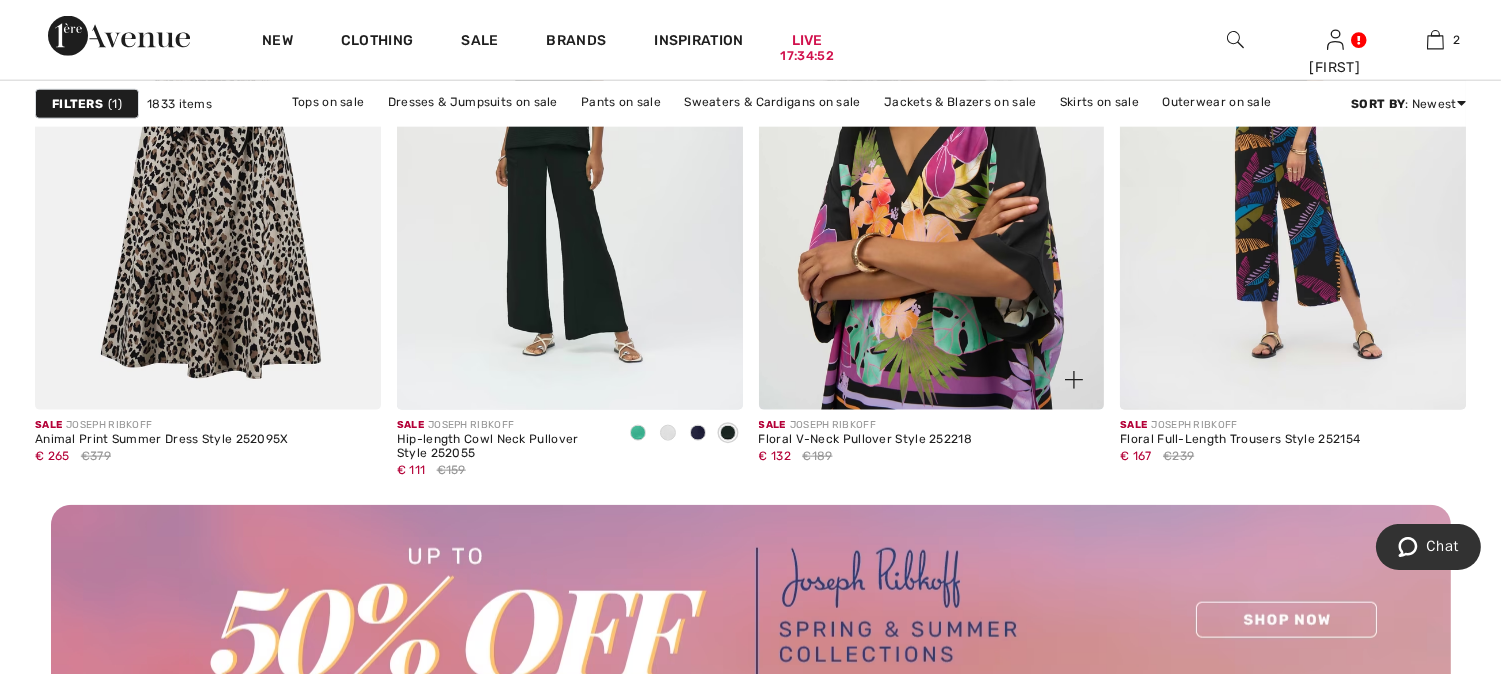 click at bounding box center (932, 151) 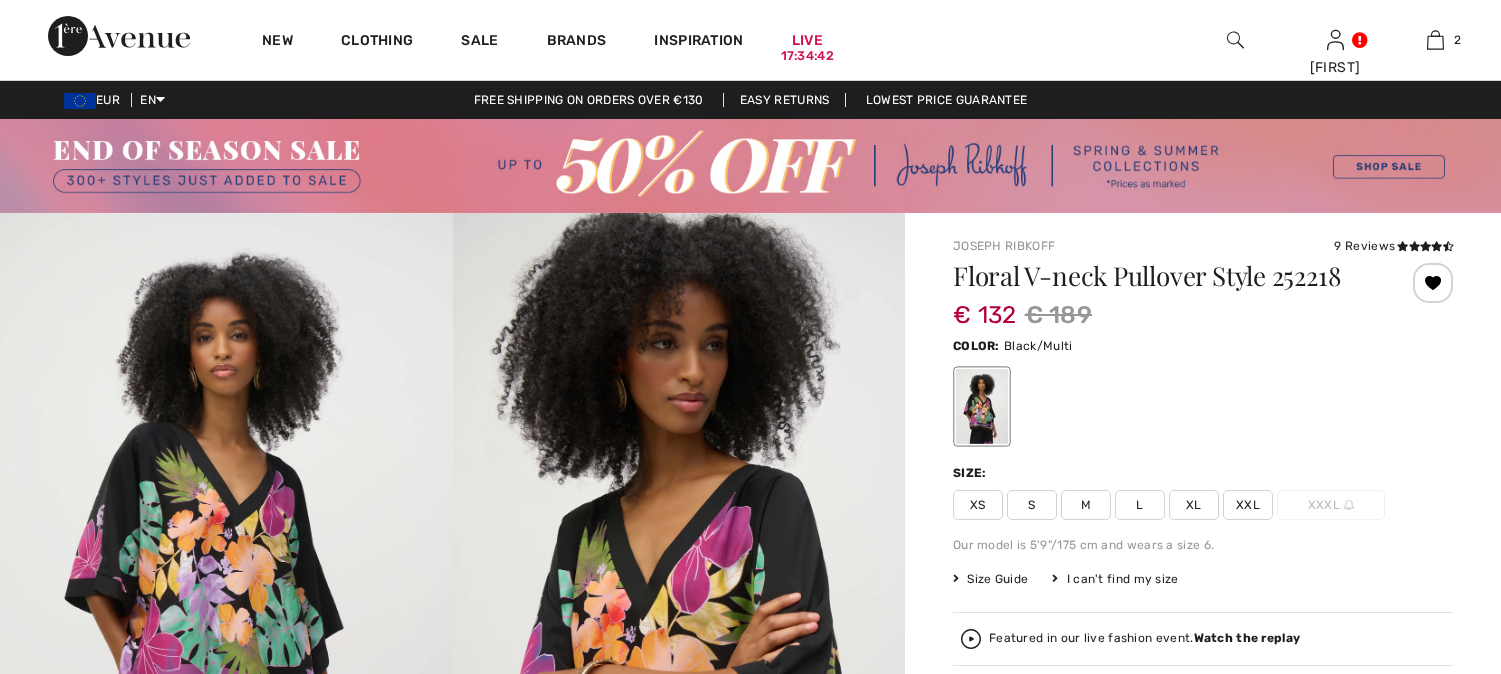 click on "XXL" at bounding box center [1248, 505] 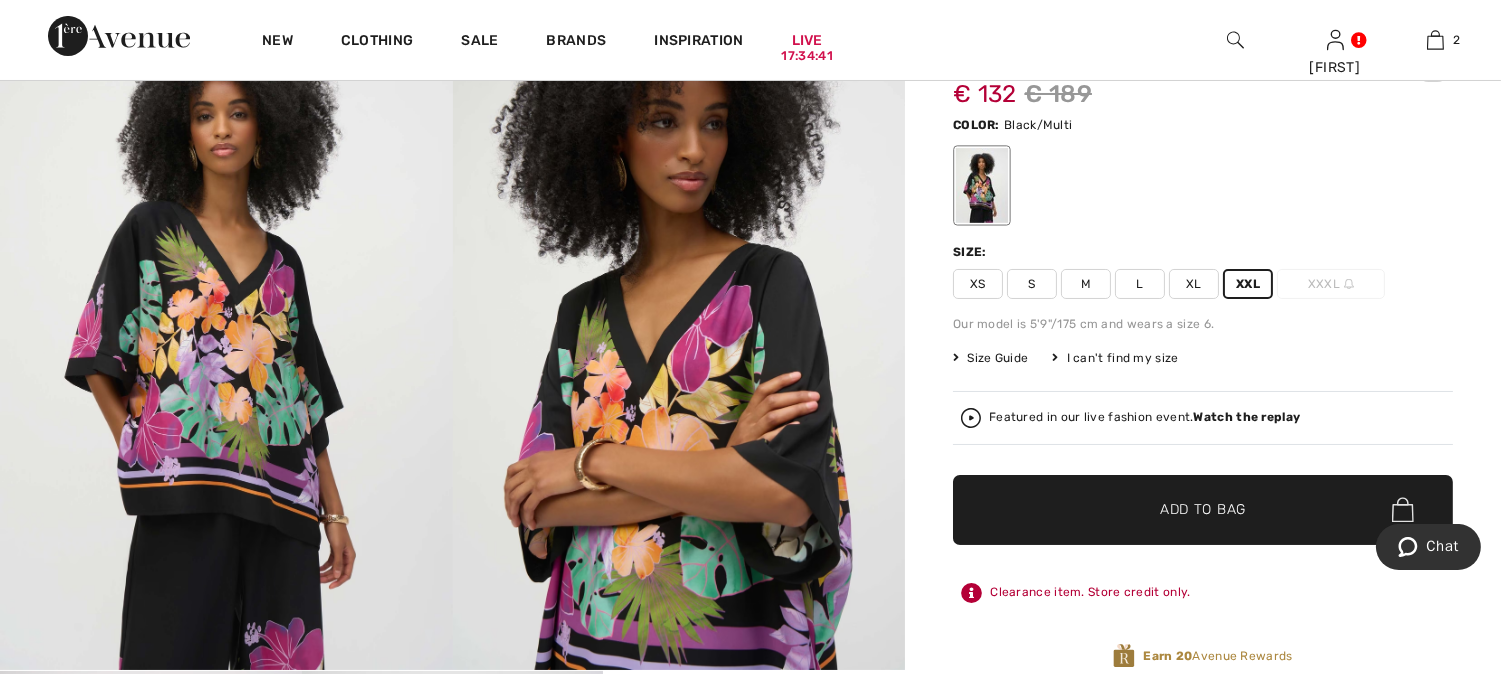 scroll, scrollTop: 221, scrollLeft: 0, axis: vertical 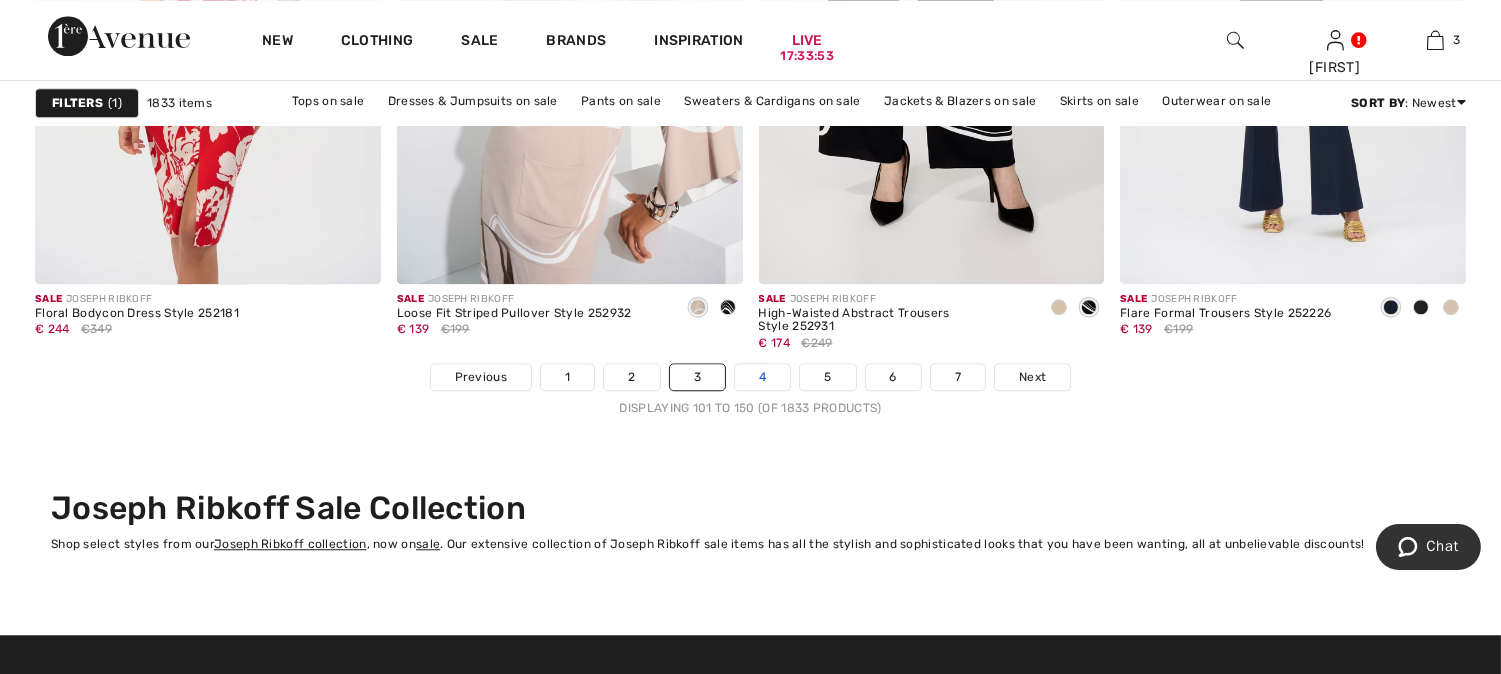 click on "4" at bounding box center [762, 377] 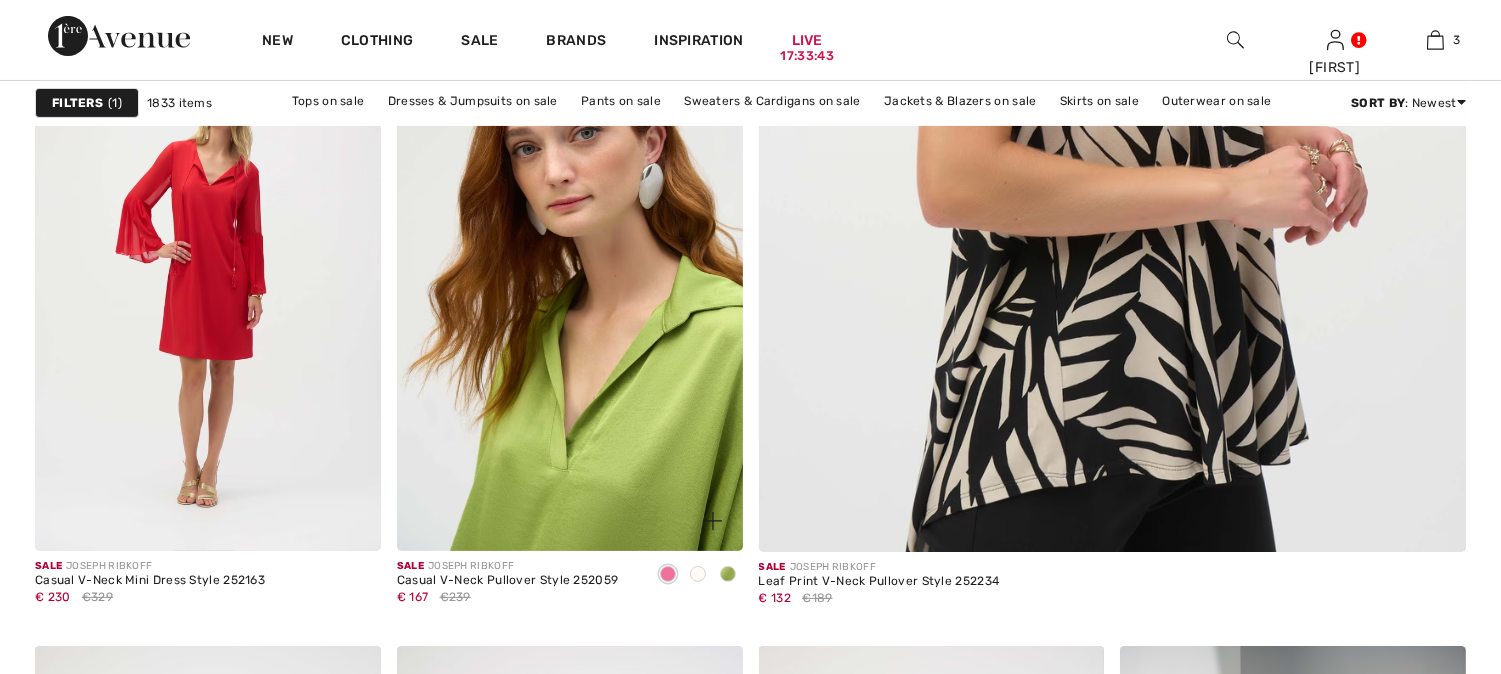 scroll, scrollTop: 998, scrollLeft: 0, axis: vertical 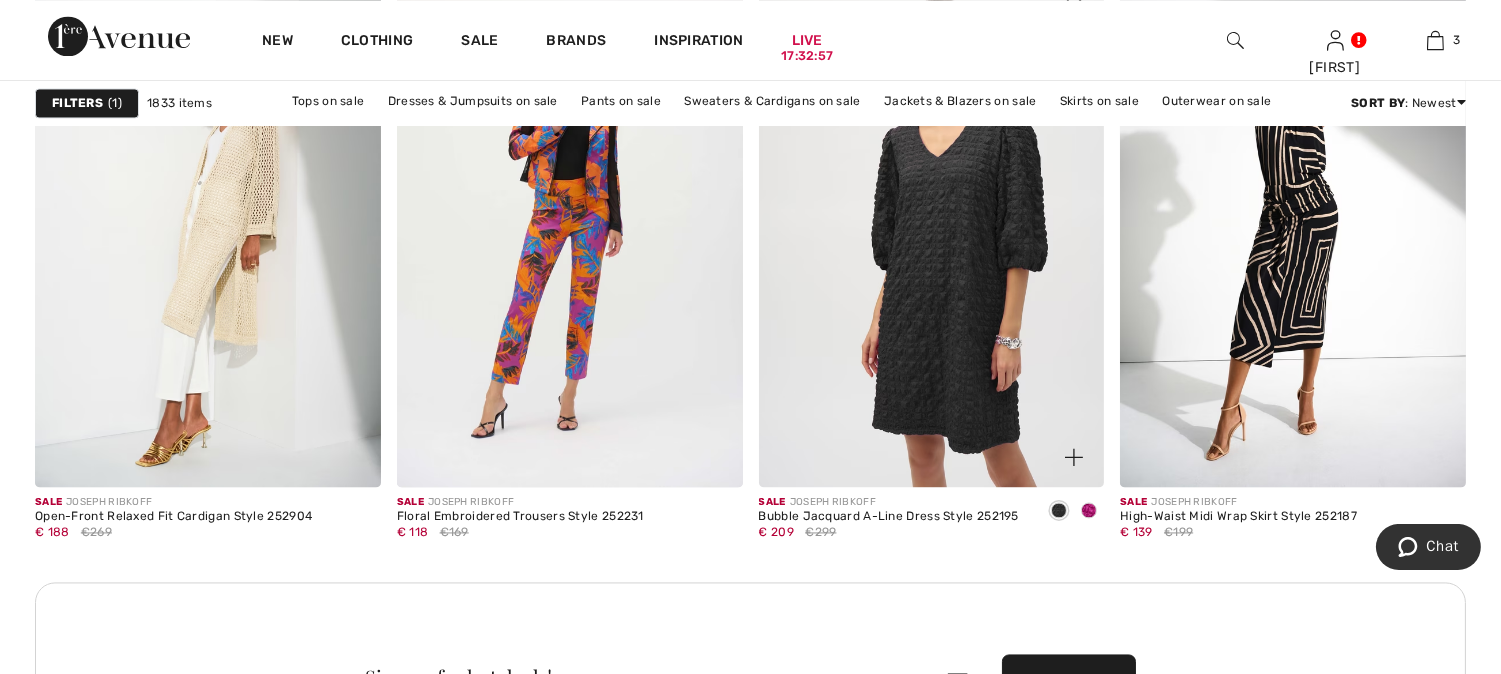 click at bounding box center (932, 227) 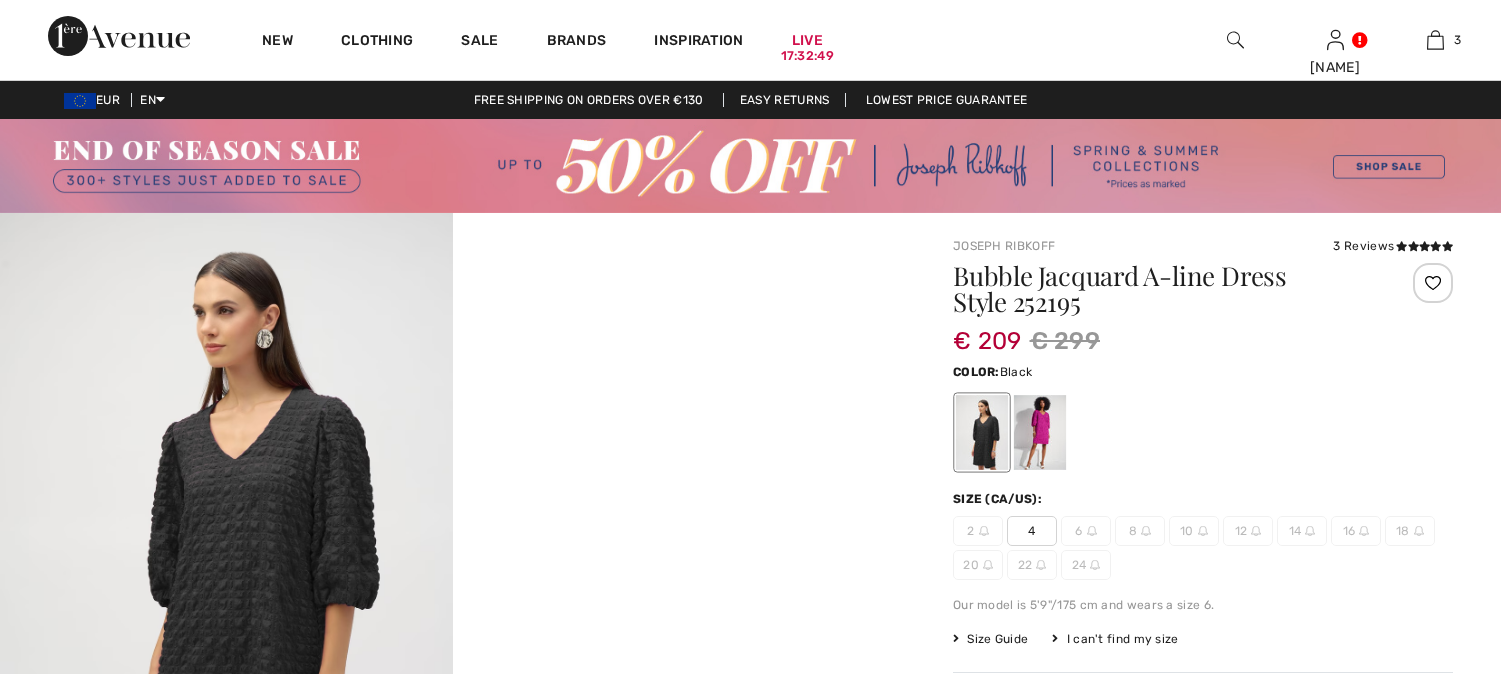 scroll, scrollTop: 0, scrollLeft: 0, axis: both 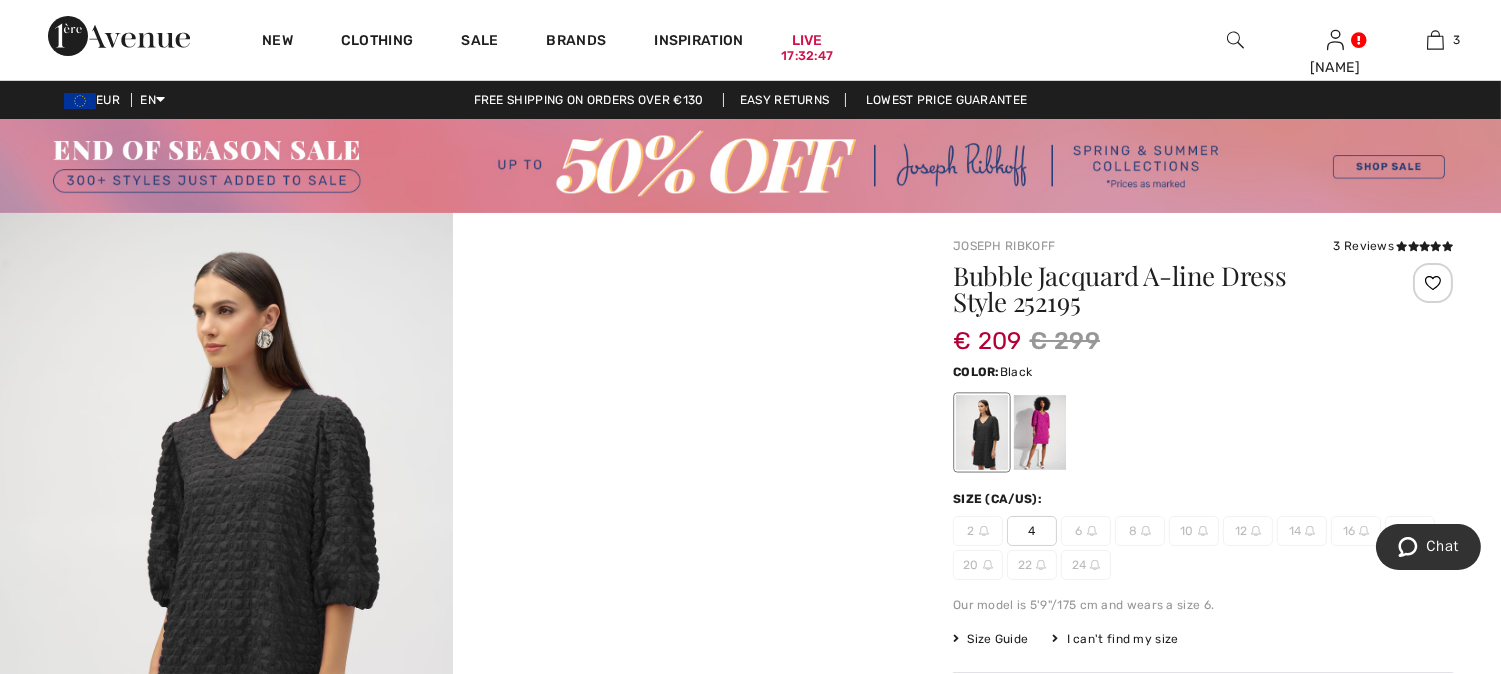 click at bounding box center (1040, 432) 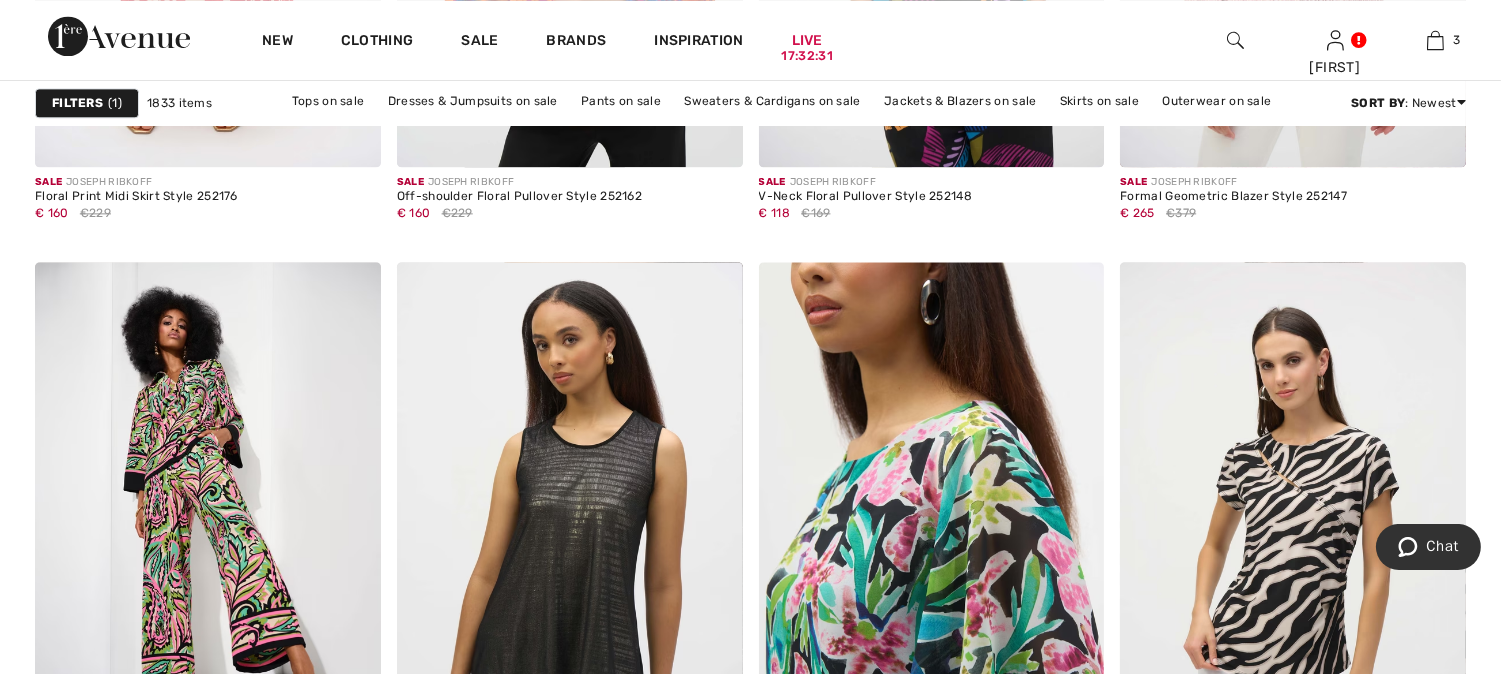 scroll, scrollTop: 8338, scrollLeft: 0, axis: vertical 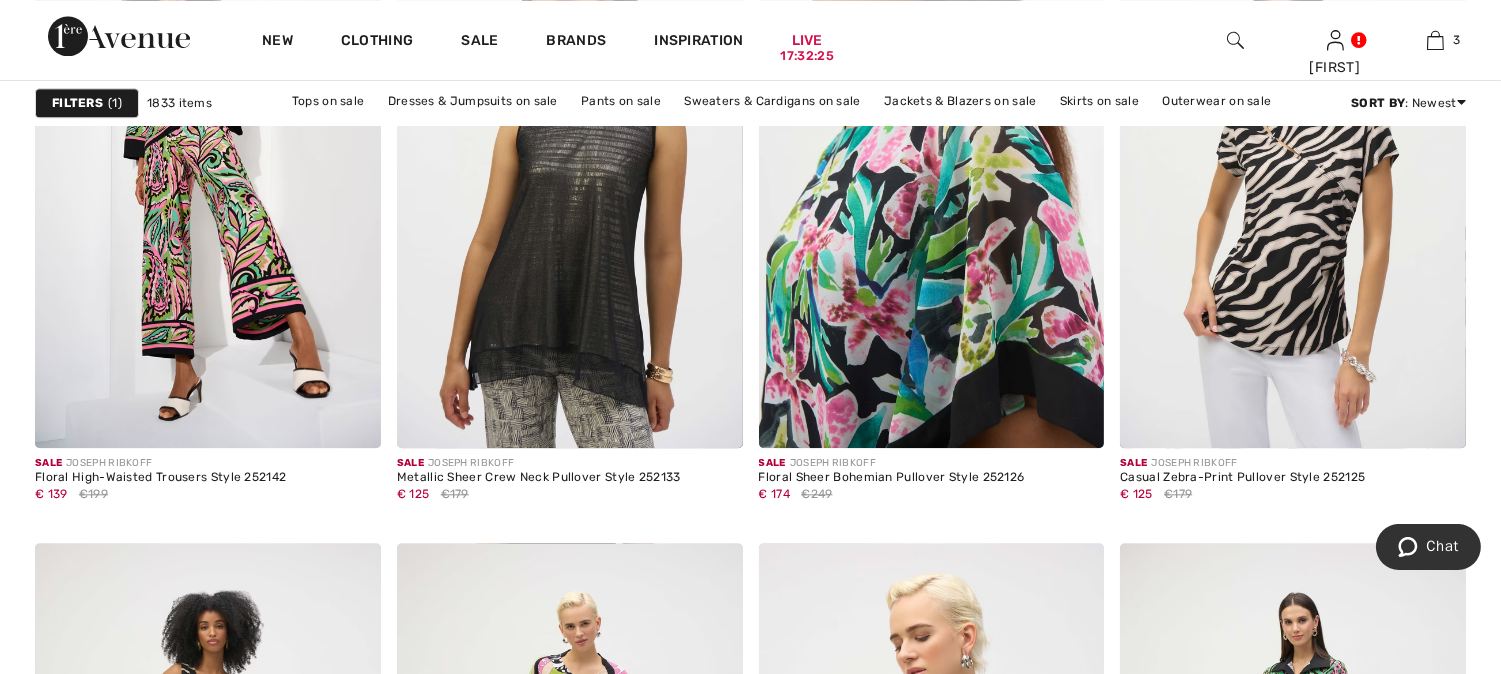 click at bounding box center [932, 188] 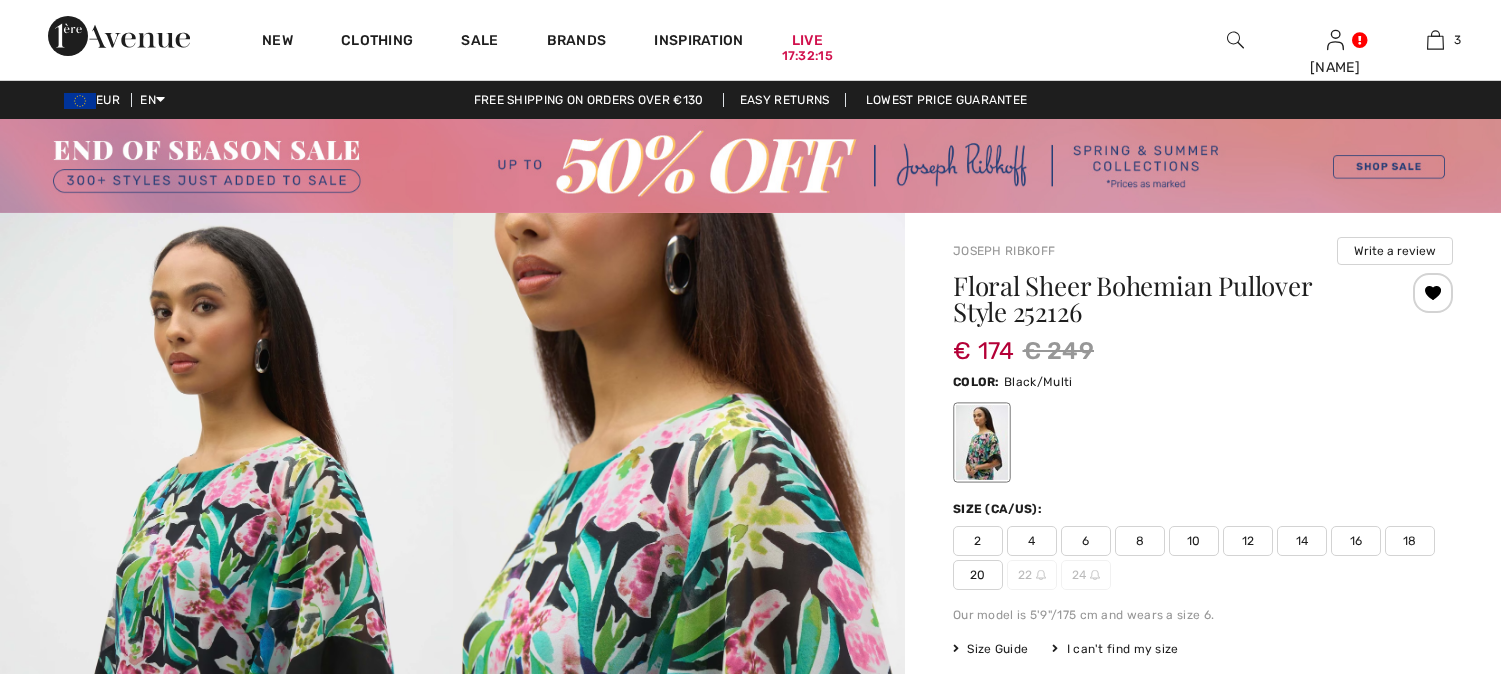 scroll, scrollTop: 0, scrollLeft: 0, axis: both 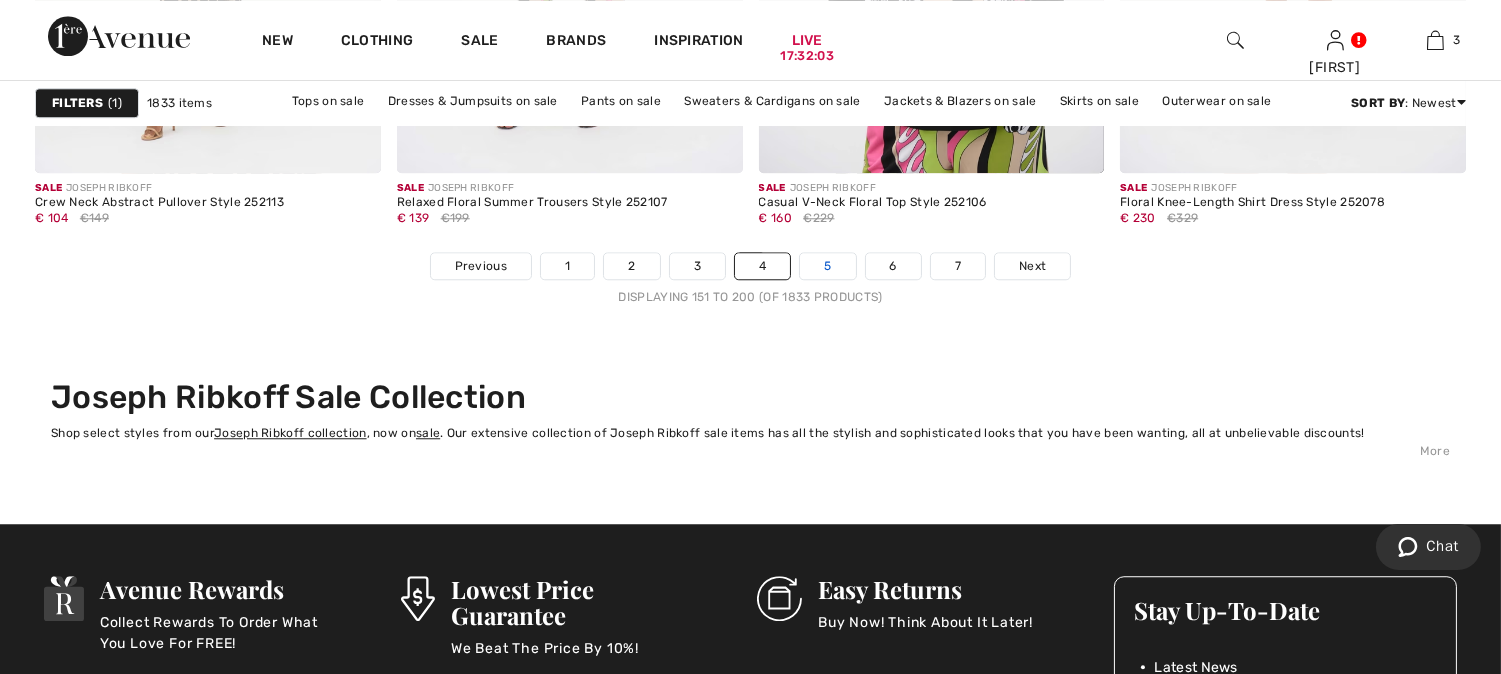click on "5" at bounding box center (827, 266) 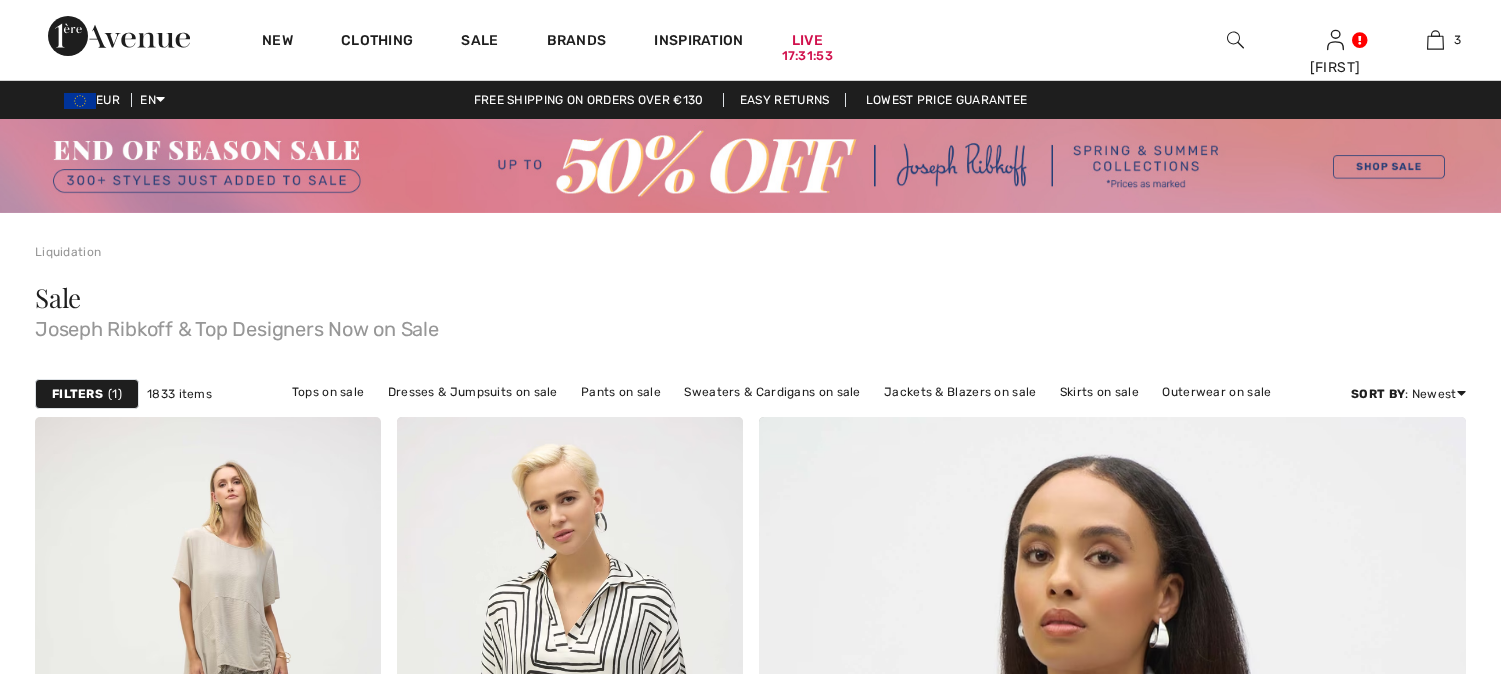 scroll, scrollTop: 443, scrollLeft: 0, axis: vertical 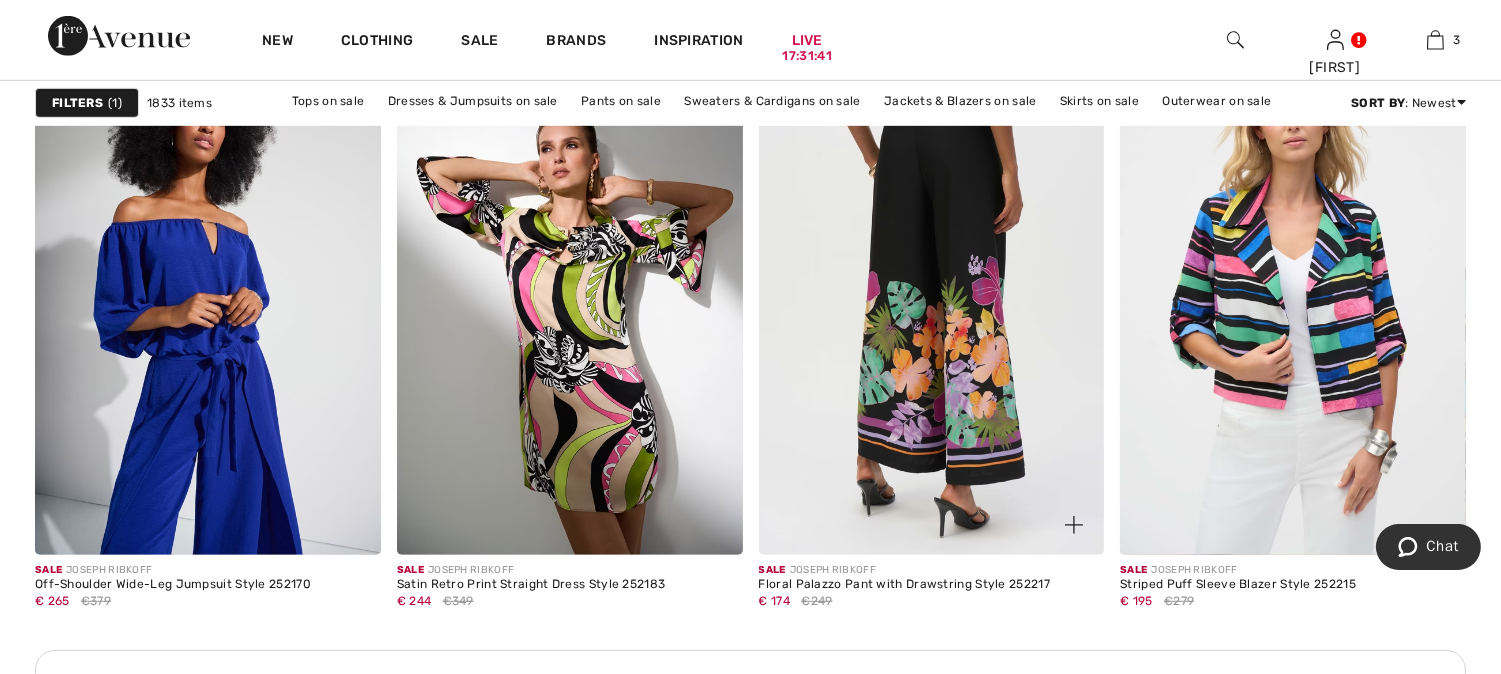 click at bounding box center (932, 296) 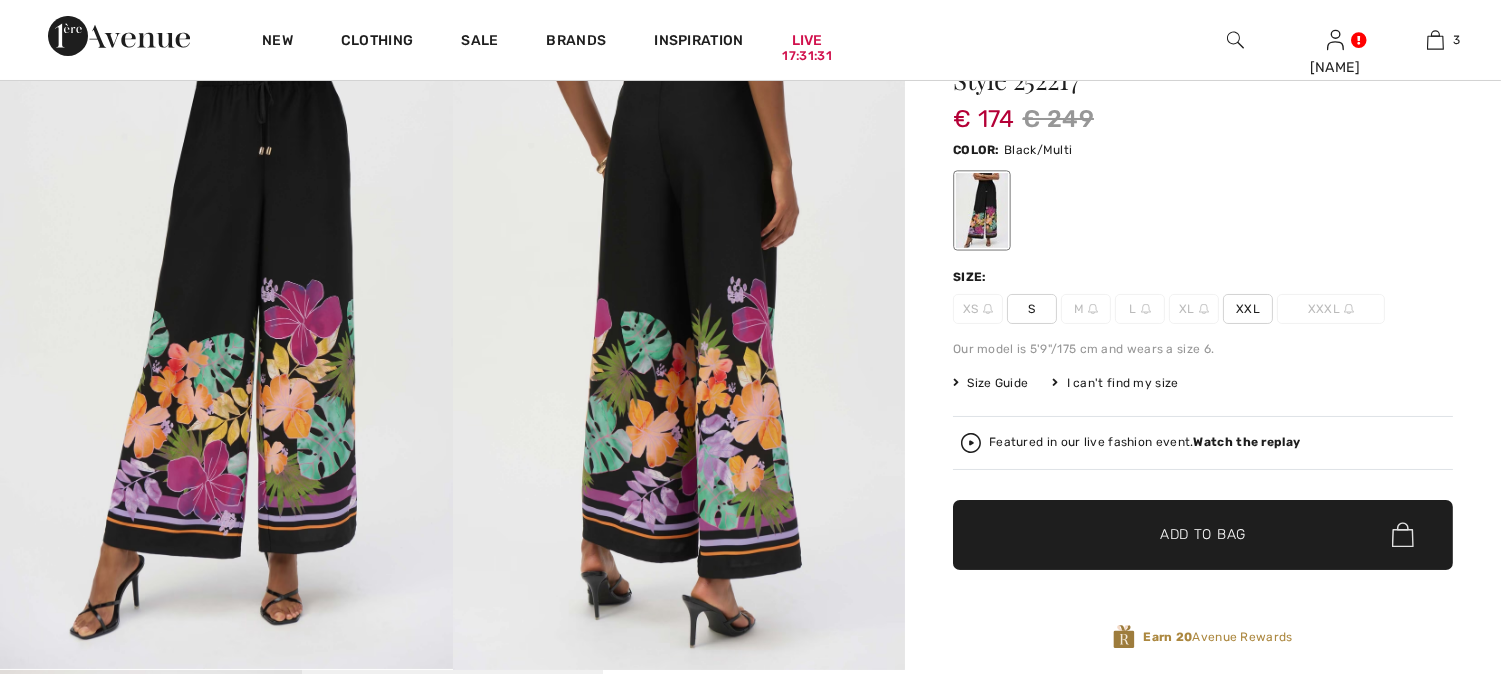 click on "✔ Added to Bag" at bounding box center (1173, 534) 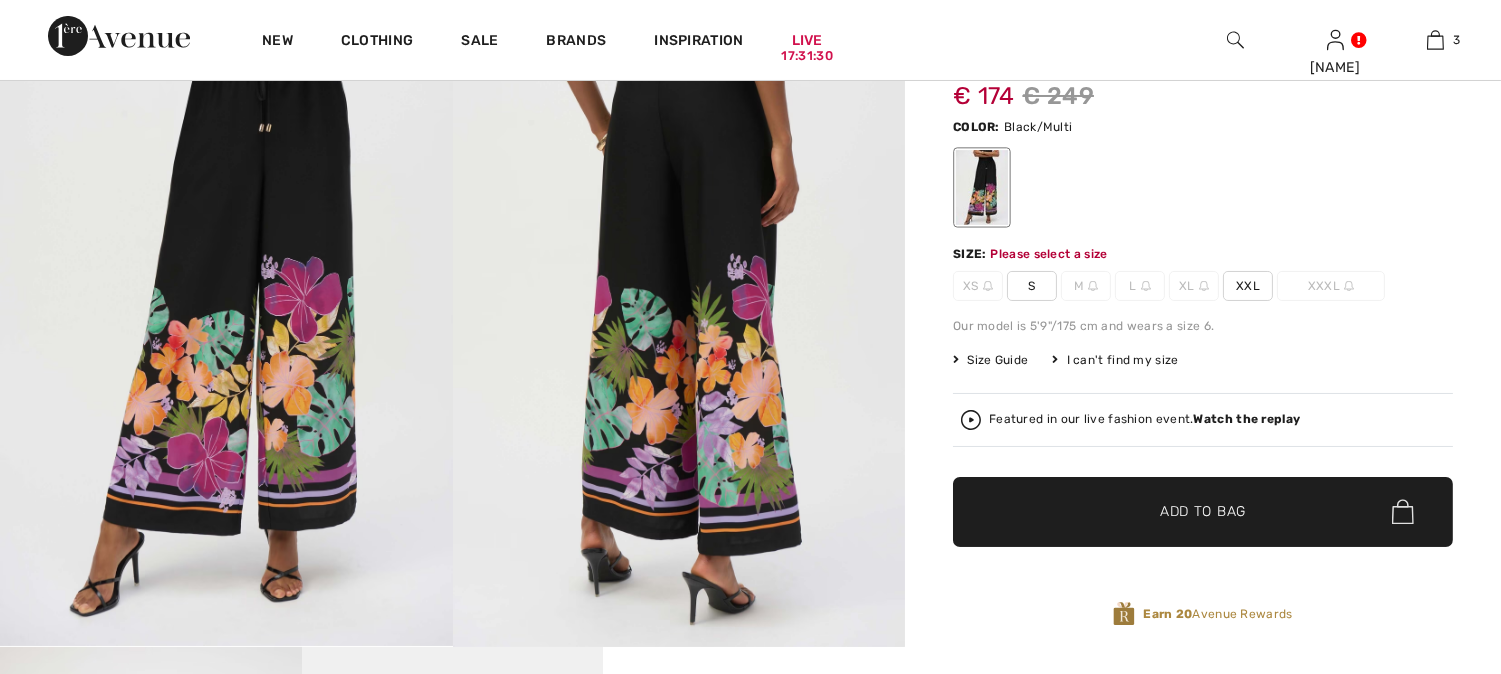 scroll, scrollTop: 330, scrollLeft: 0, axis: vertical 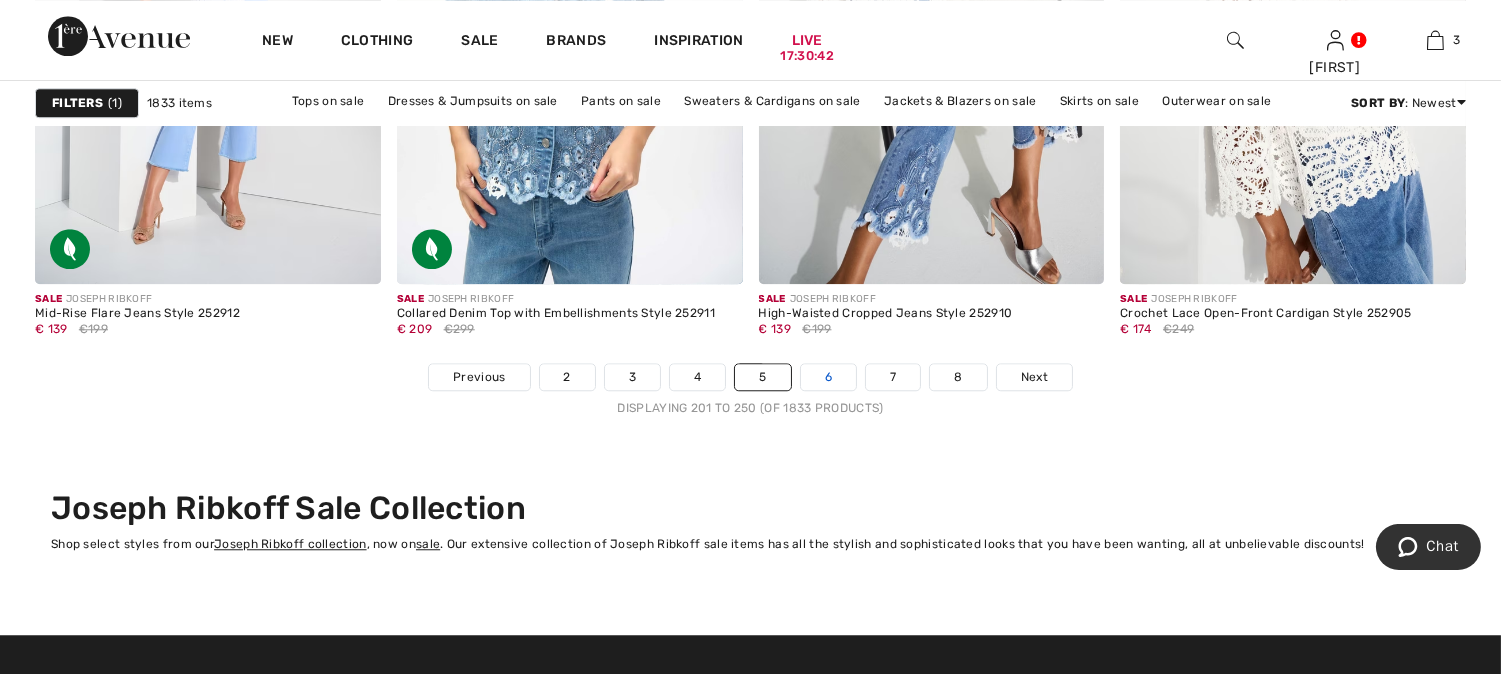 click on "6" at bounding box center (828, 377) 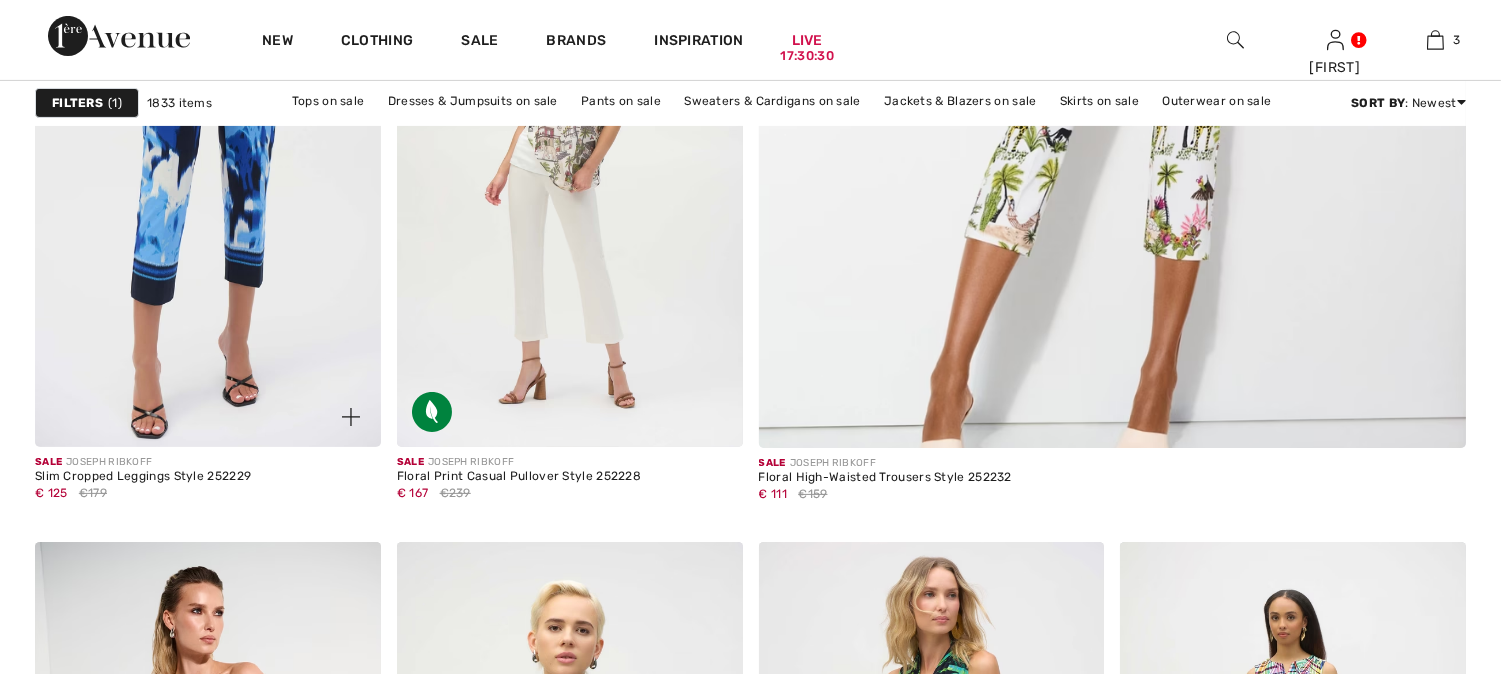 scroll, scrollTop: 1001, scrollLeft: 0, axis: vertical 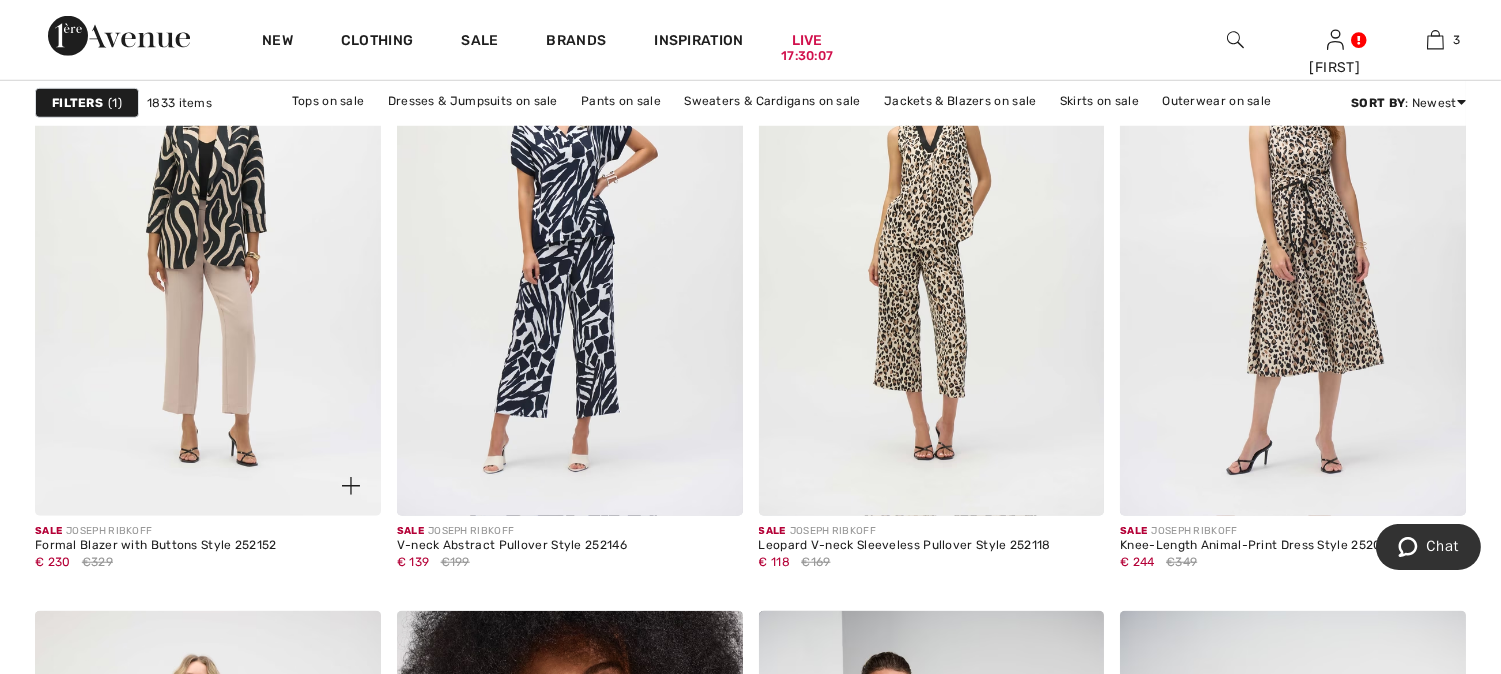click at bounding box center (208, 256) 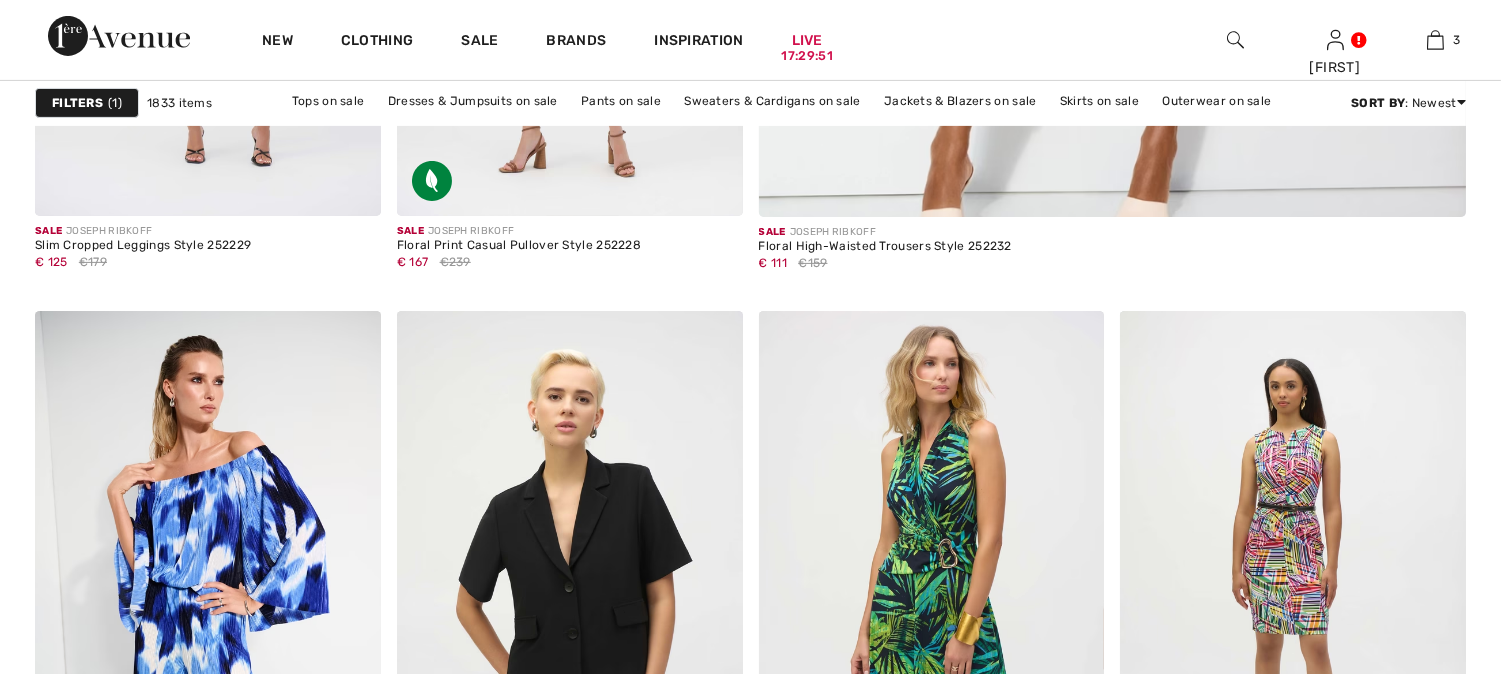 scroll, scrollTop: 1333, scrollLeft: 0, axis: vertical 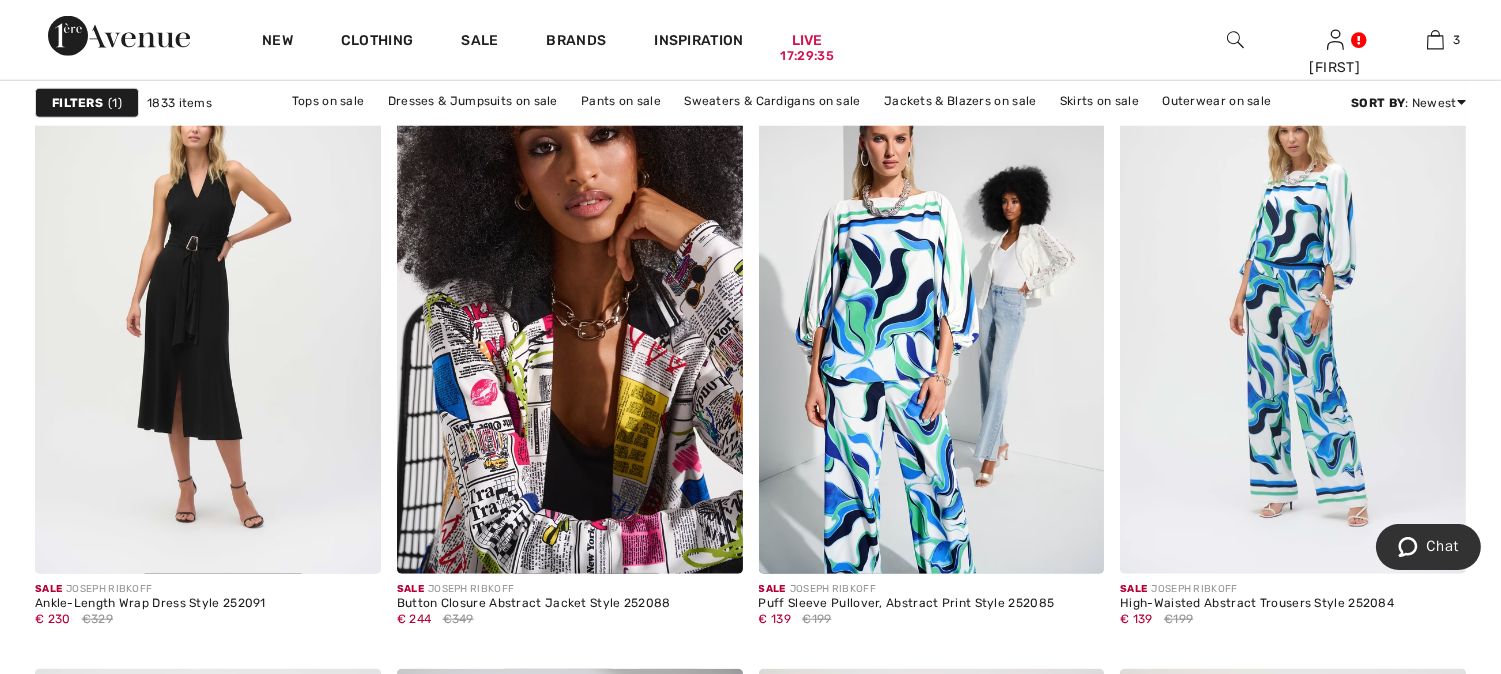 click at bounding box center [1293, 314] 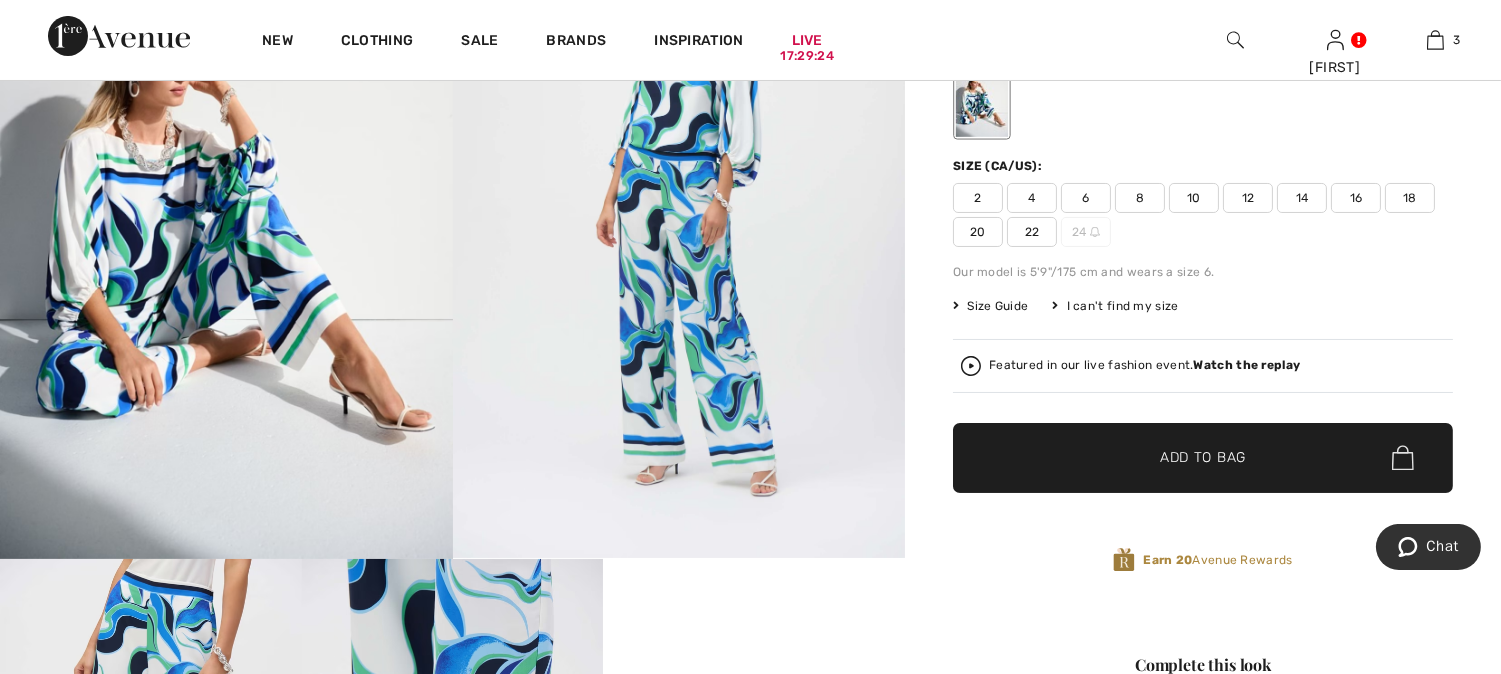scroll, scrollTop: 333, scrollLeft: 0, axis: vertical 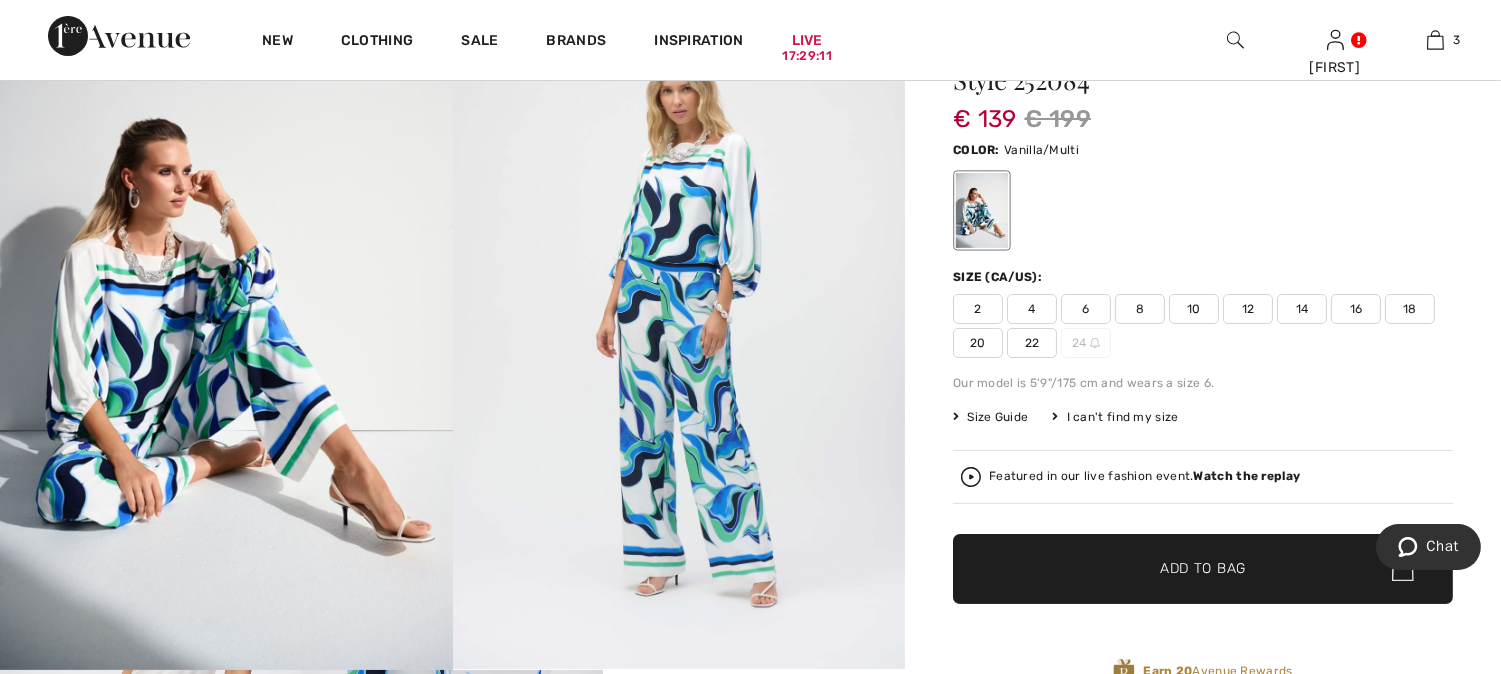 click on "18" at bounding box center [1410, 309] 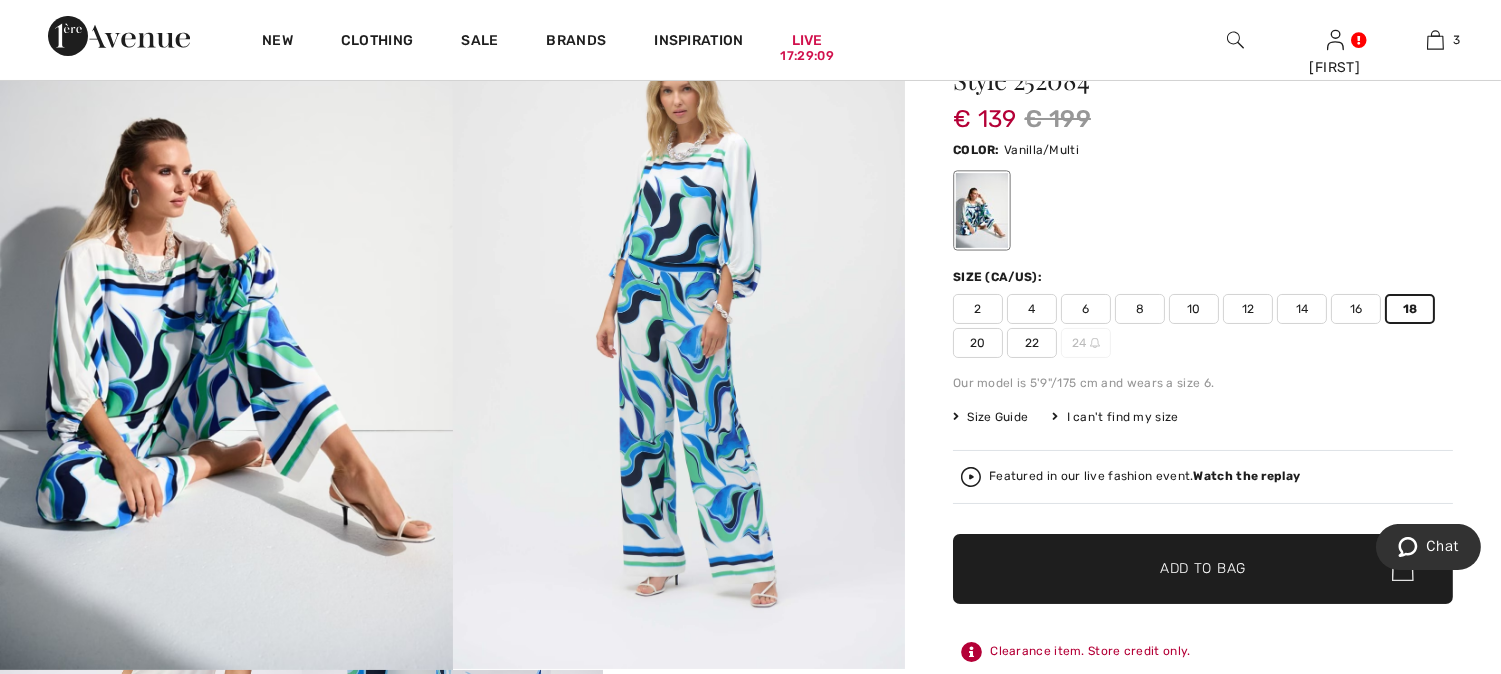 click on "✔ Added to Bag" at bounding box center (1173, 568) 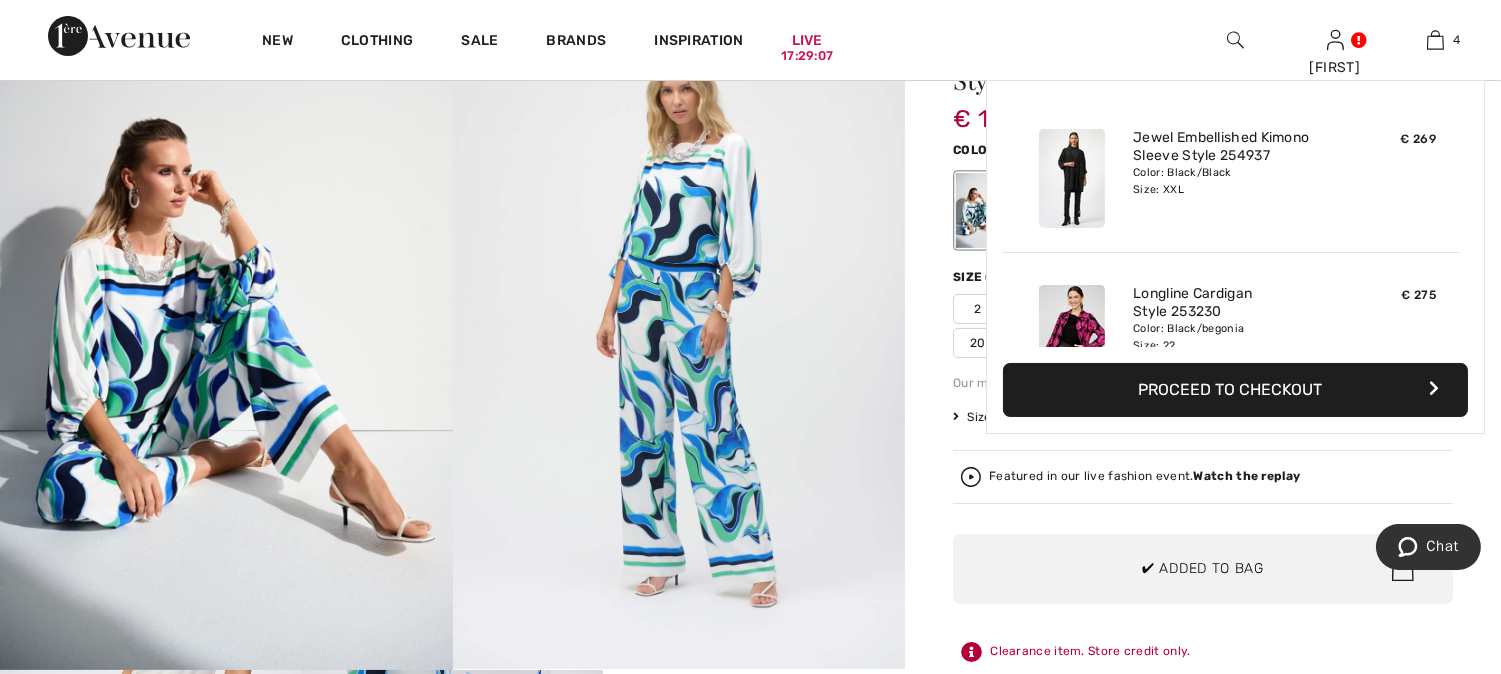 scroll, scrollTop: 374, scrollLeft: 0, axis: vertical 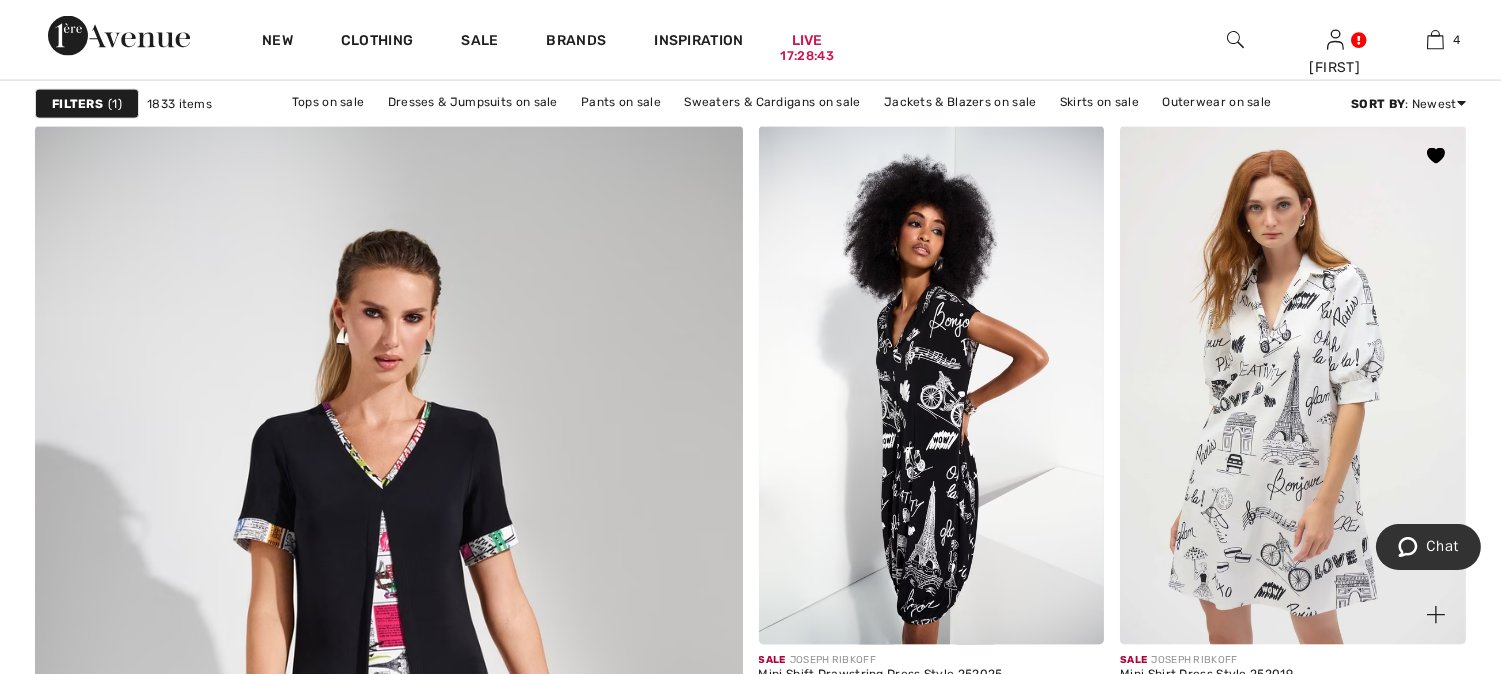 click at bounding box center [1293, 385] 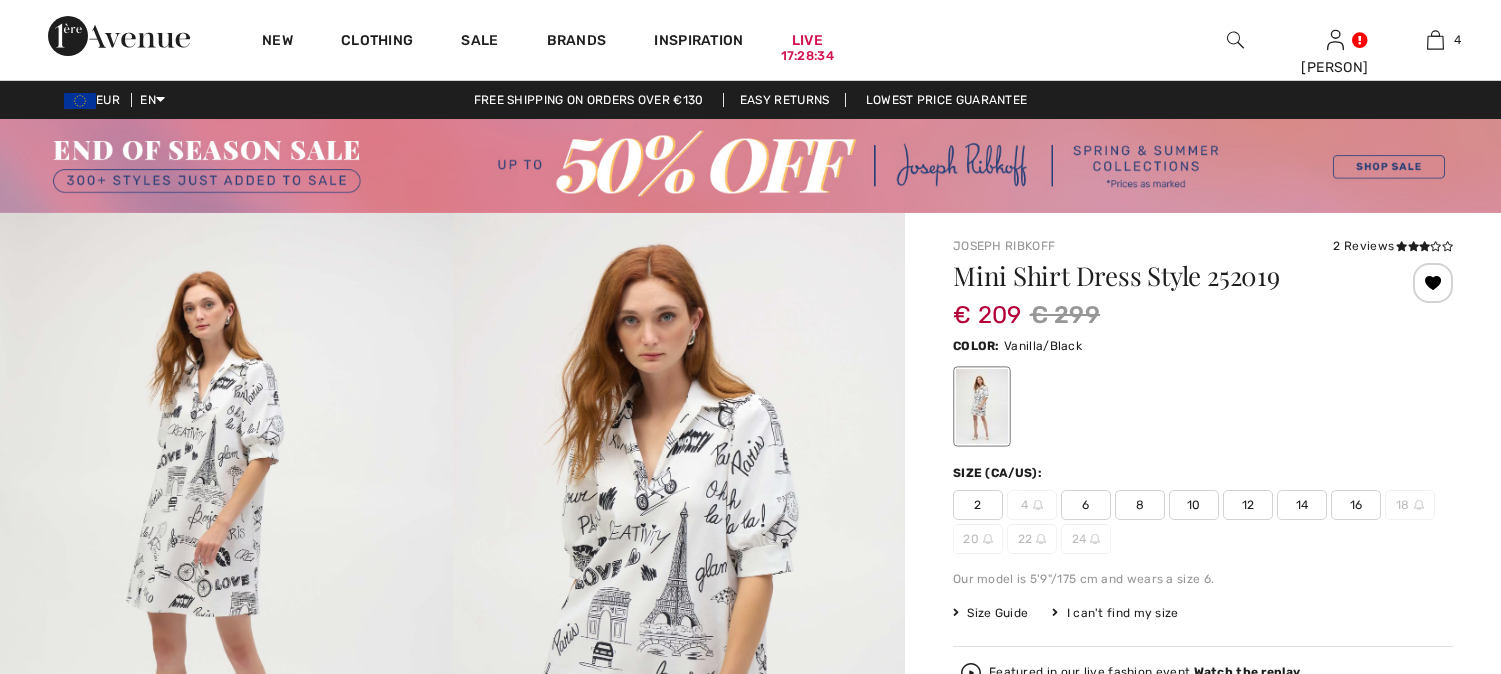 scroll, scrollTop: 0, scrollLeft: 0, axis: both 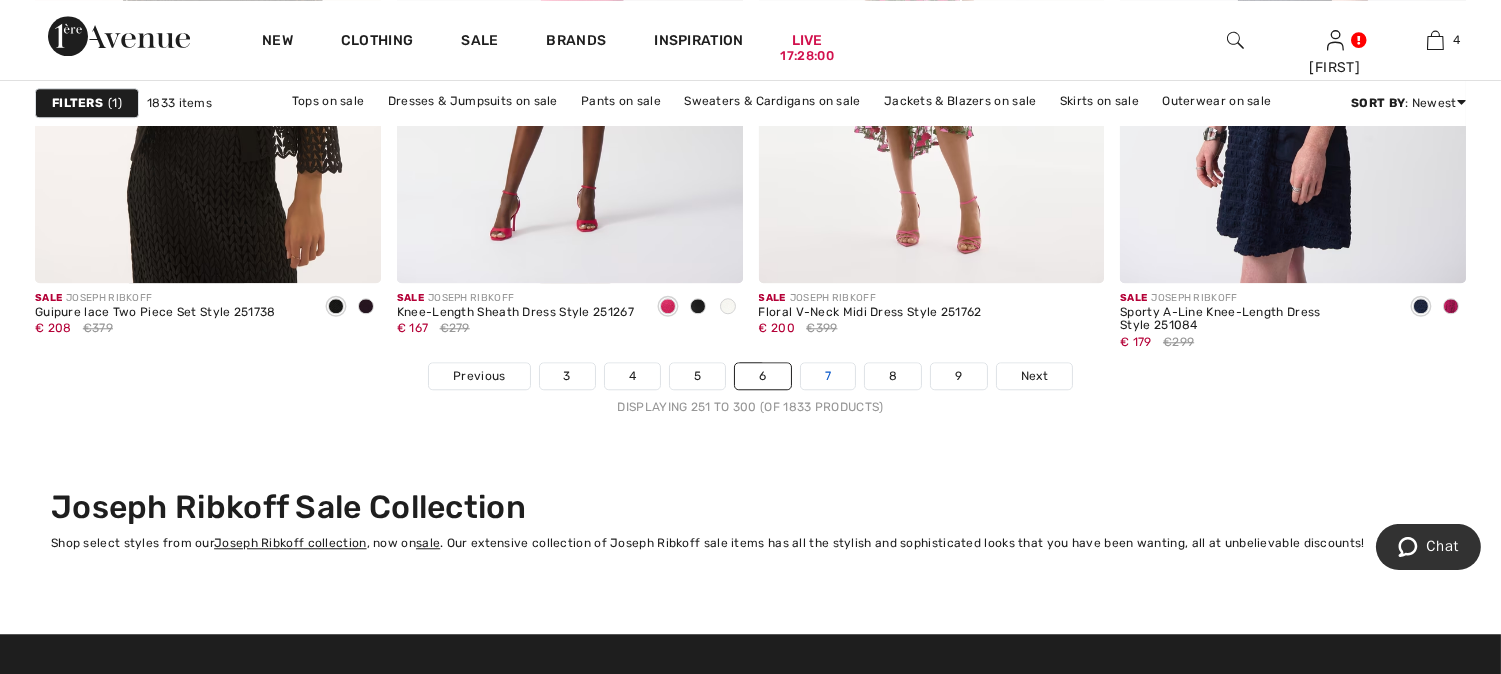 click on "7" at bounding box center [828, 376] 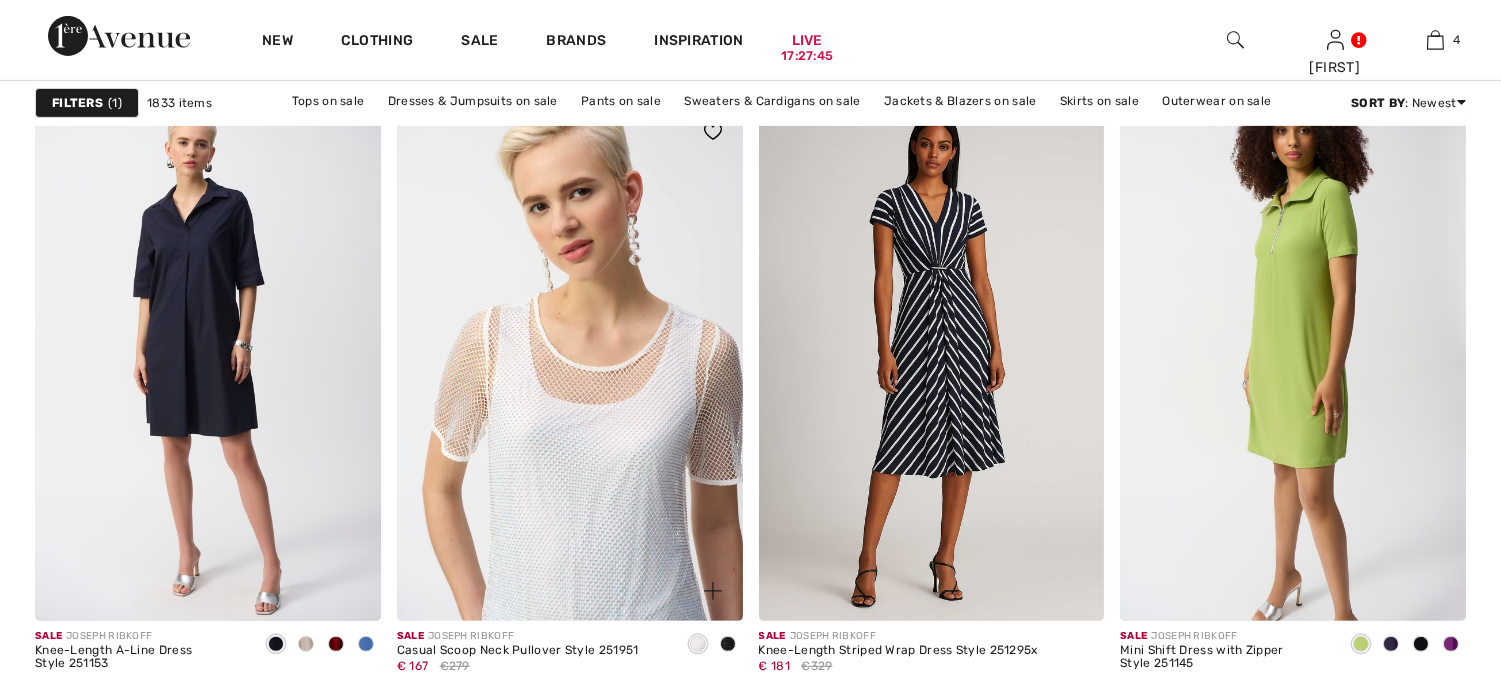 scroll, scrollTop: 1542, scrollLeft: 0, axis: vertical 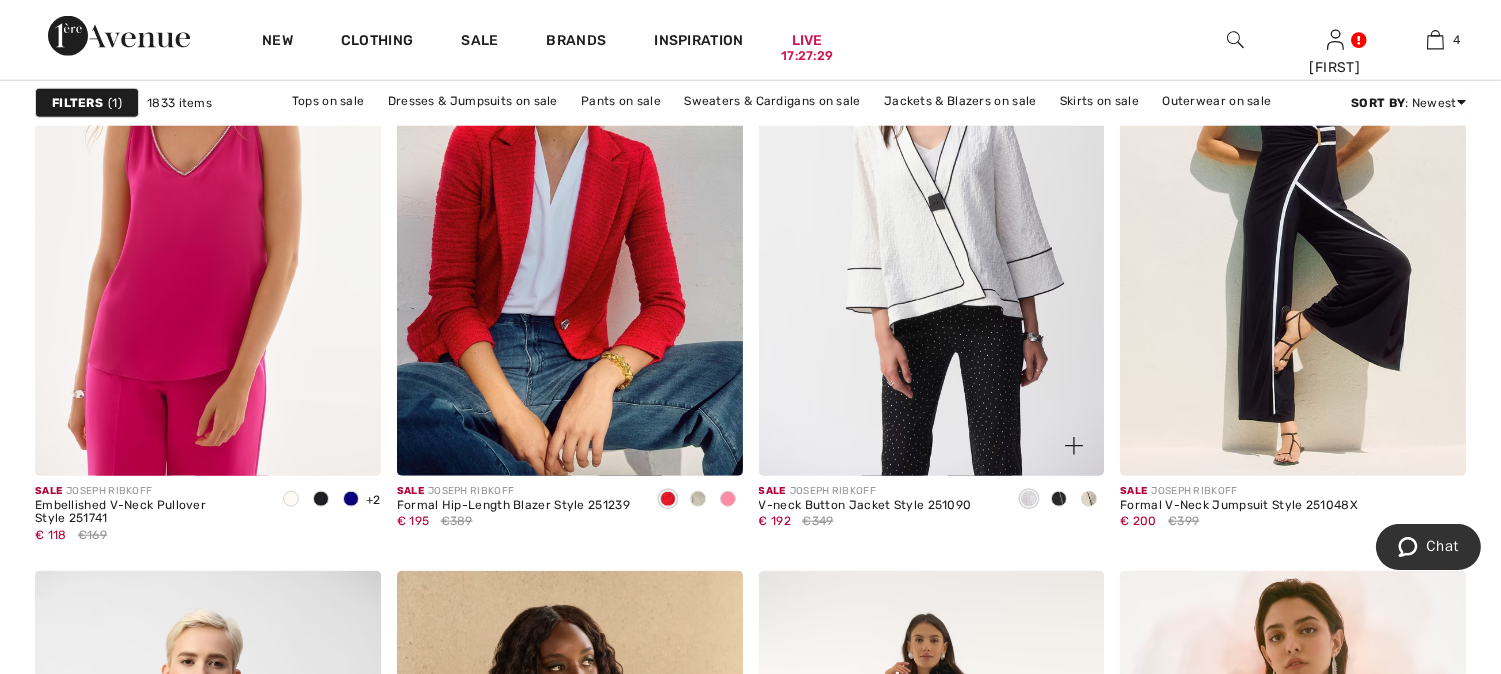 click at bounding box center (1059, 499) 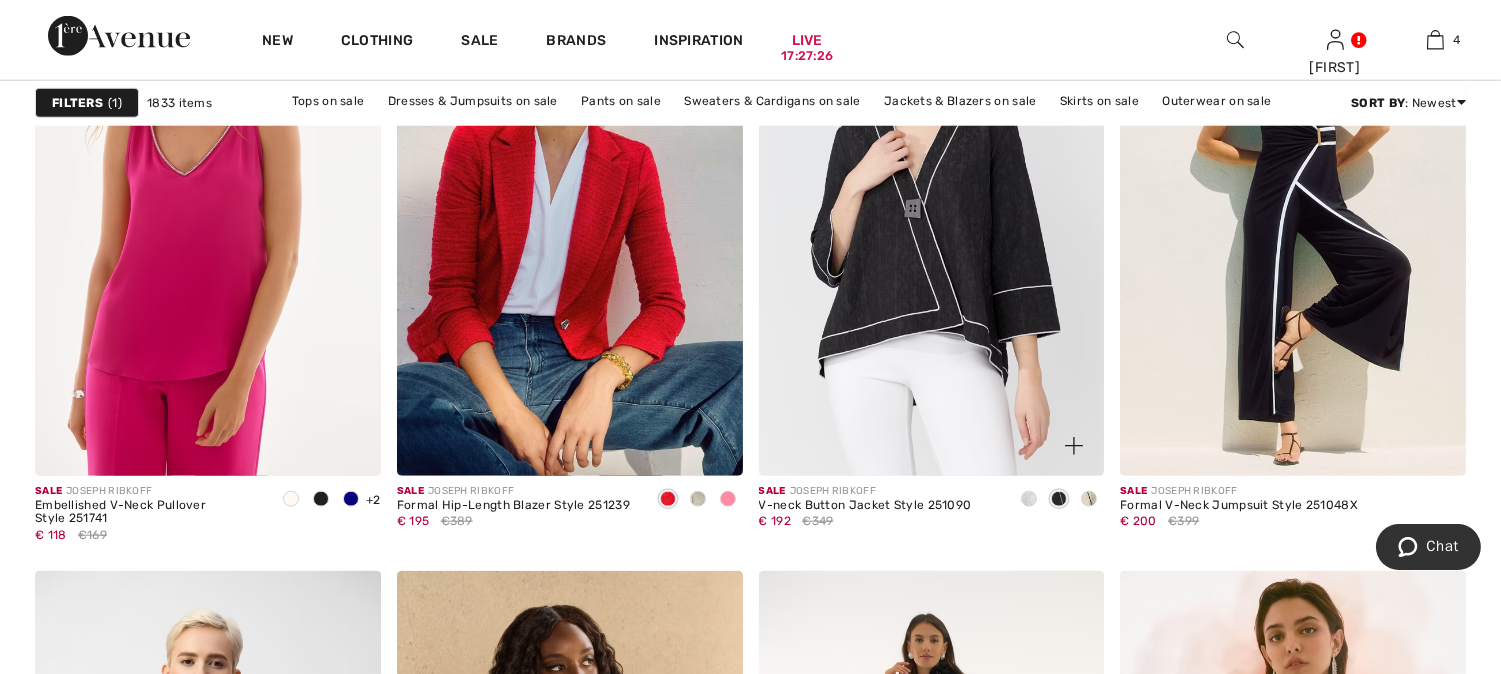 click at bounding box center (1089, 499) 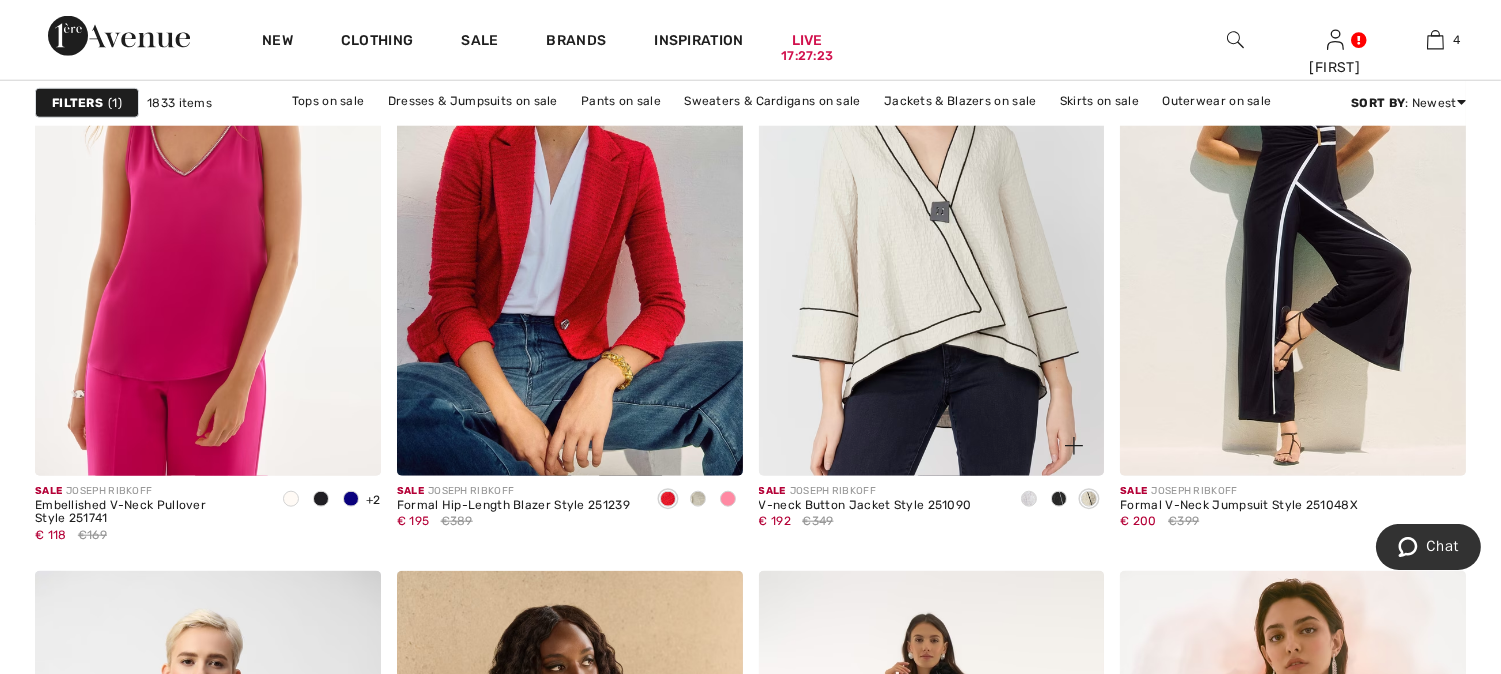 click at bounding box center [1029, 499] 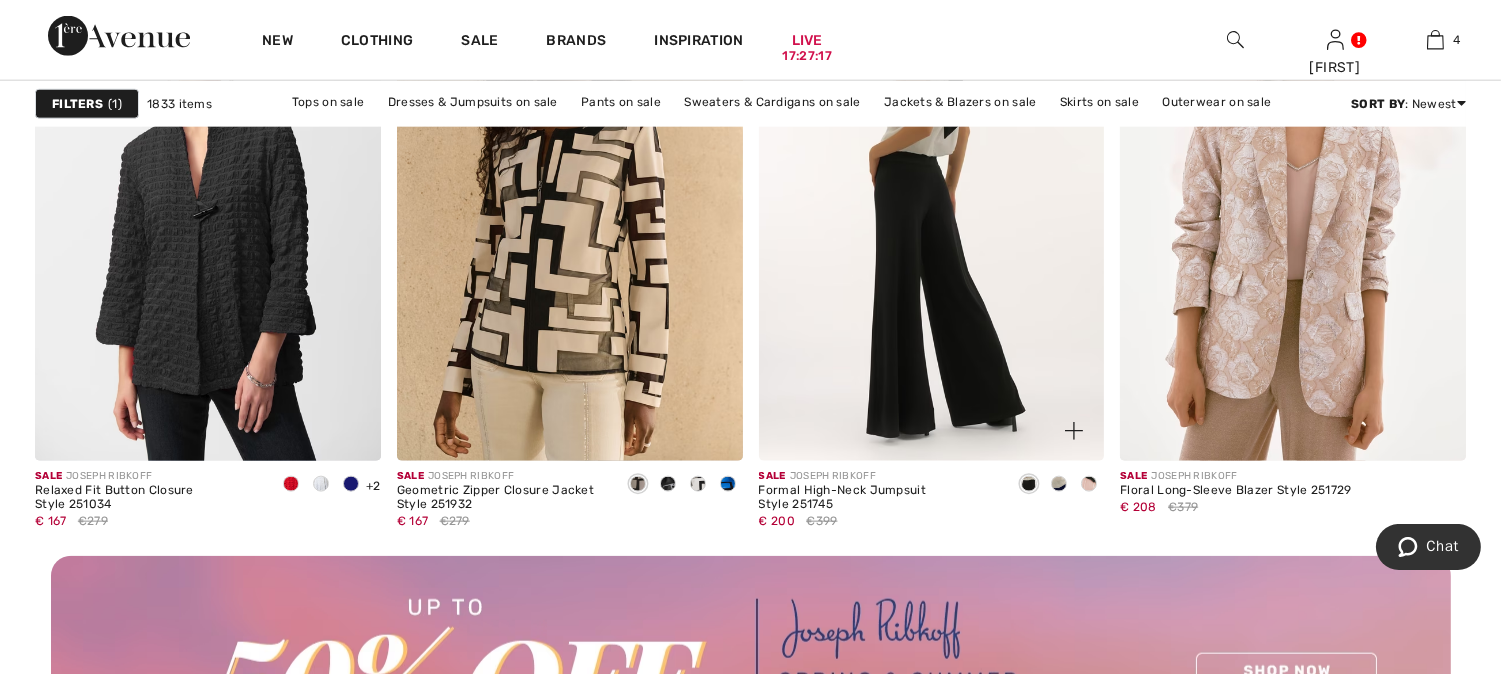 scroll, scrollTop: 4431, scrollLeft: 0, axis: vertical 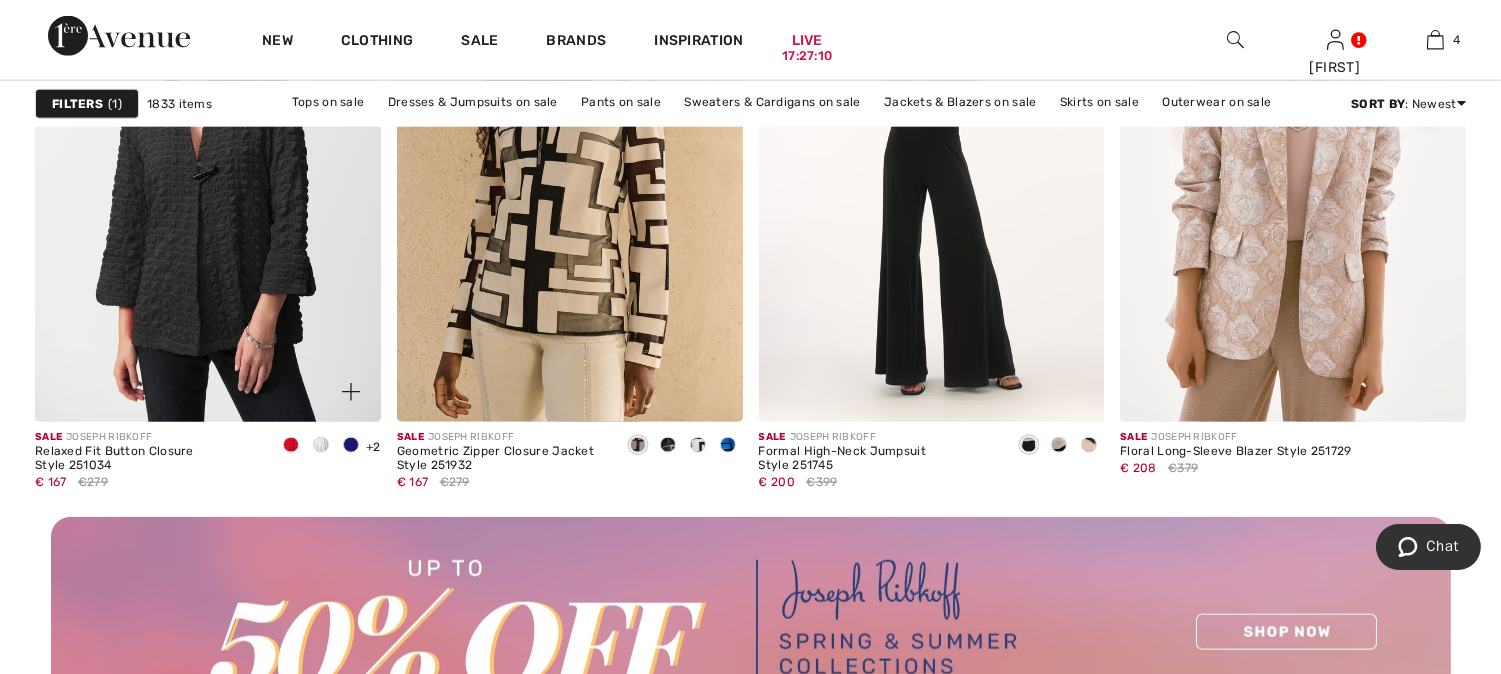 click at bounding box center (351, 445) 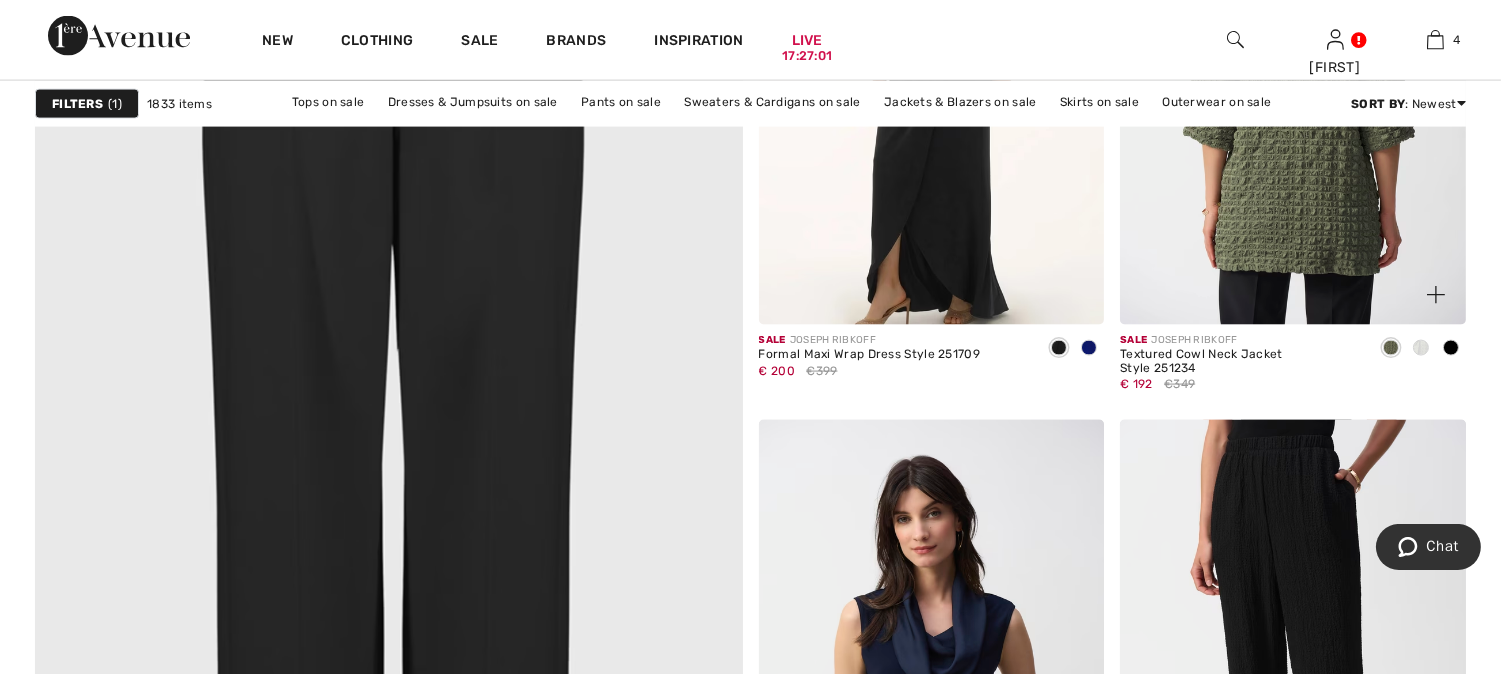 scroll, scrollTop: 5243, scrollLeft: 0, axis: vertical 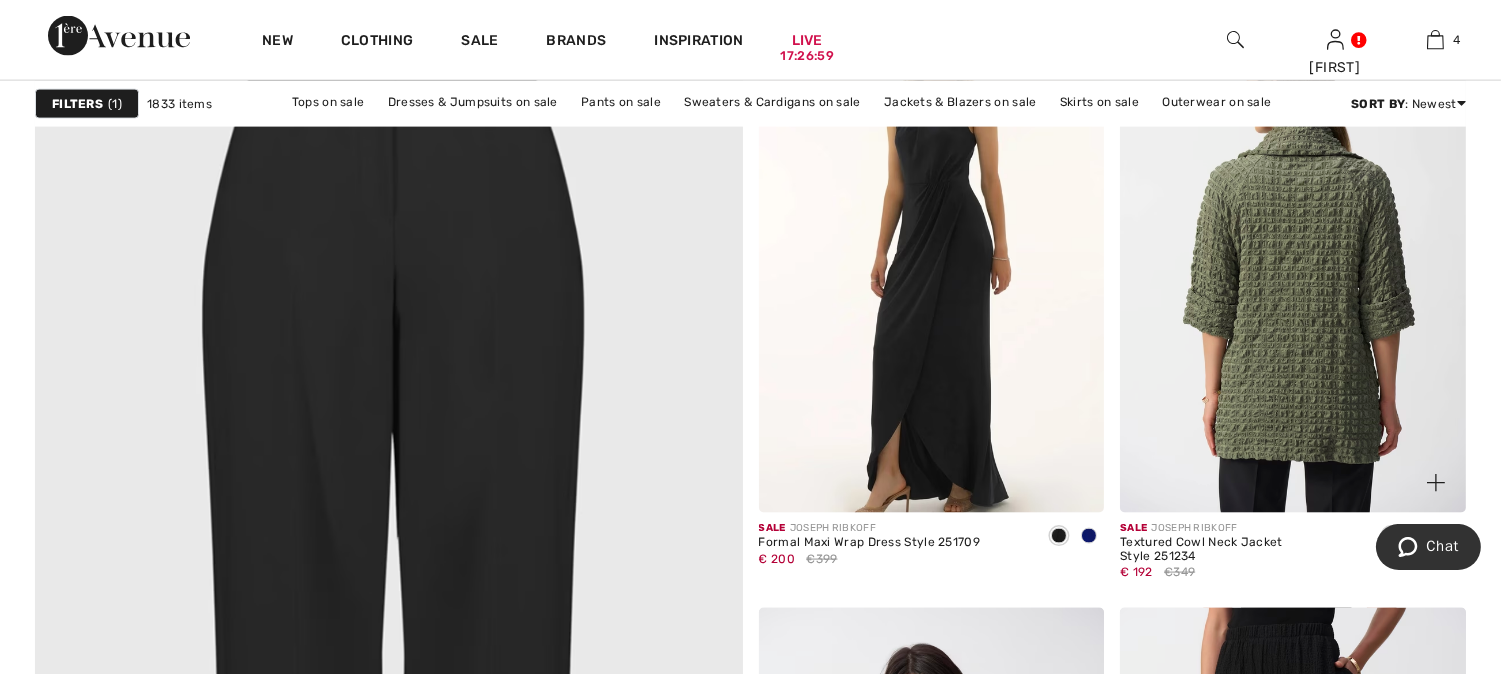 click at bounding box center [1293, 253] 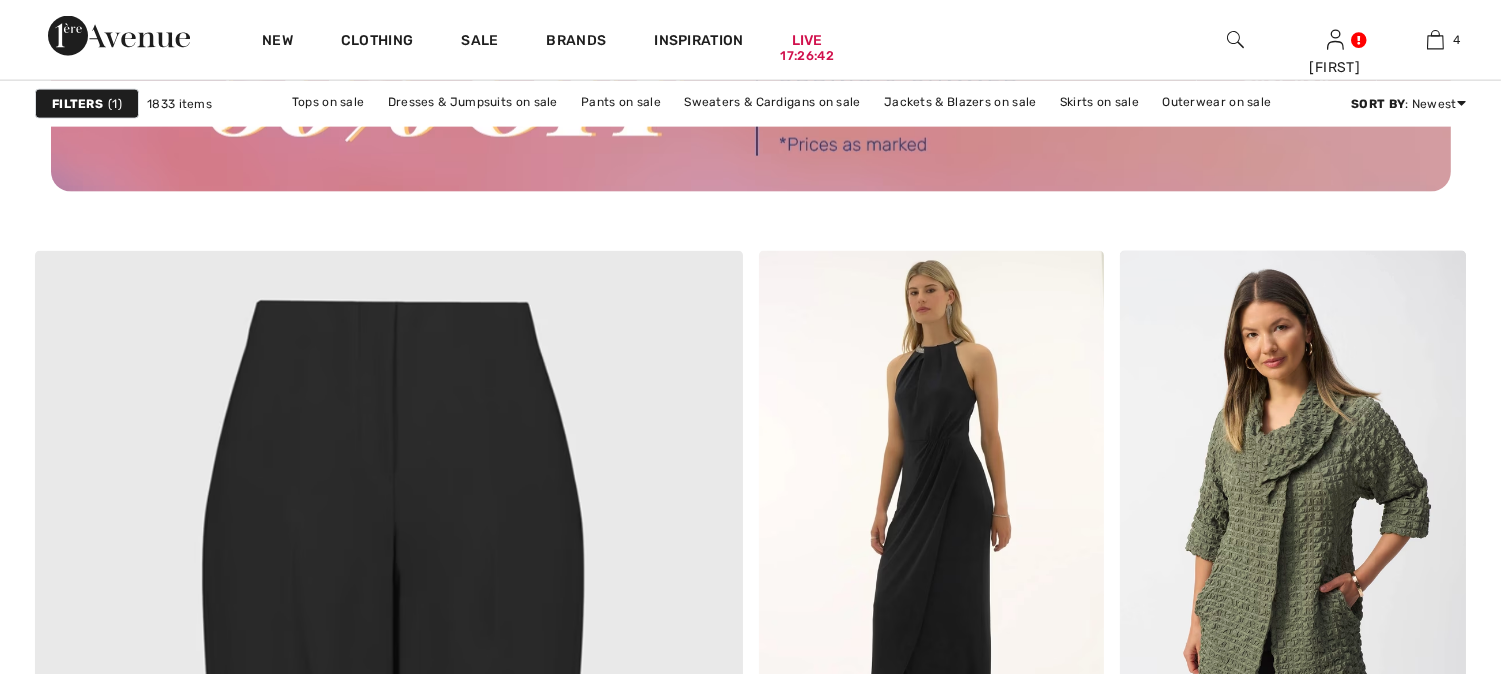 scroll, scrollTop: 4986, scrollLeft: 0, axis: vertical 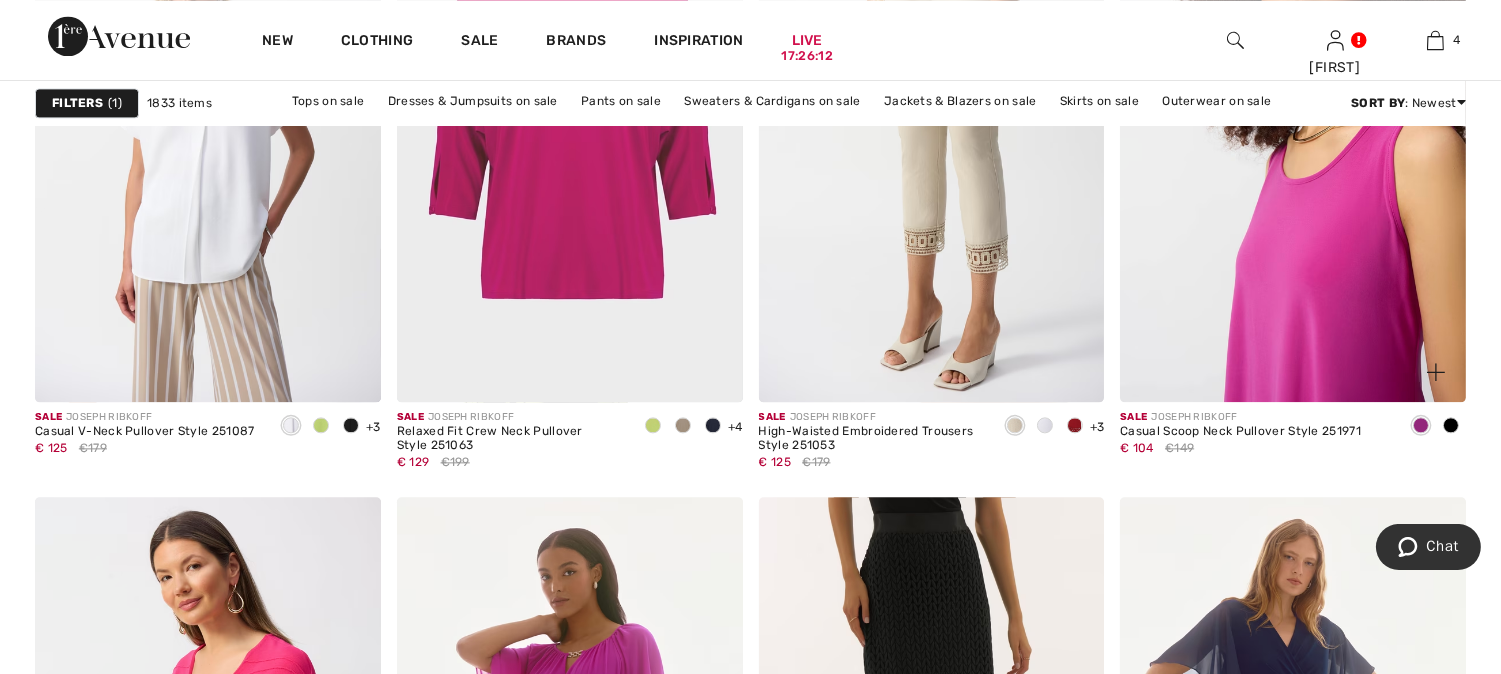 click at bounding box center [1293, 143] 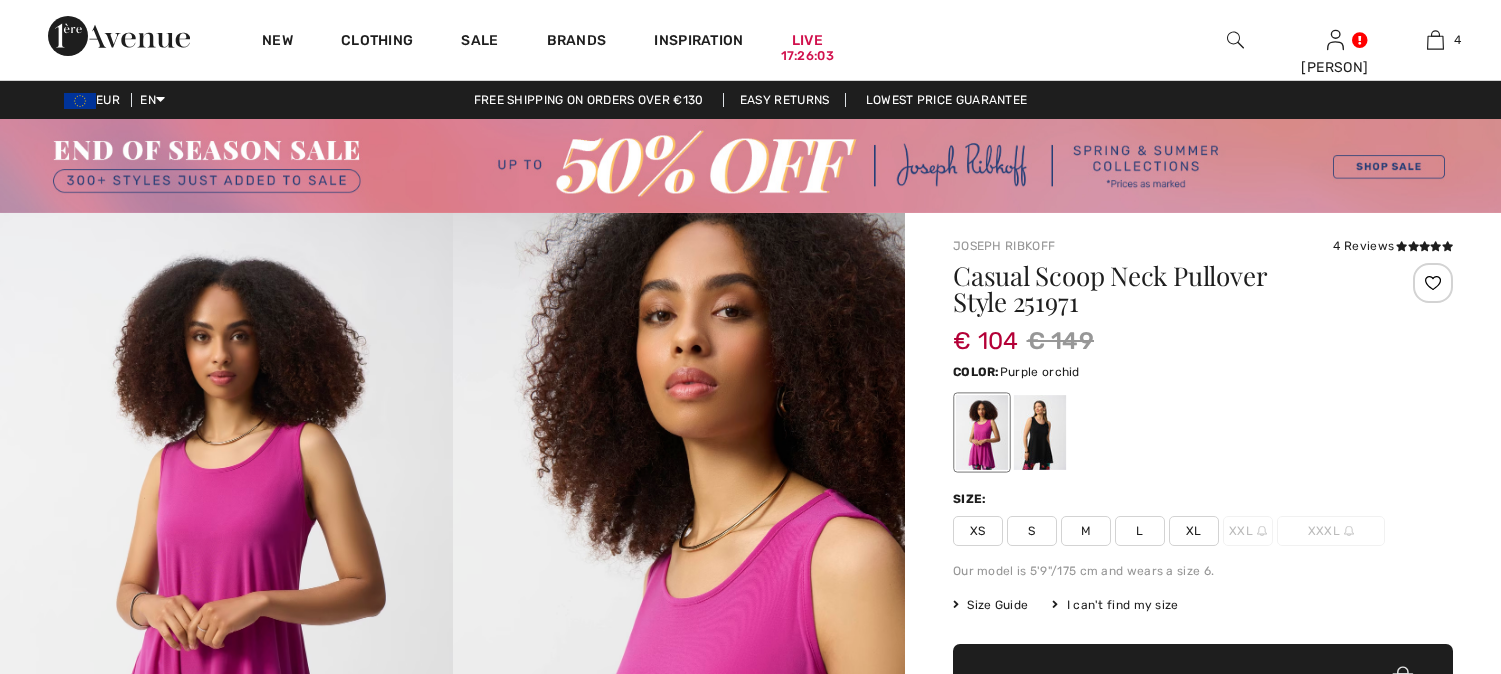 scroll, scrollTop: 0, scrollLeft: 0, axis: both 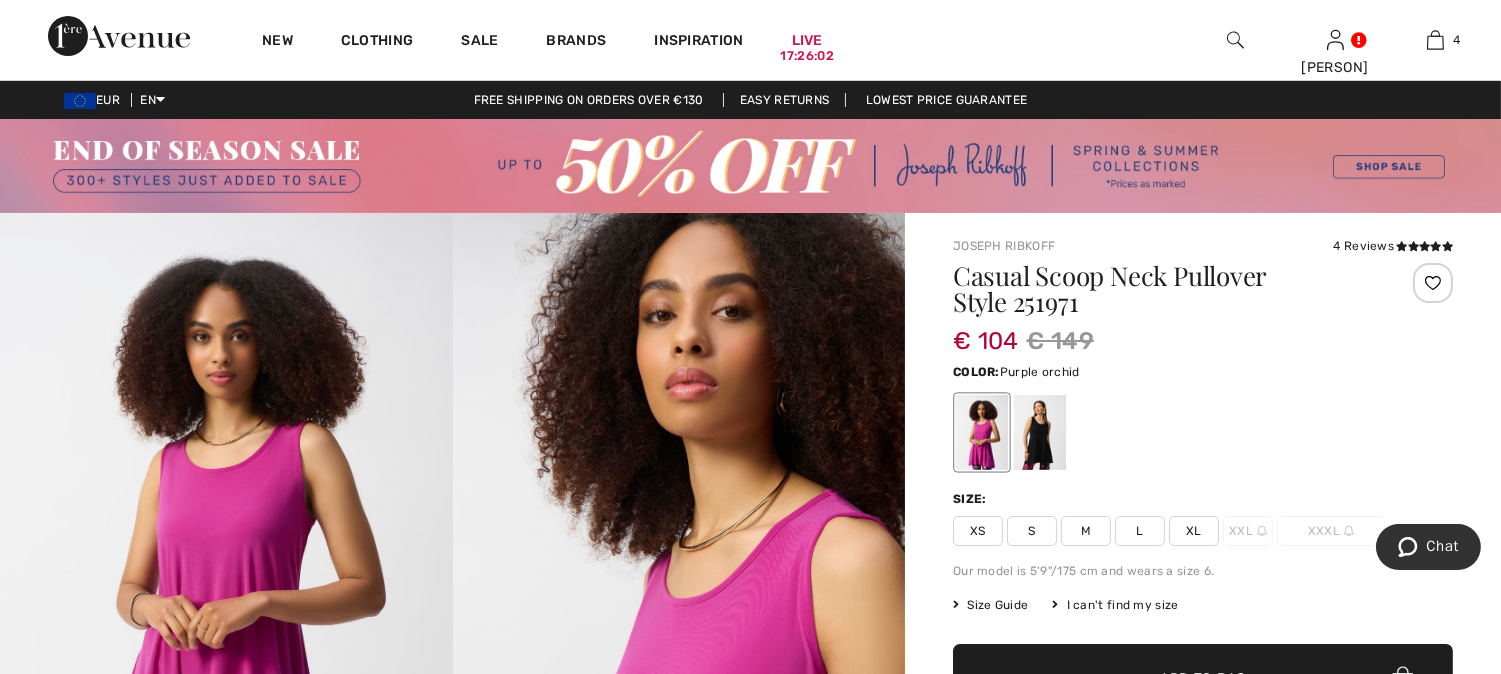 click at bounding box center [1040, 432] 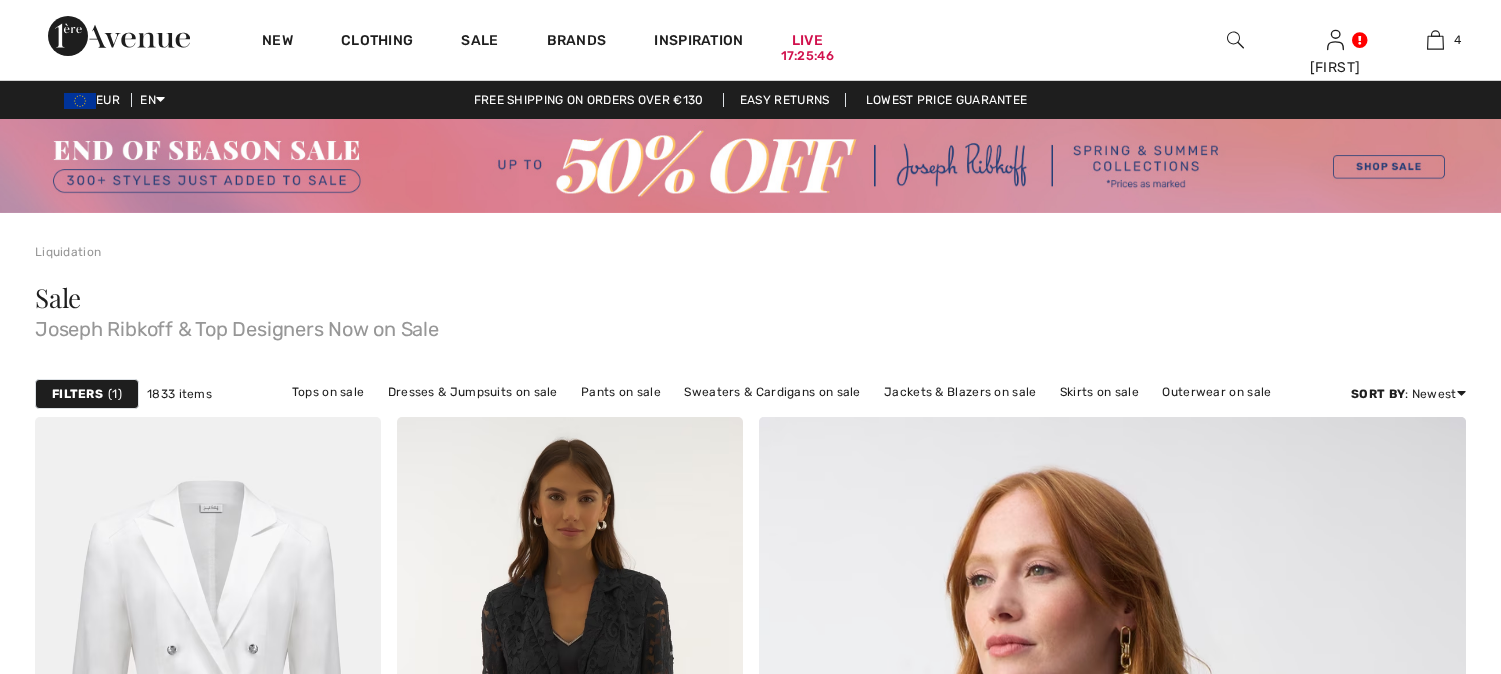 scroll, scrollTop: 9208, scrollLeft: 0, axis: vertical 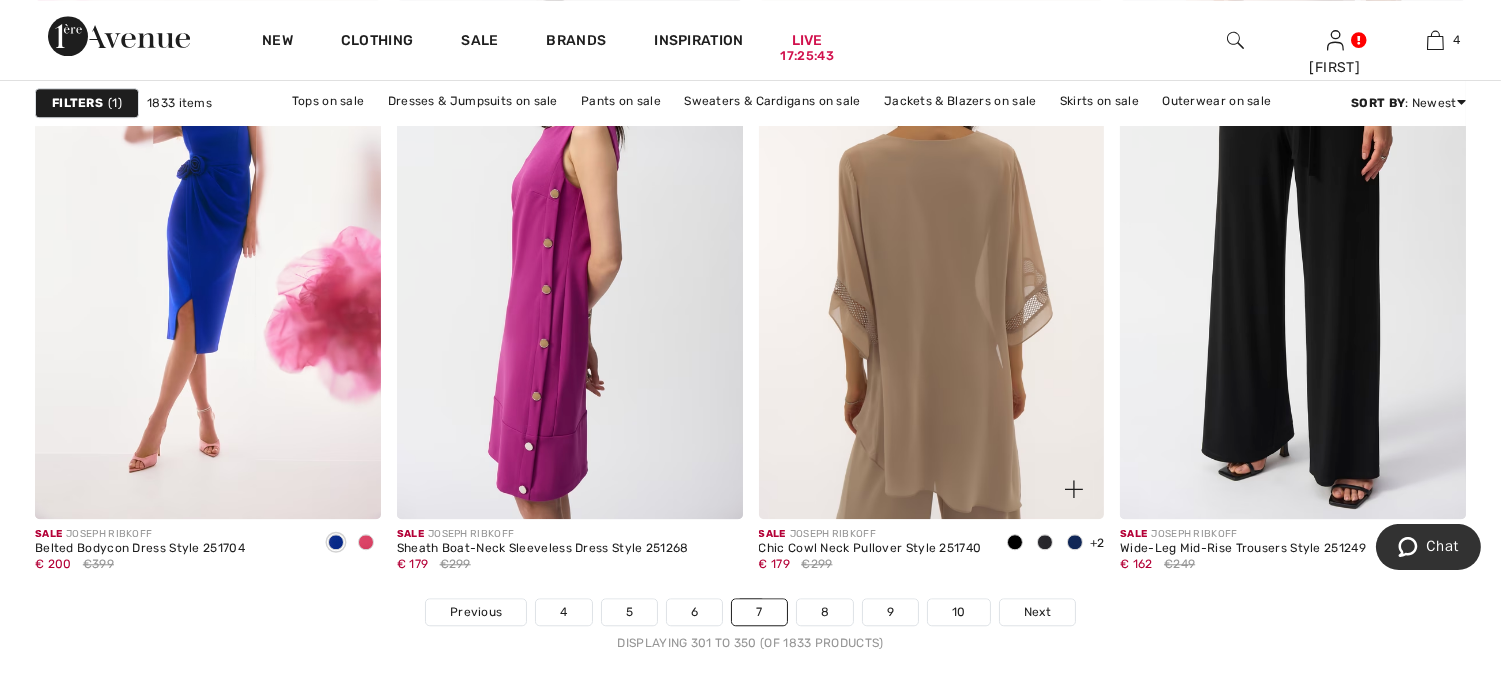 click at bounding box center [932, 259] 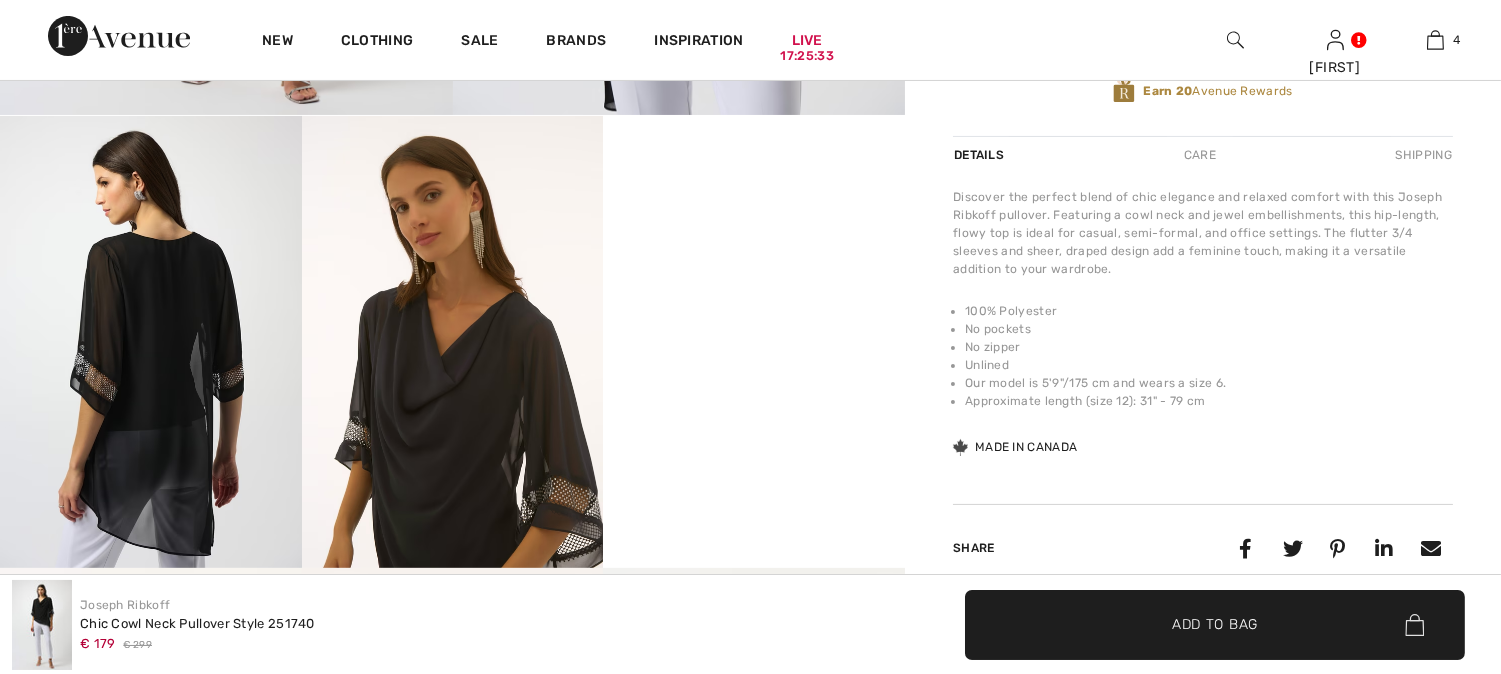 scroll, scrollTop: 776, scrollLeft: 0, axis: vertical 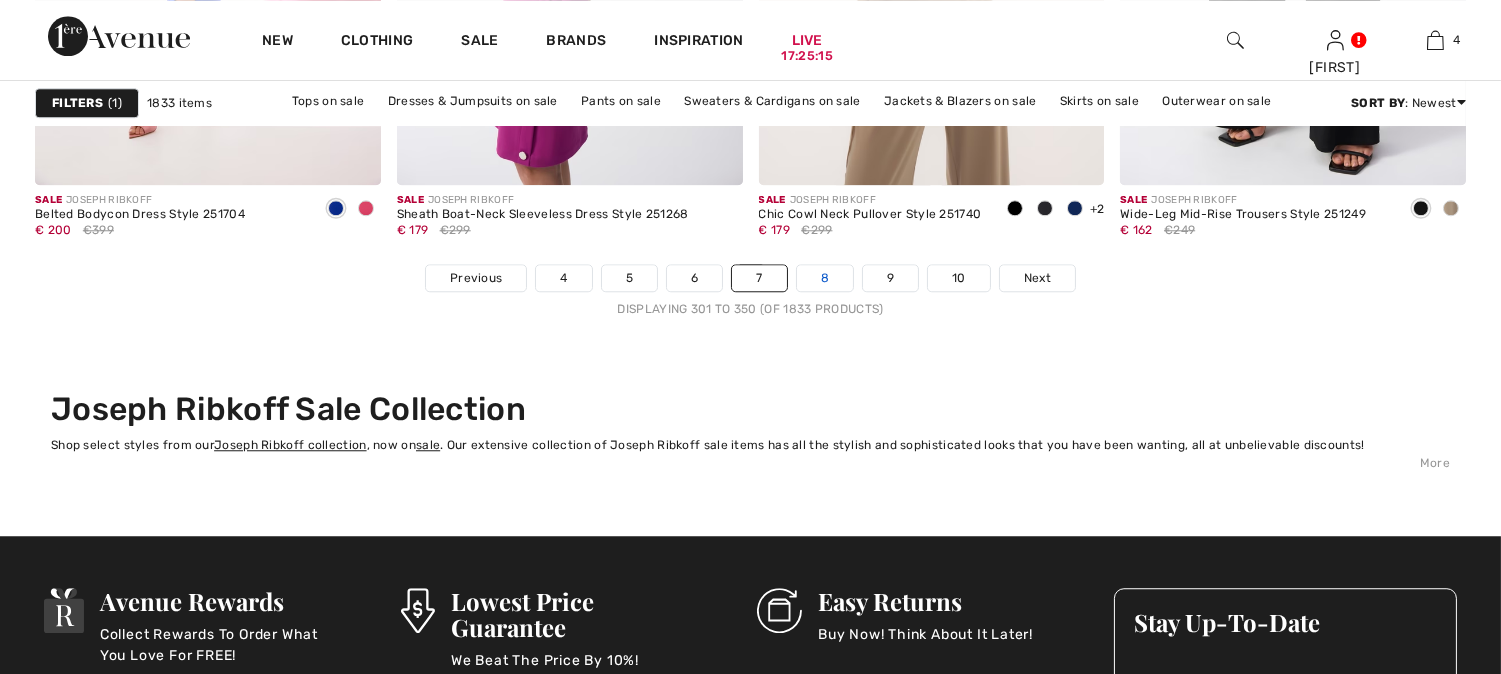 click on "8" at bounding box center (825, 278) 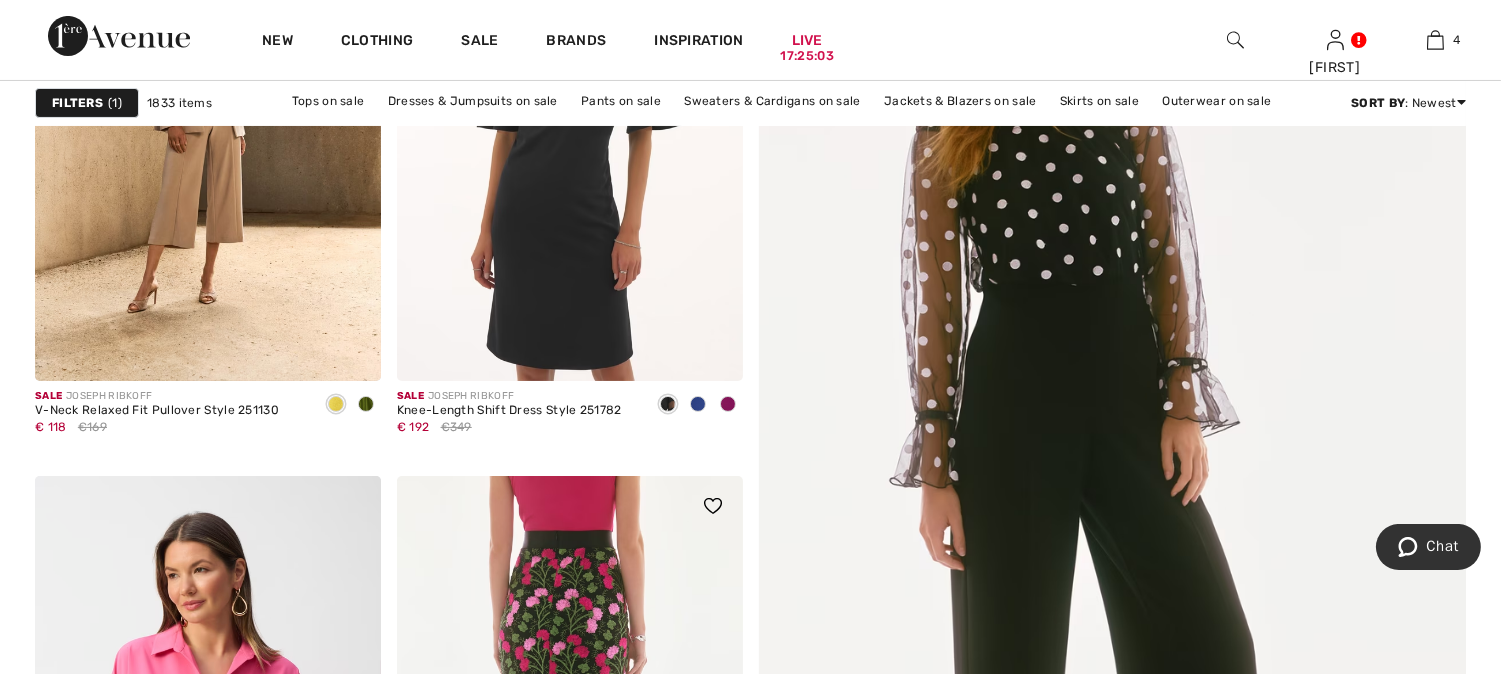 scroll, scrollTop: 1110, scrollLeft: 0, axis: vertical 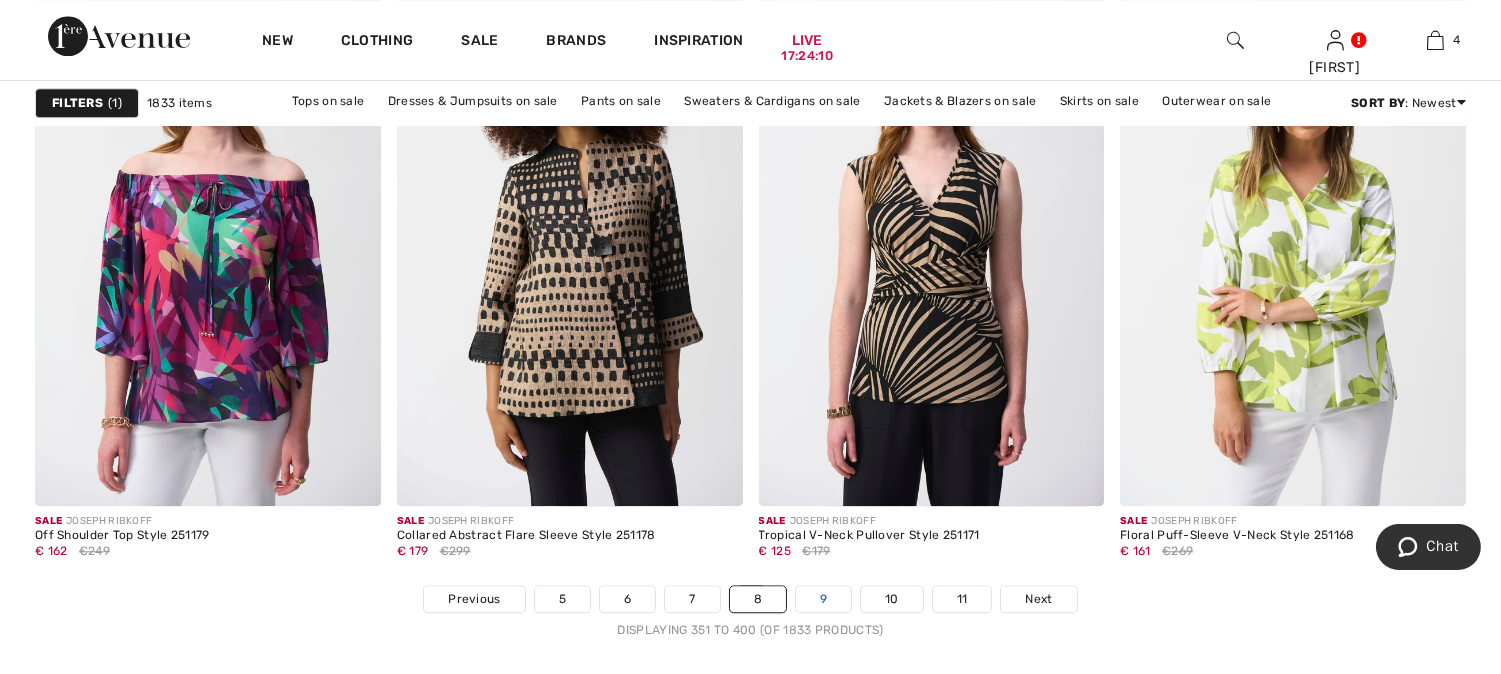 click on "9" at bounding box center (823, 599) 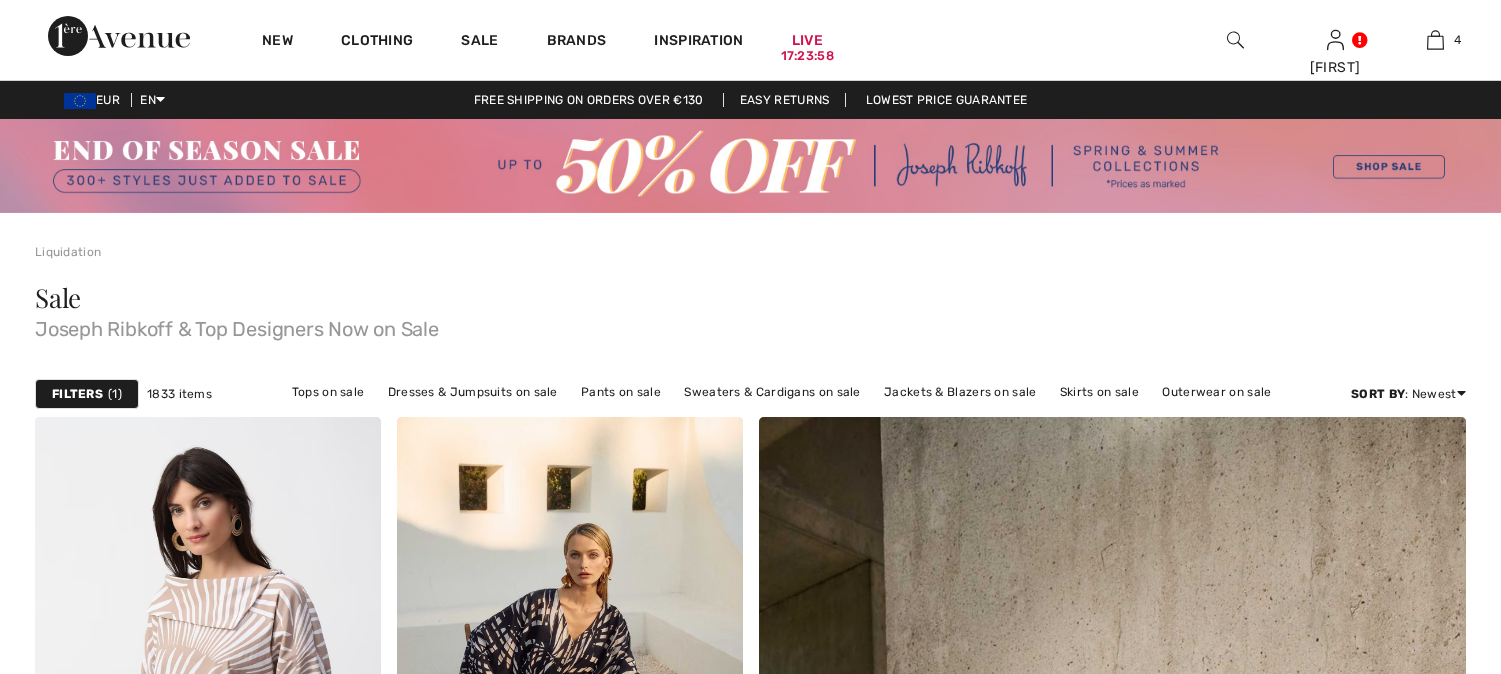 scroll, scrollTop: 1110, scrollLeft: 0, axis: vertical 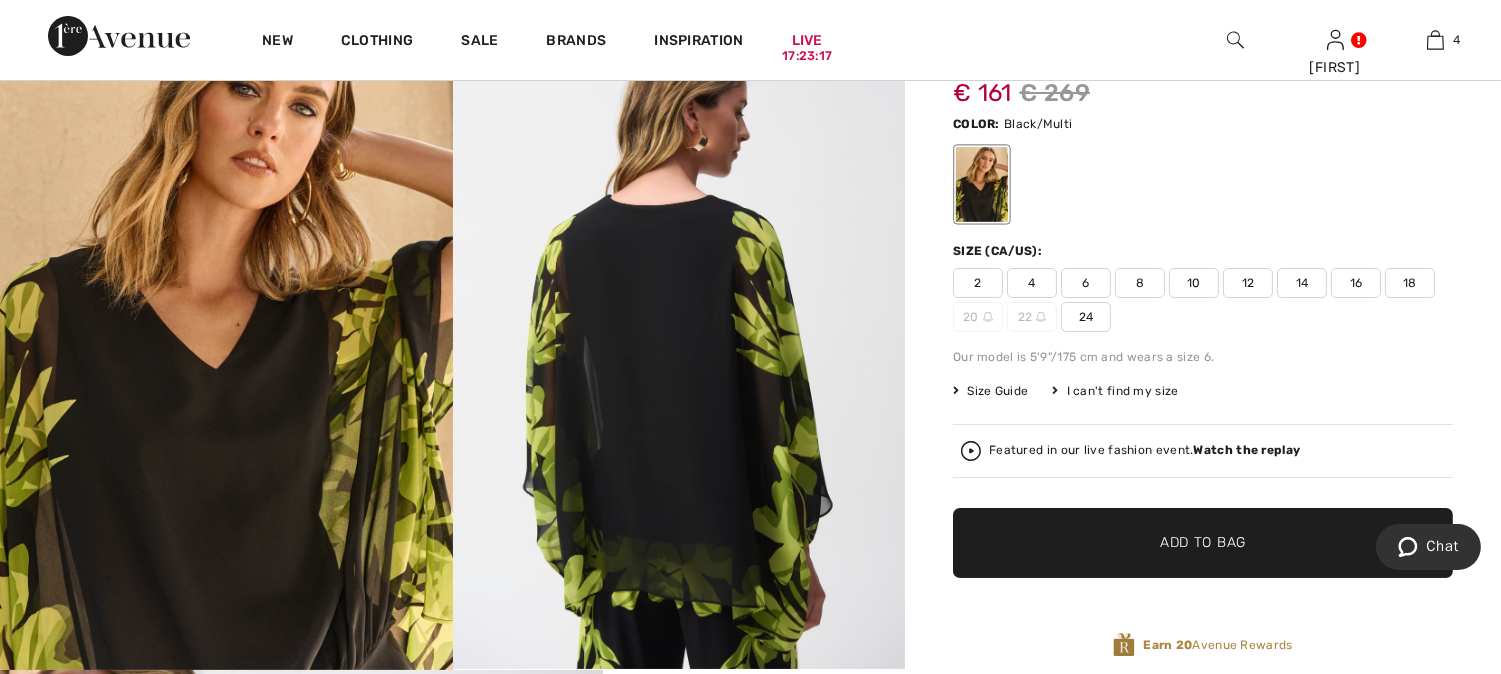 drag, startPoint x: 1080, startPoint y: 311, endPoint x: 1066, endPoint y: 323, distance: 18.439089 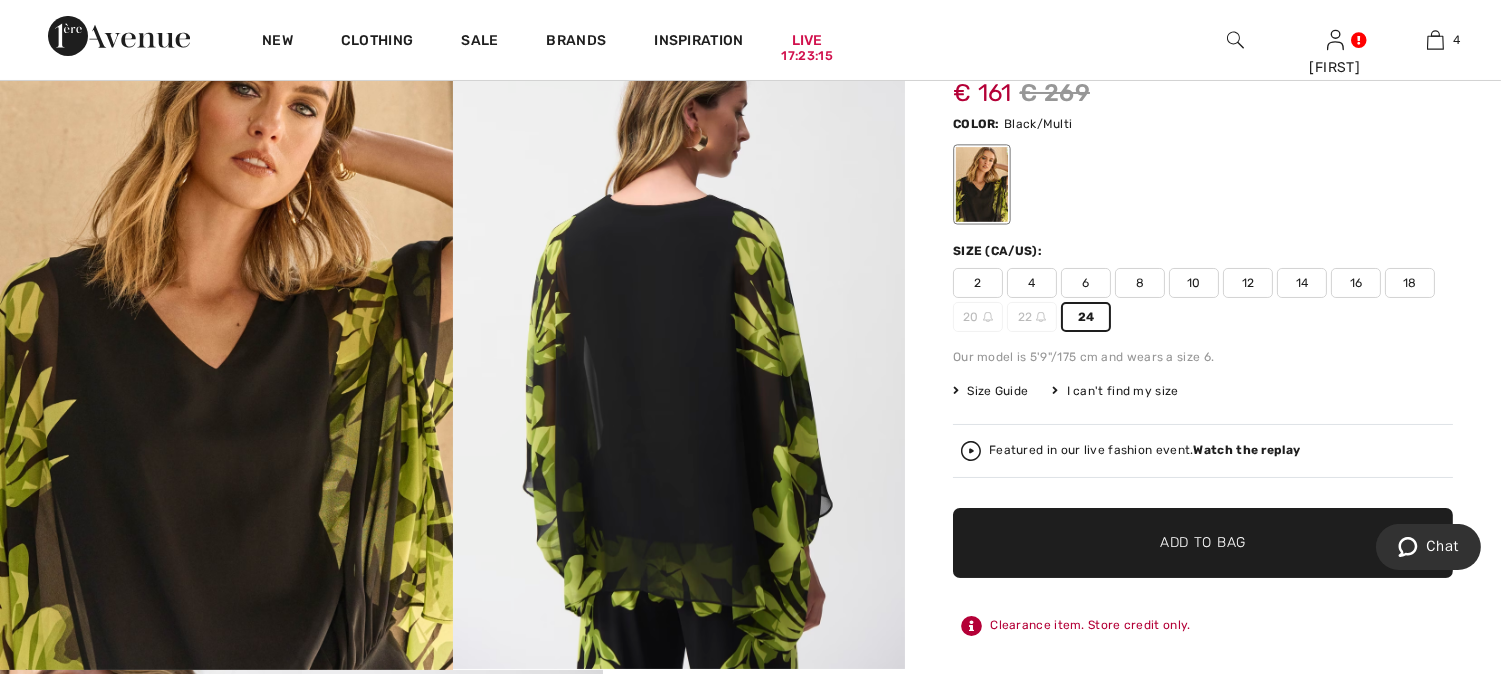 click on "✔ Added to Bag
Add to Bag" at bounding box center [1203, 543] 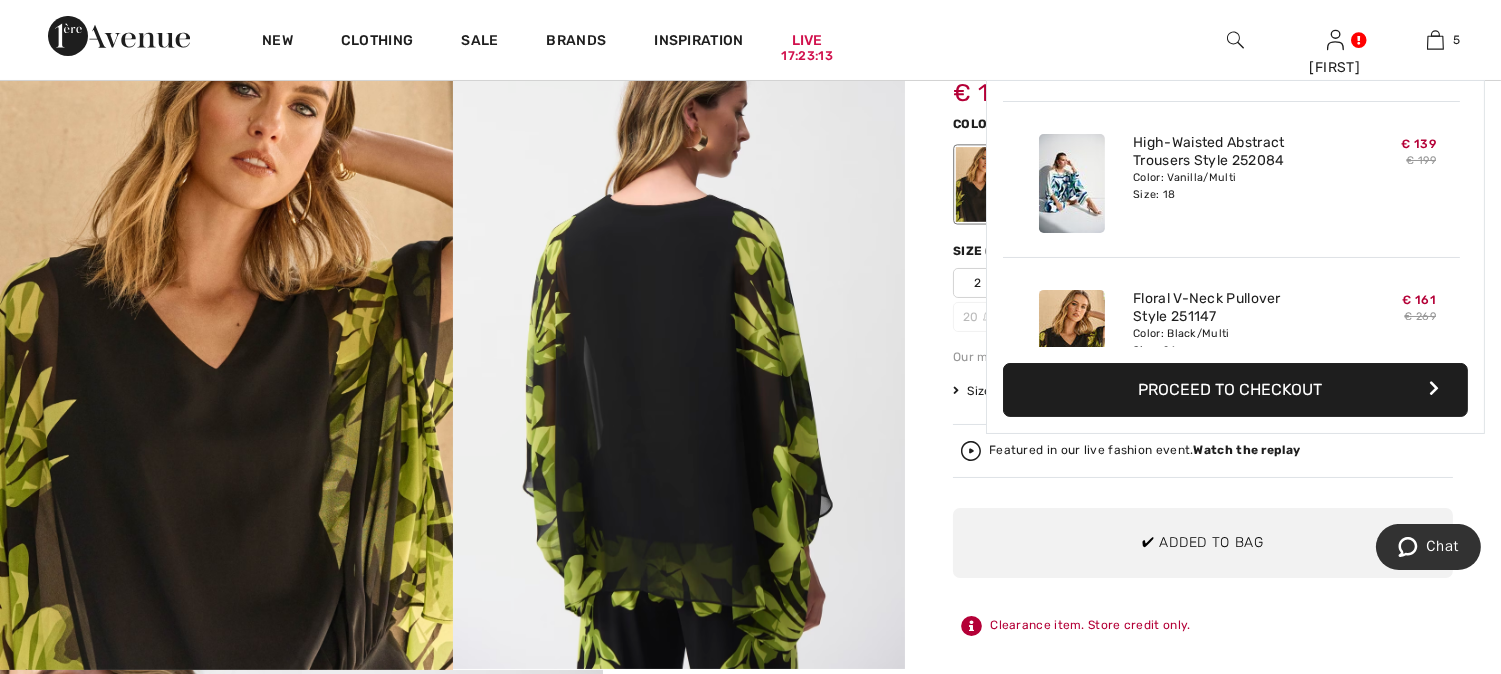 scroll, scrollTop: 530, scrollLeft: 0, axis: vertical 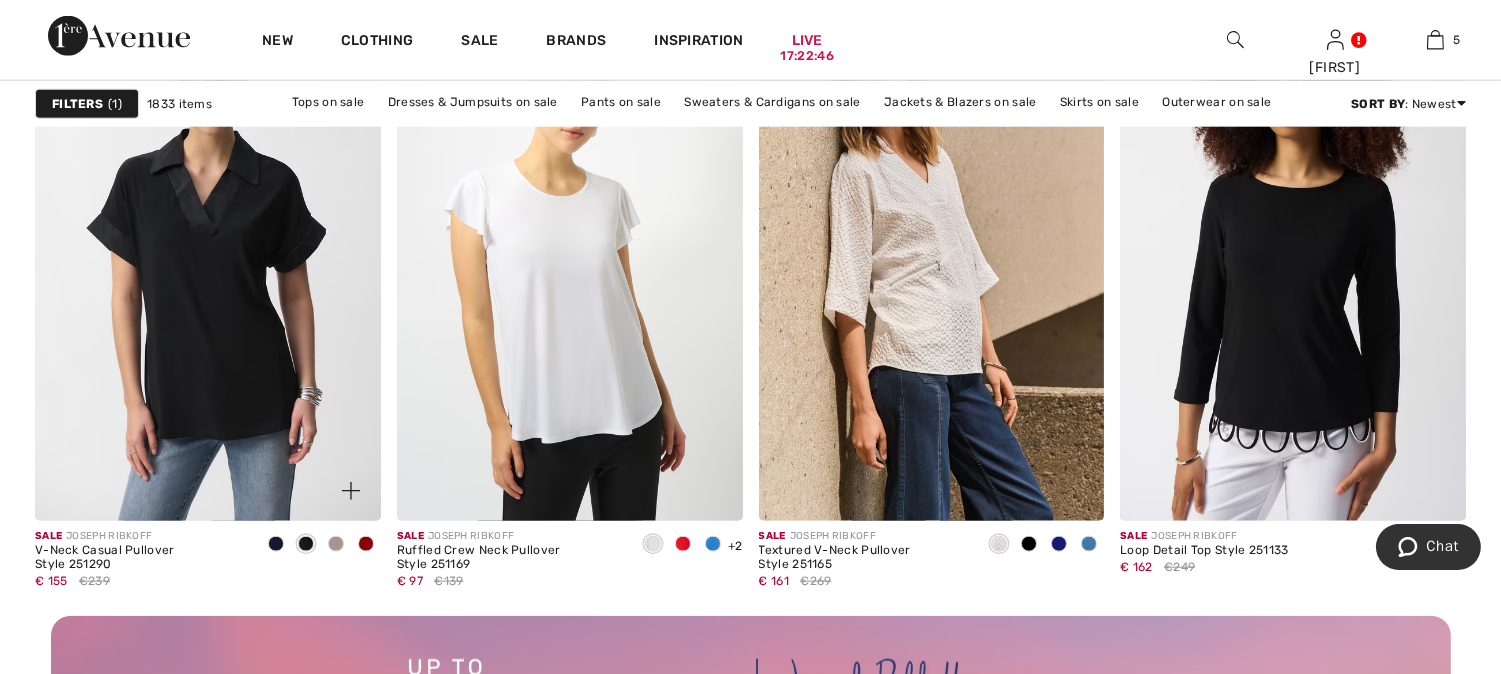 click at bounding box center (366, 544) 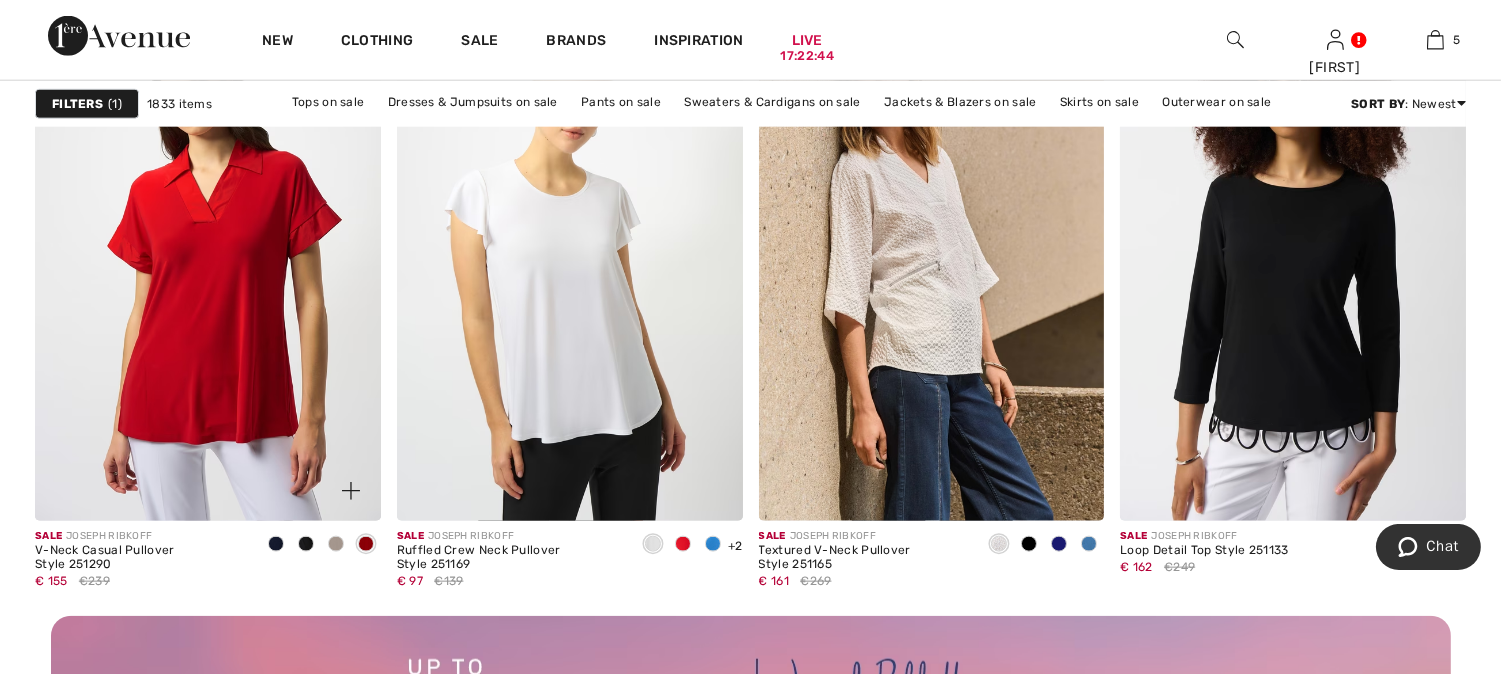 click at bounding box center (336, 544) 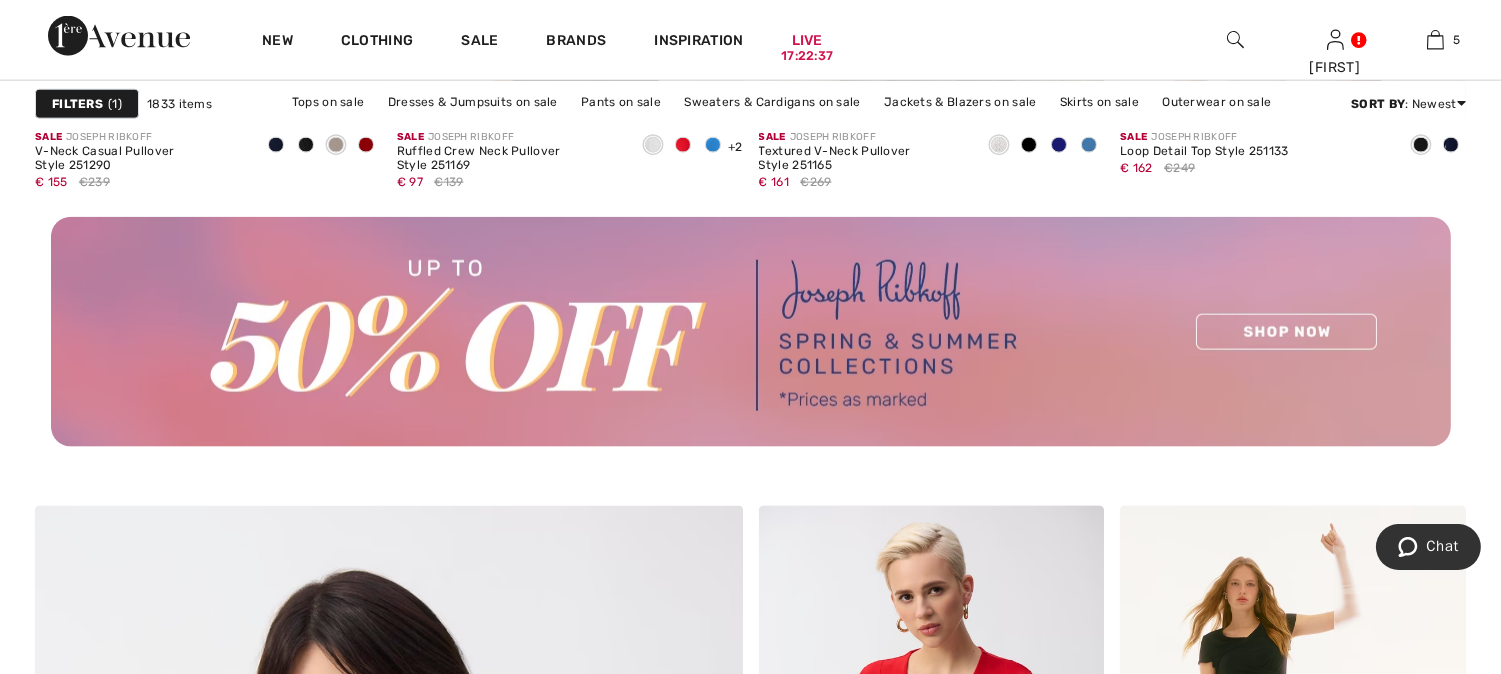 scroll, scrollTop: 4862, scrollLeft: 0, axis: vertical 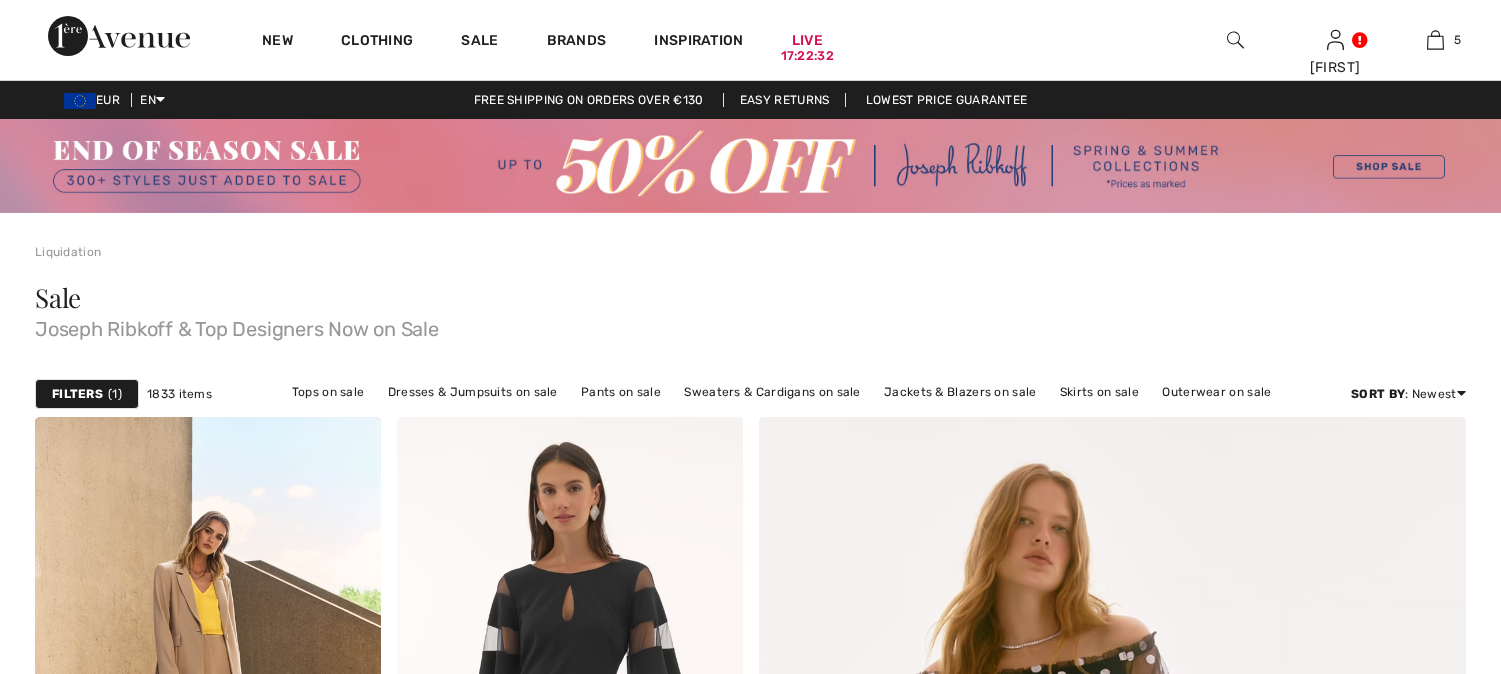click at bounding box center [932, 9467] 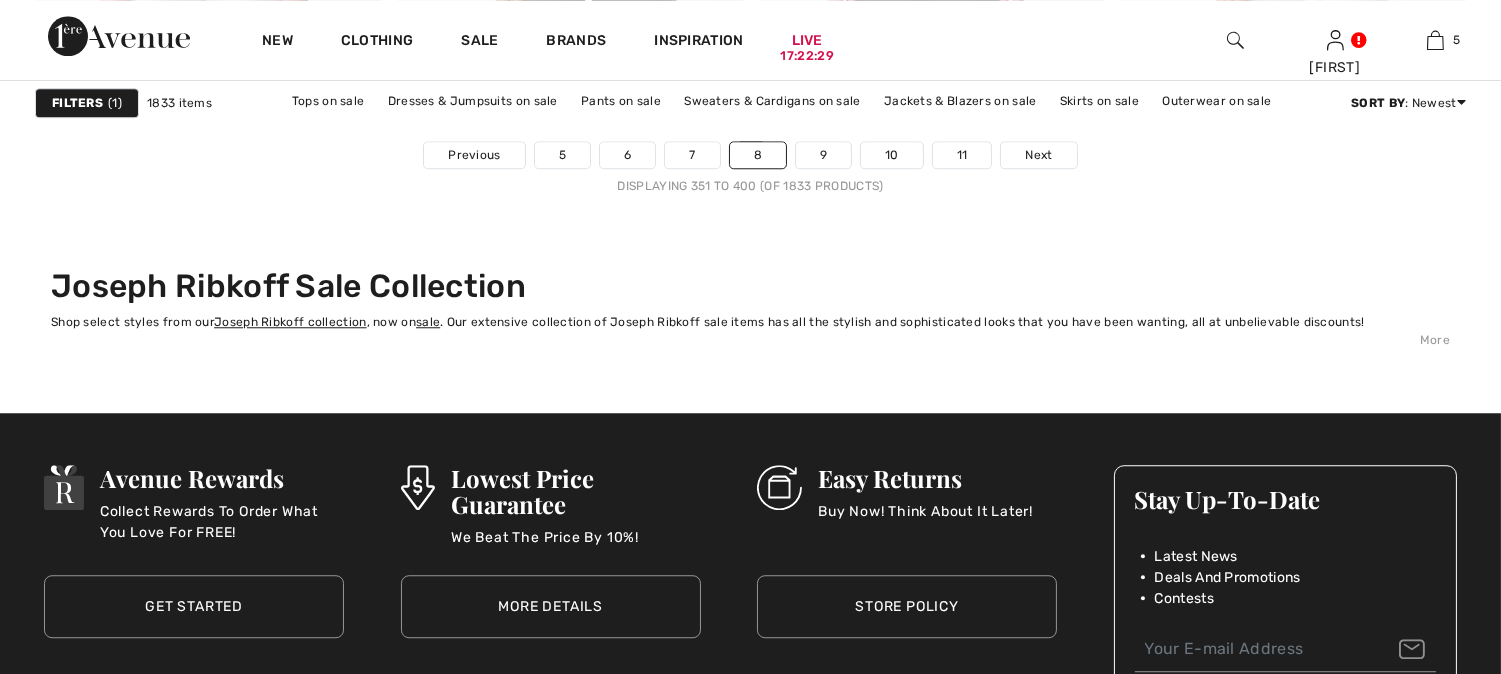 scroll, scrollTop: 9665, scrollLeft: 0, axis: vertical 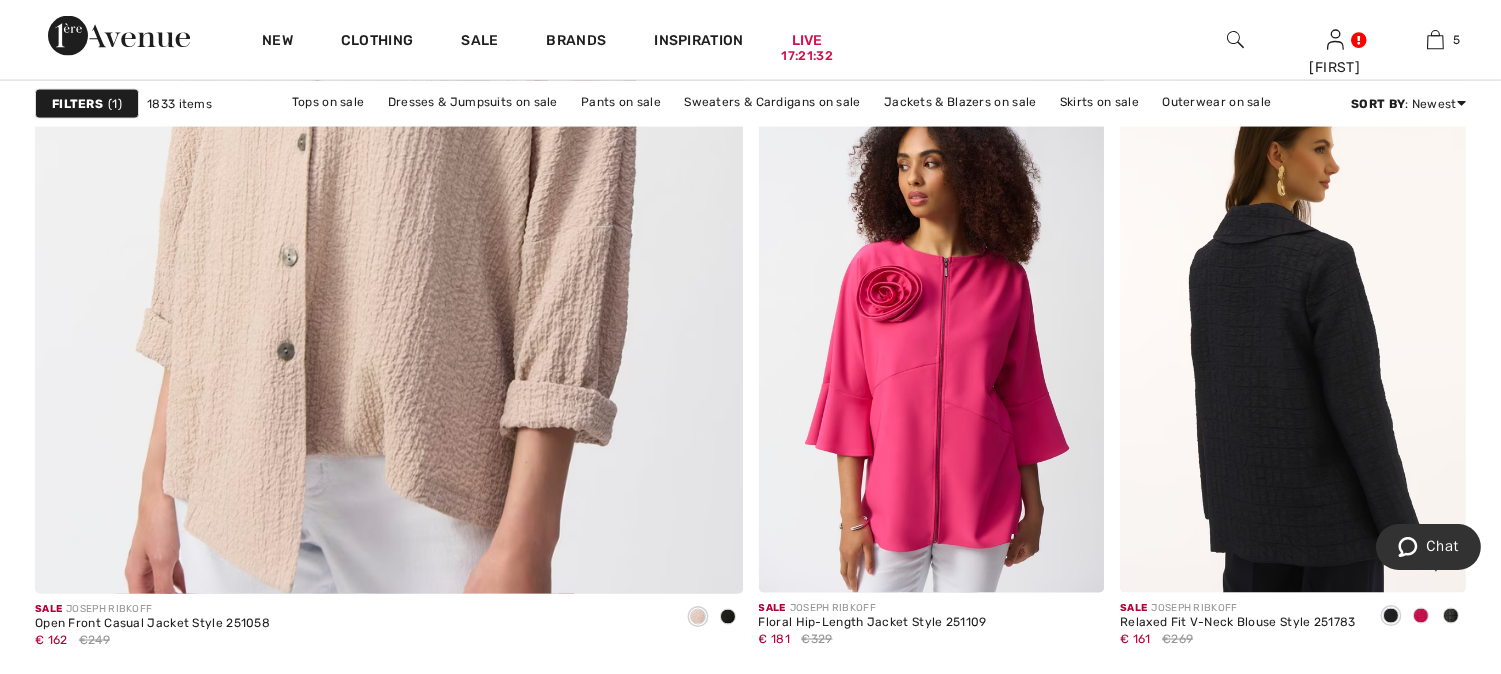 click at bounding box center [1293, 334] 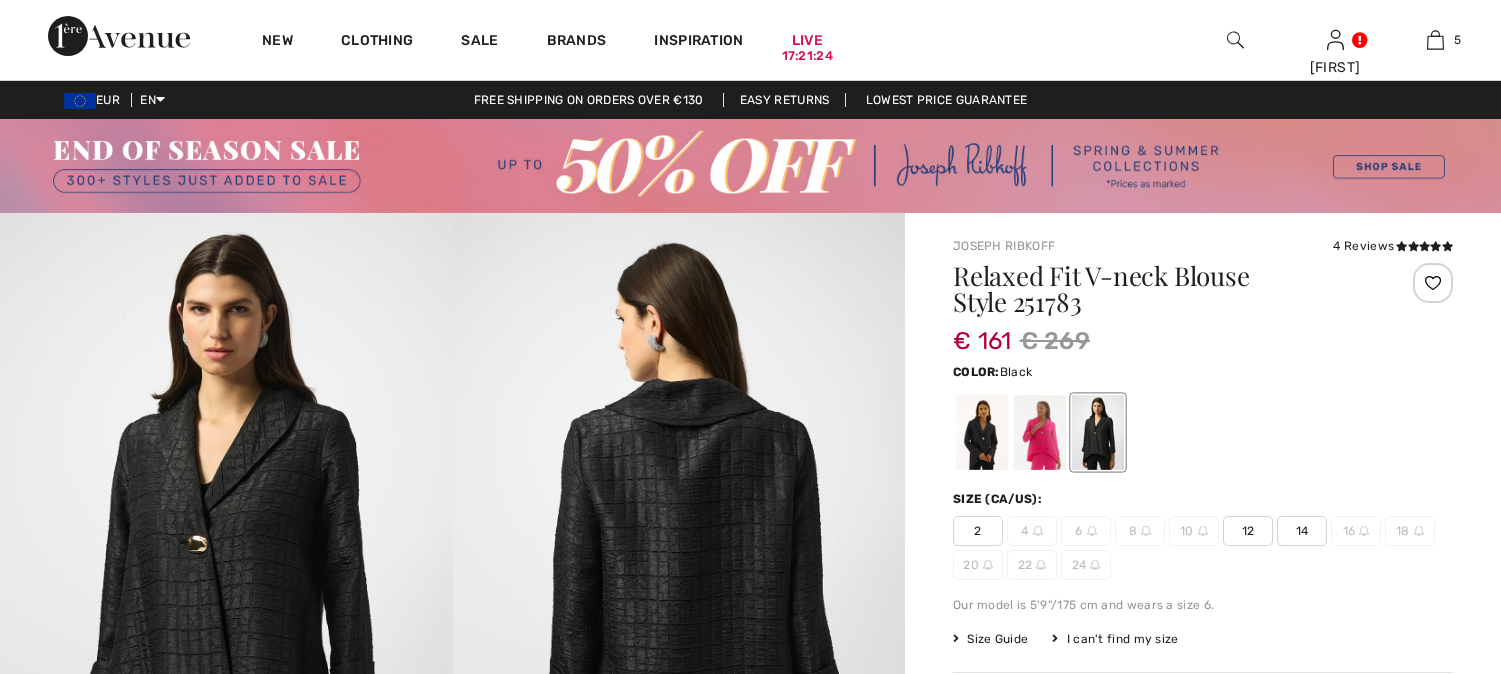 scroll, scrollTop: 0, scrollLeft: 0, axis: both 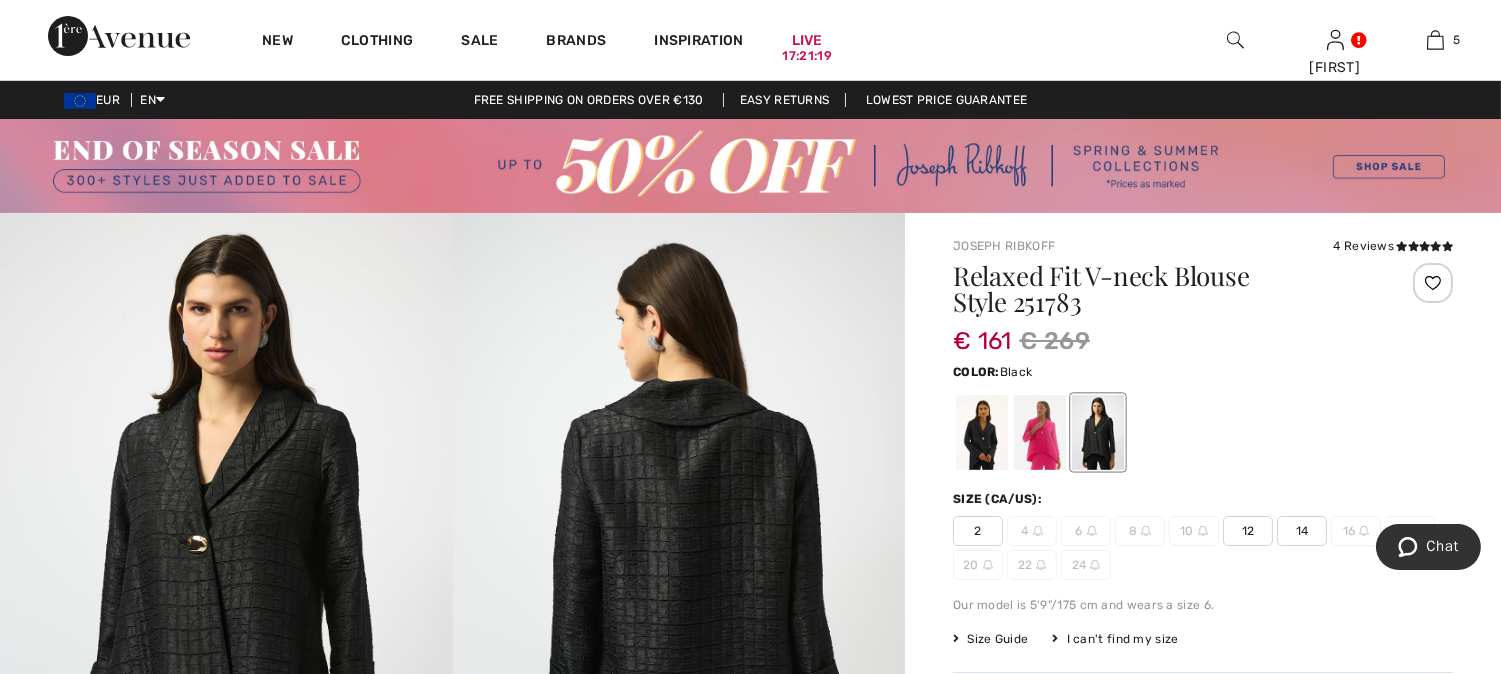 click at bounding box center (1098, 432) 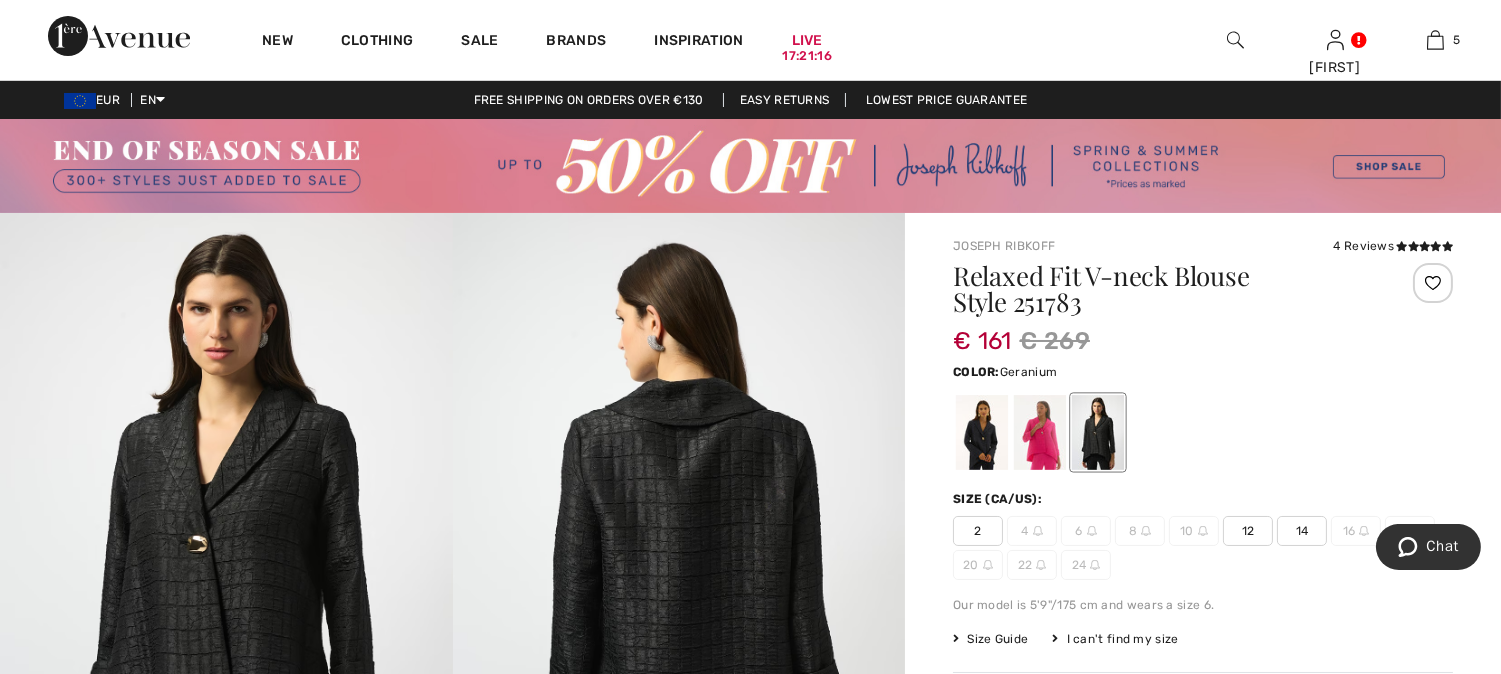 click at bounding box center (1040, 432) 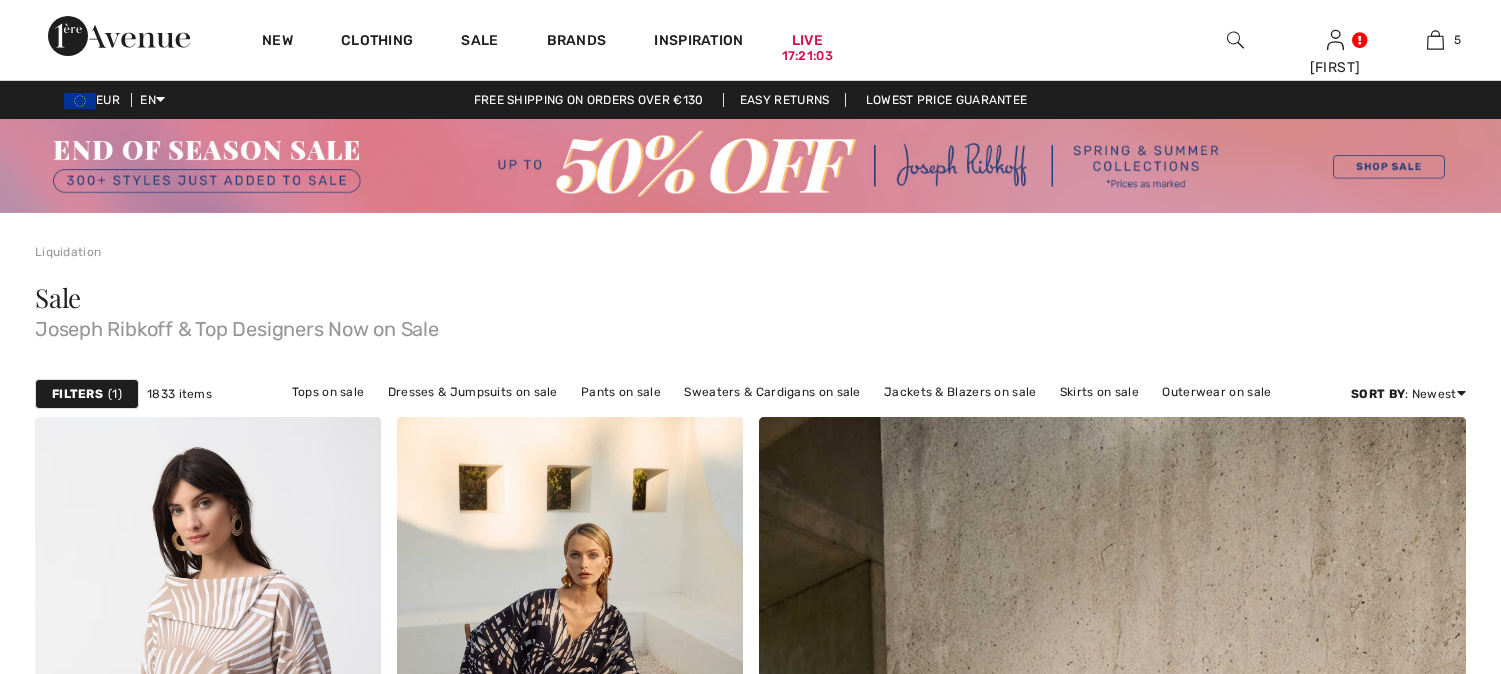 scroll, scrollTop: 6776, scrollLeft: 0, axis: vertical 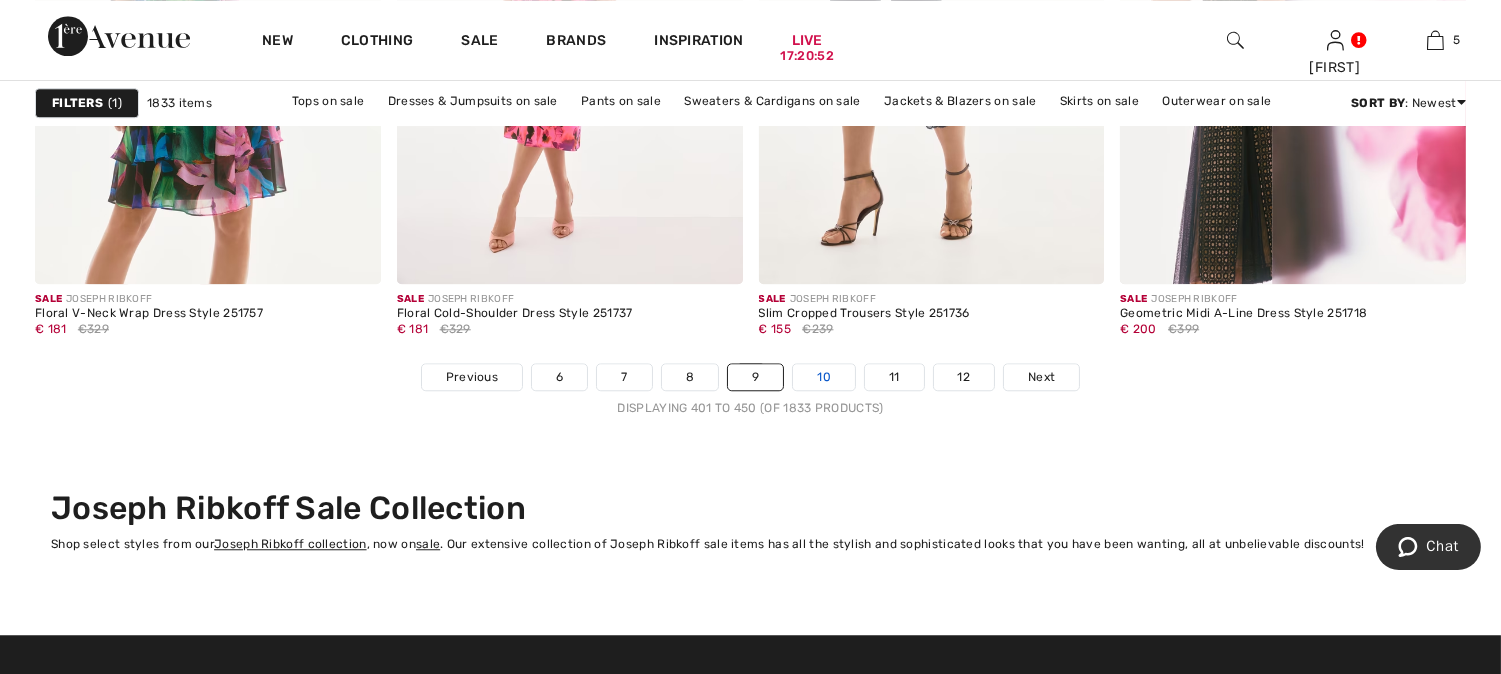 click on "10" at bounding box center (824, 377) 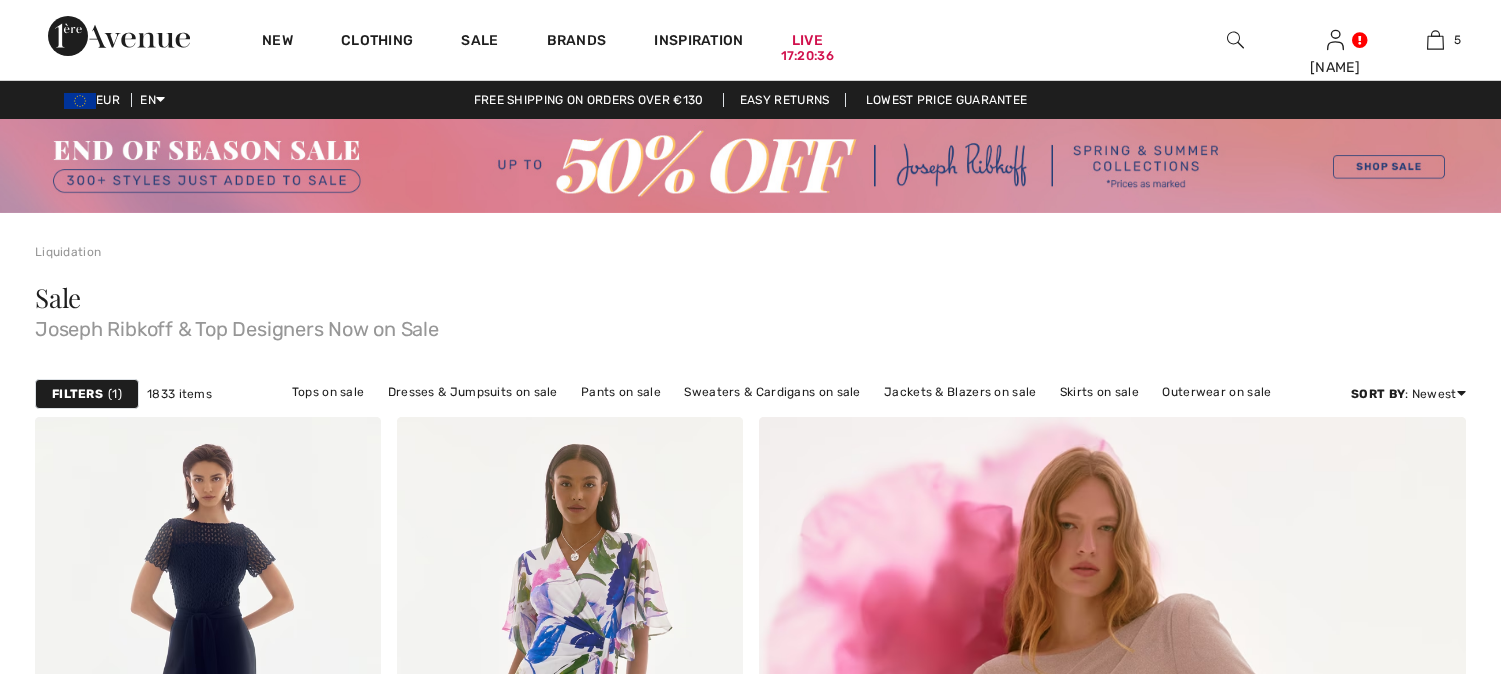 scroll, scrollTop: 2221, scrollLeft: 0, axis: vertical 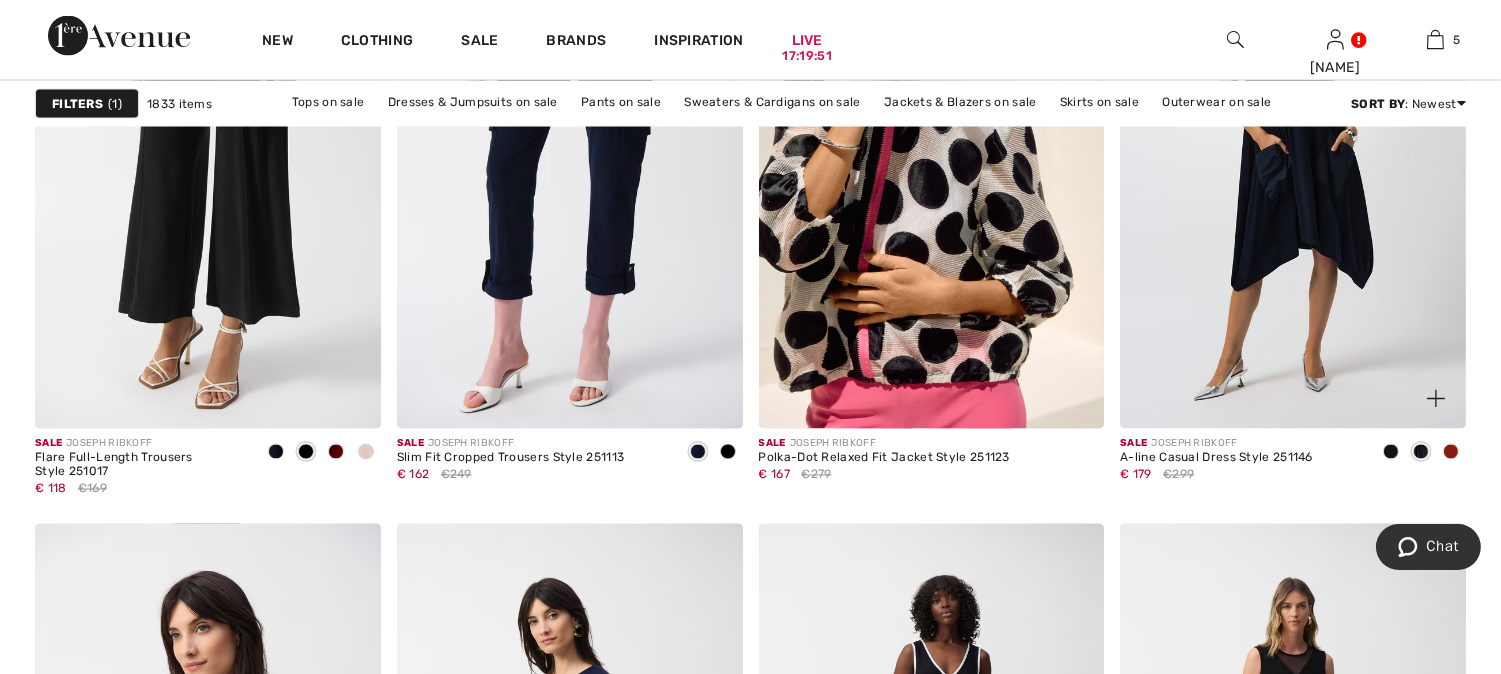 click at bounding box center (1293, 169) 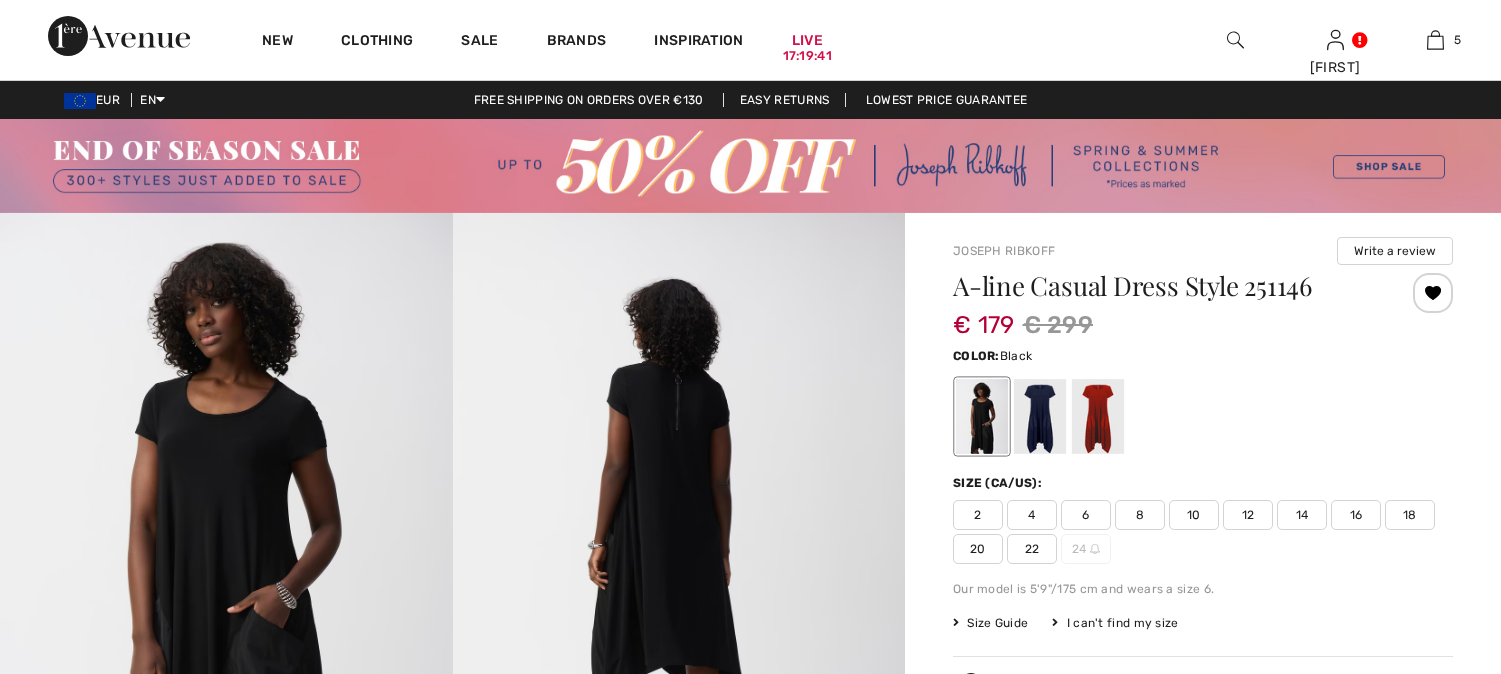 scroll, scrollTop: 0, scrollLeft: 0, axis: both 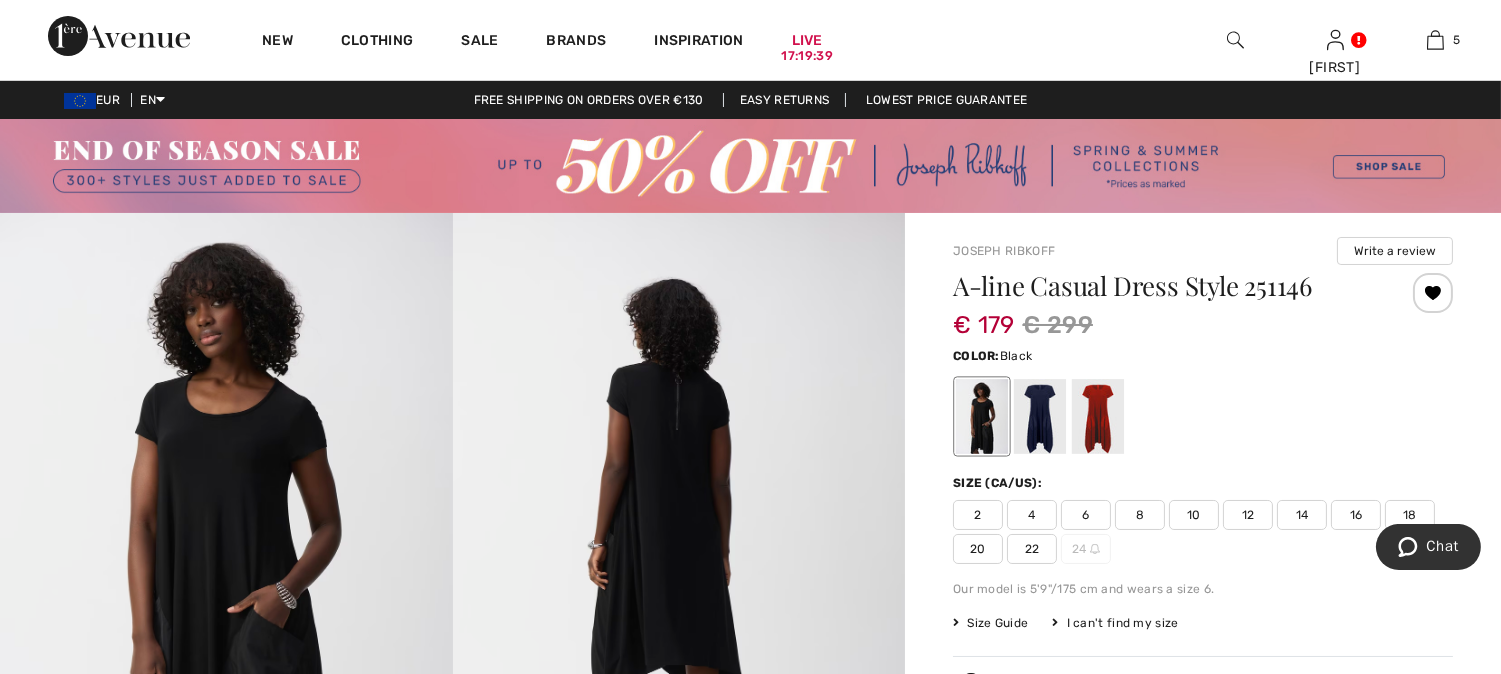 click at bounding box center (1098, 416) 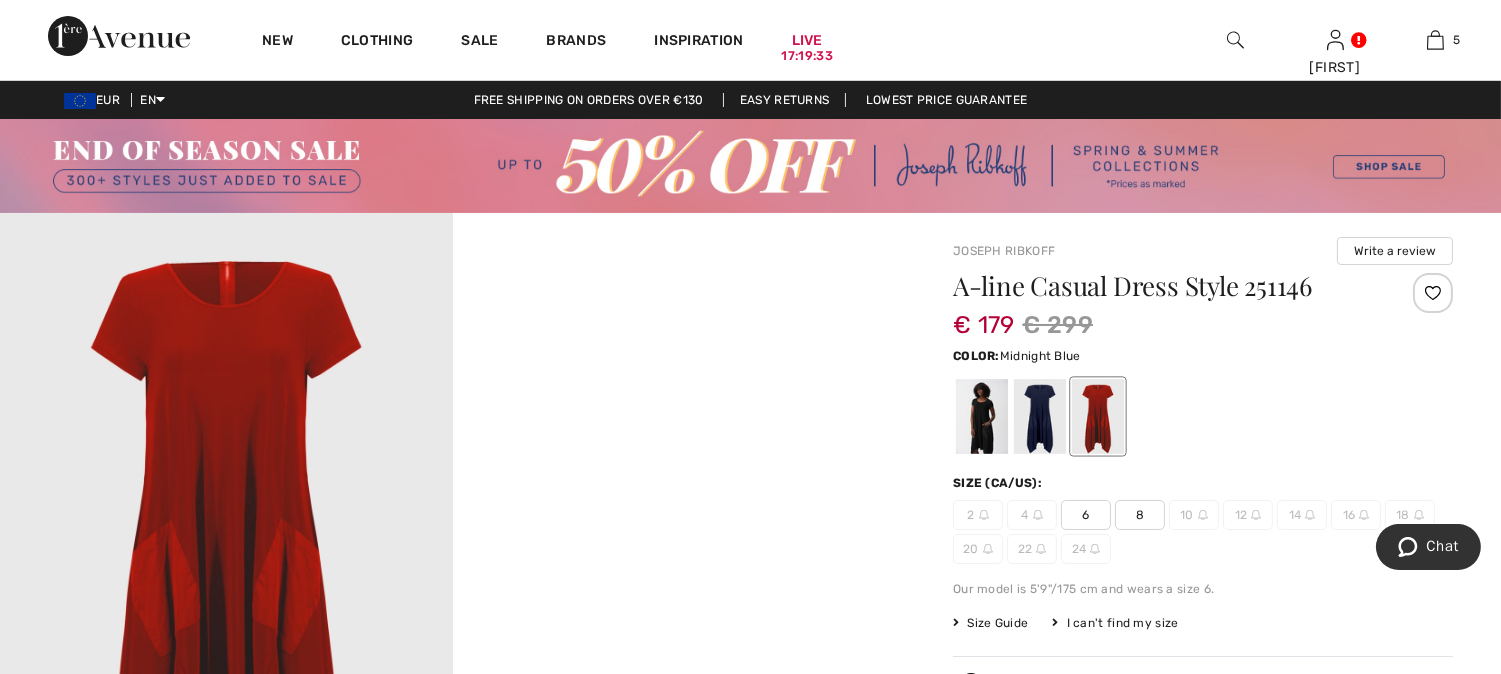 click at bounding box center (1040, 416) 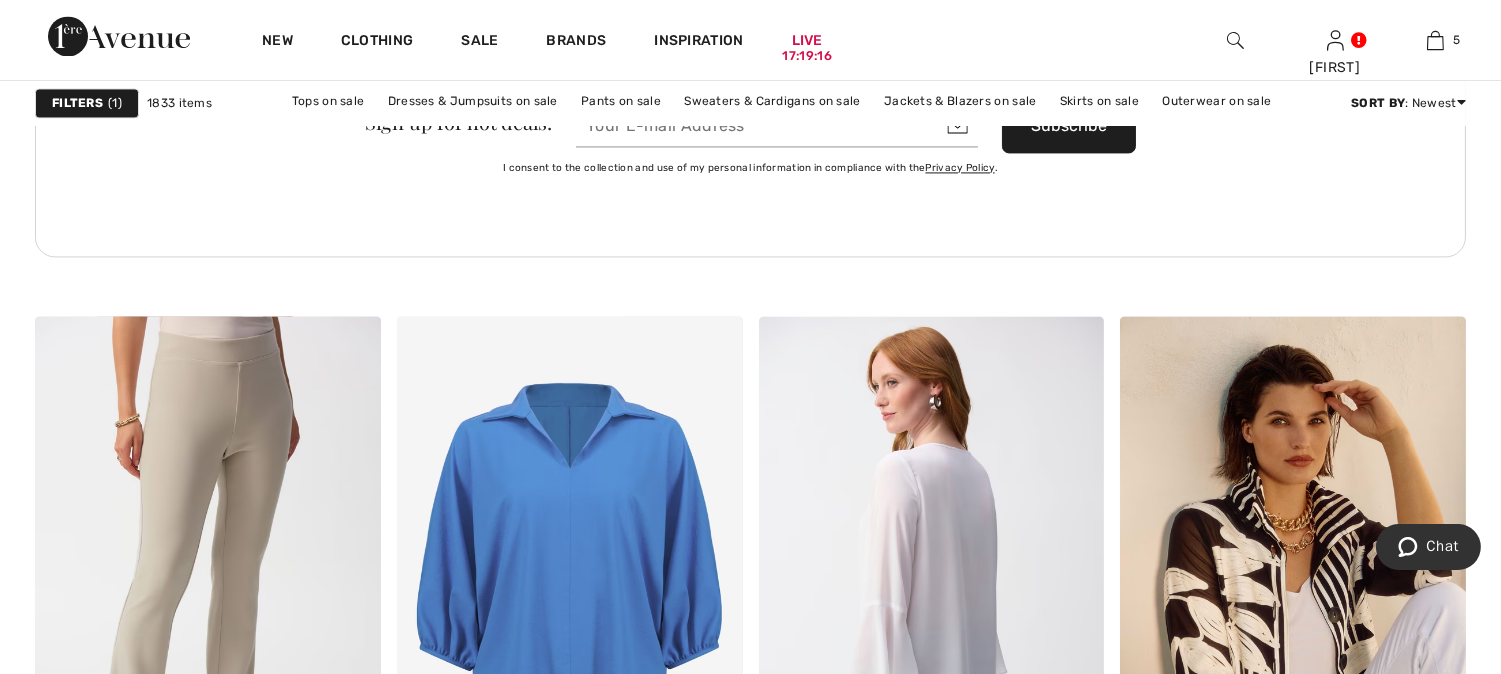 scroll, scrollTop: 7692, scrollLeft: 0, axis: vertical 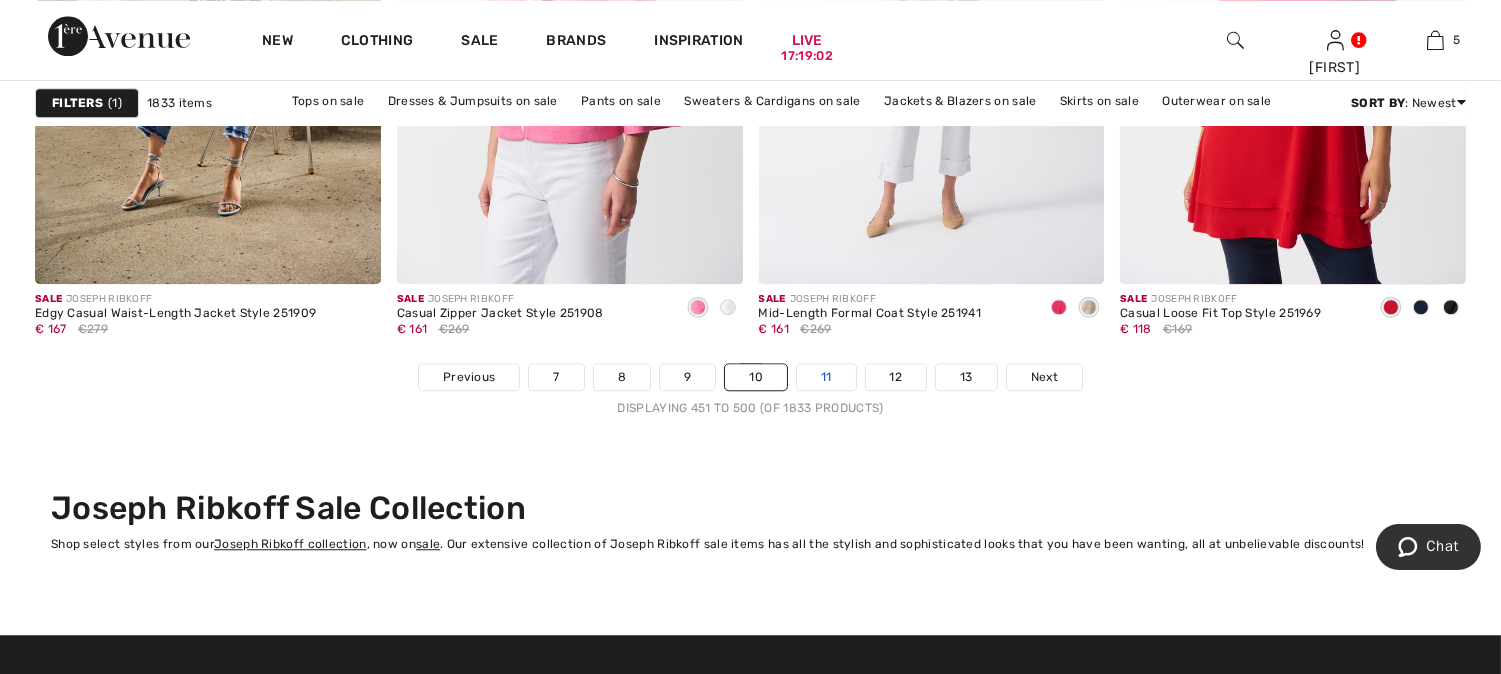 click on "11" at bounding box center (826, 377) 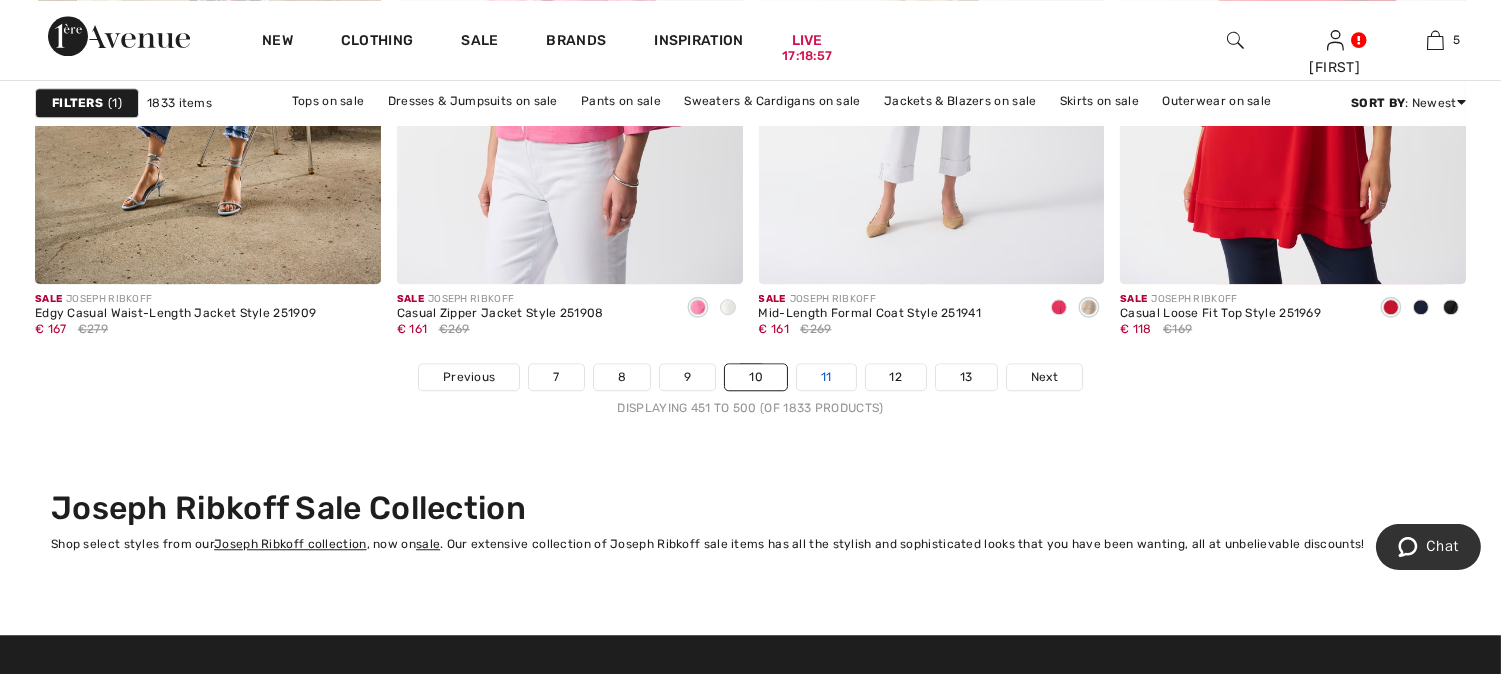 click on "11" at bounding box center [826, 377] 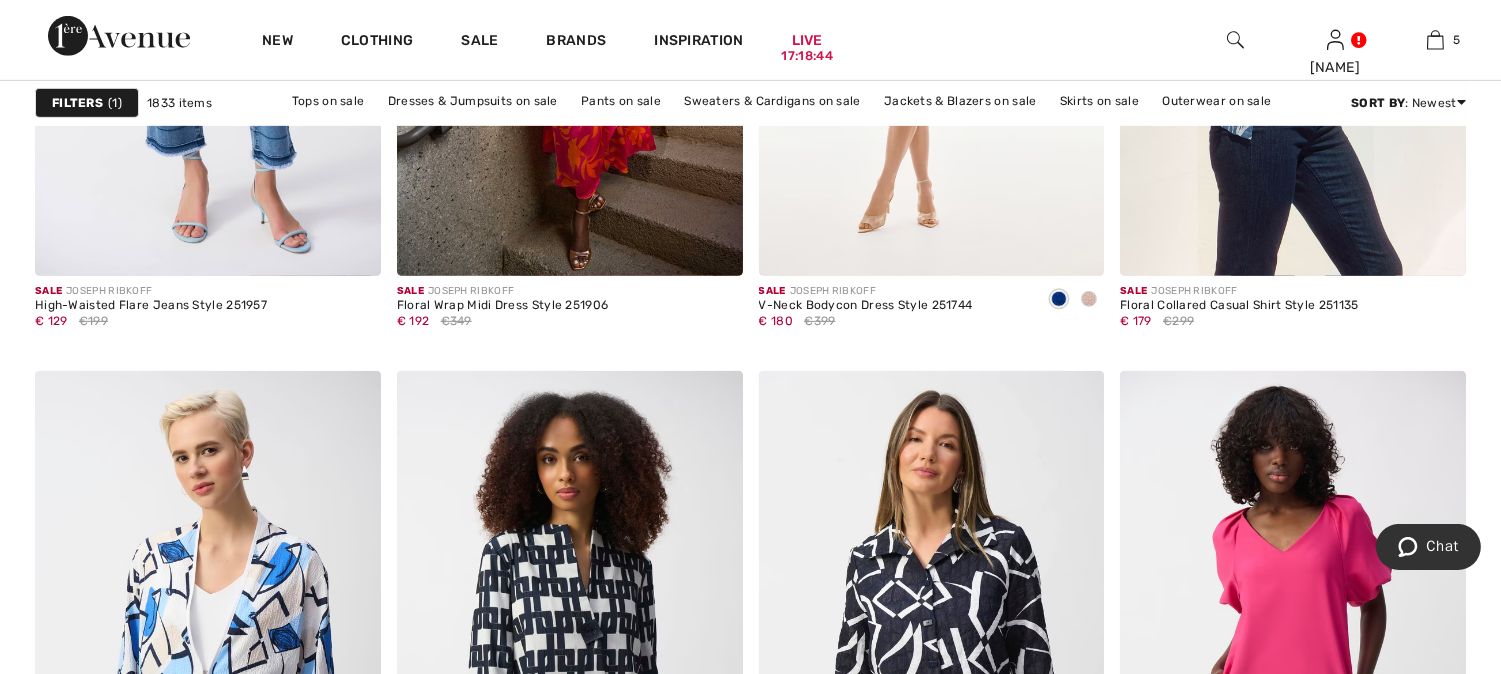 scroll, scrollTop: 0, scrollLeft: 0, axis: both 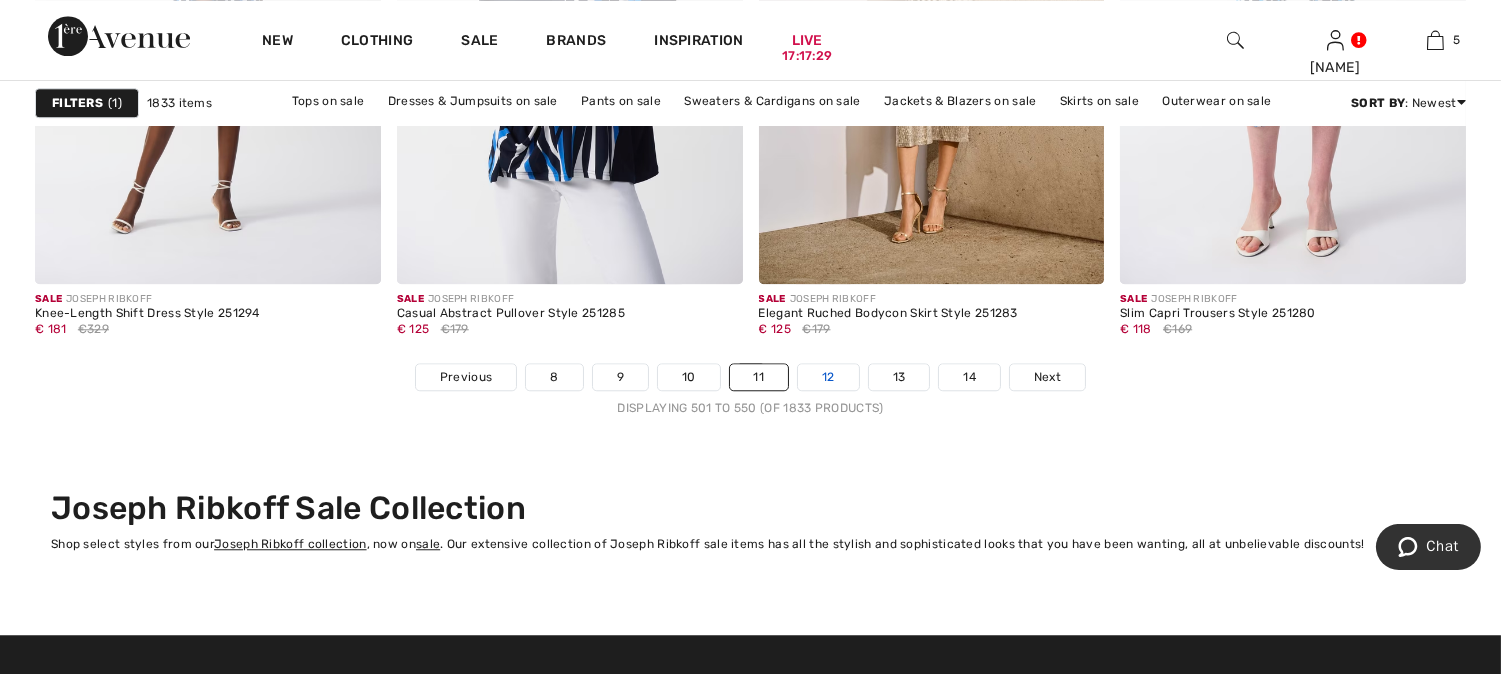 click on "12" at bounding box center [828, 377] 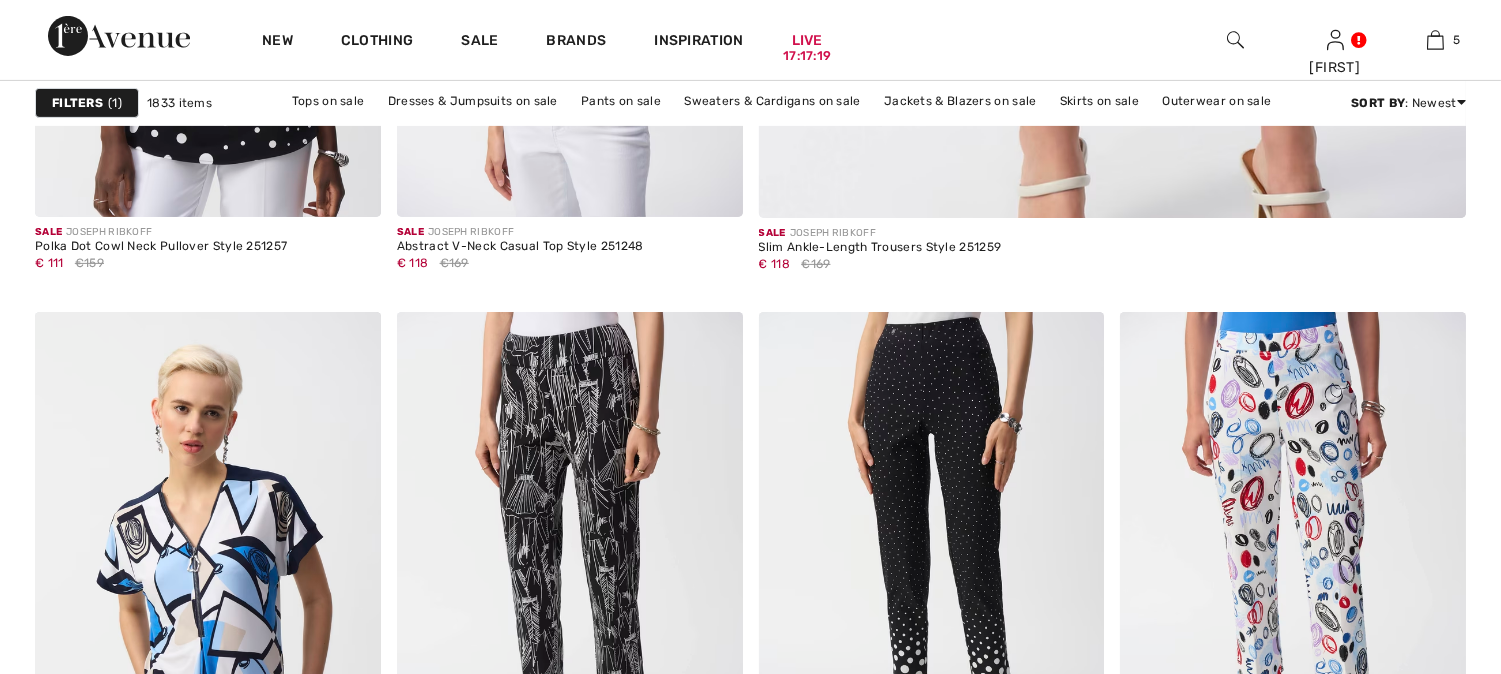 scroll, scrollTop: 1332, scrollLeft: 0, axis: vertical 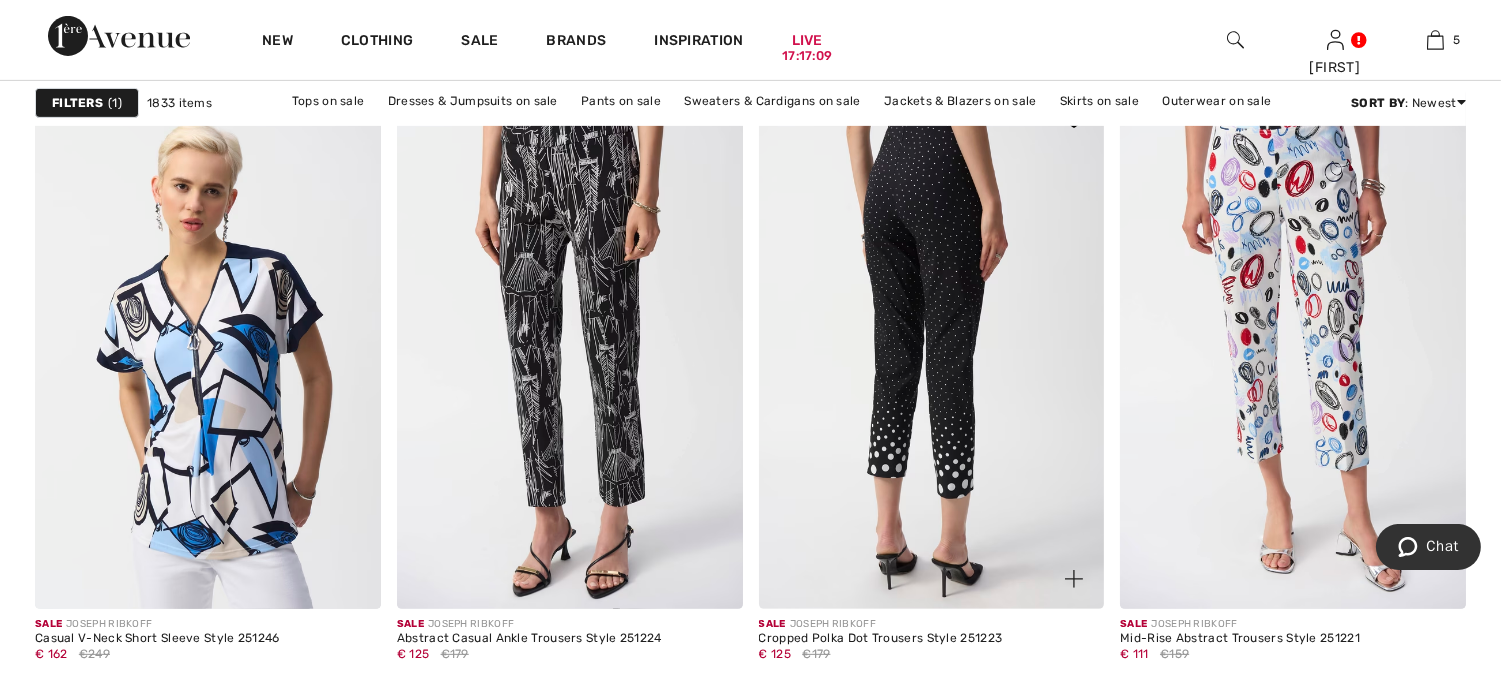 click at bounding box center [932, 349] 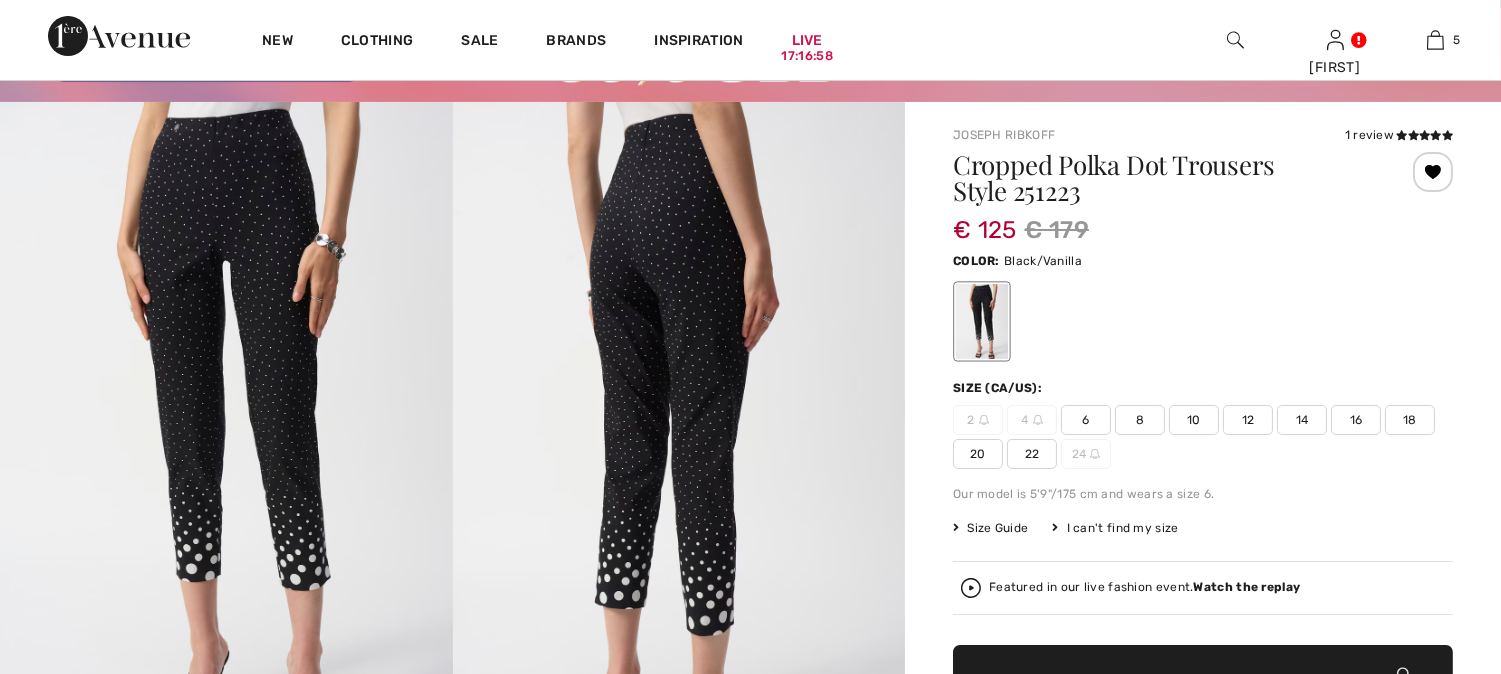 scroll, scrollTop: 111, scrollLeft: 0, axis: vertical 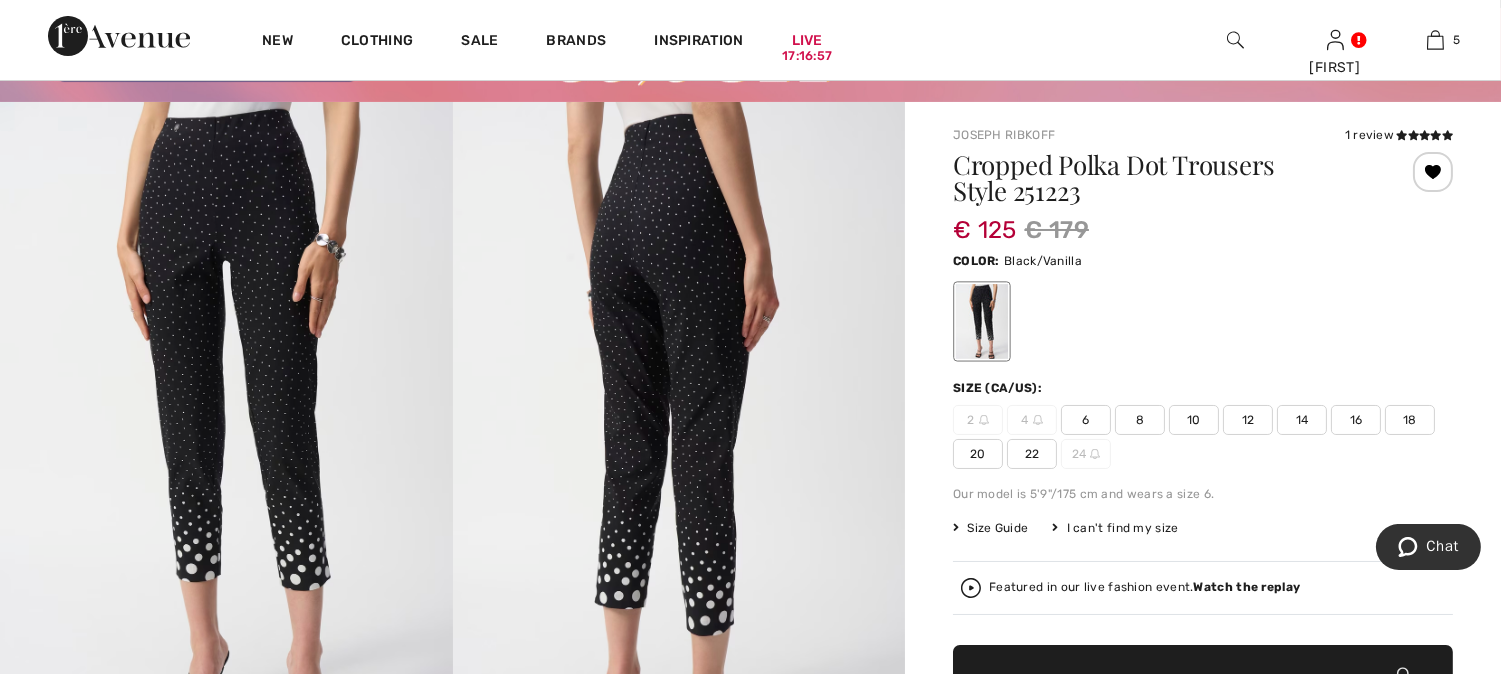 click on "18" at bounding box center [1410, 420] 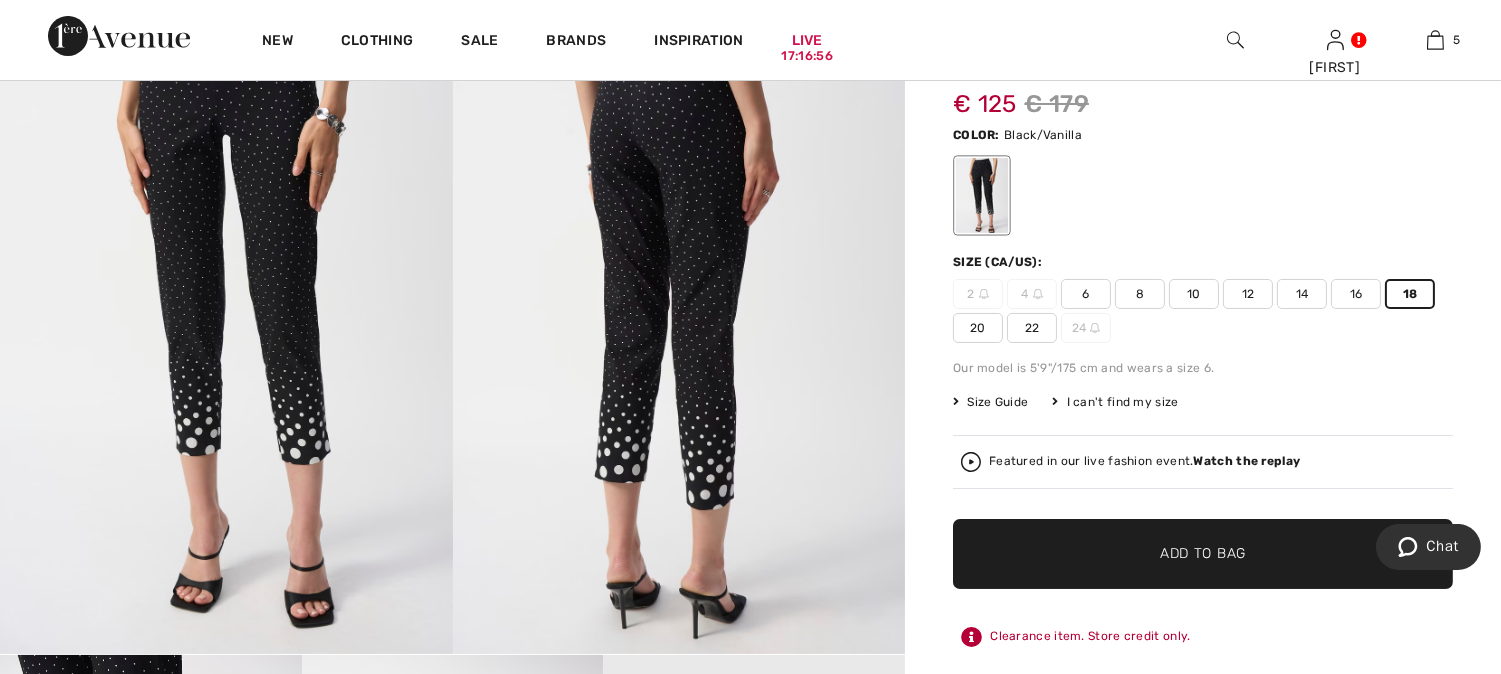 scroll, scrollTop: 333, scrollLeft: 0, axis: vertical 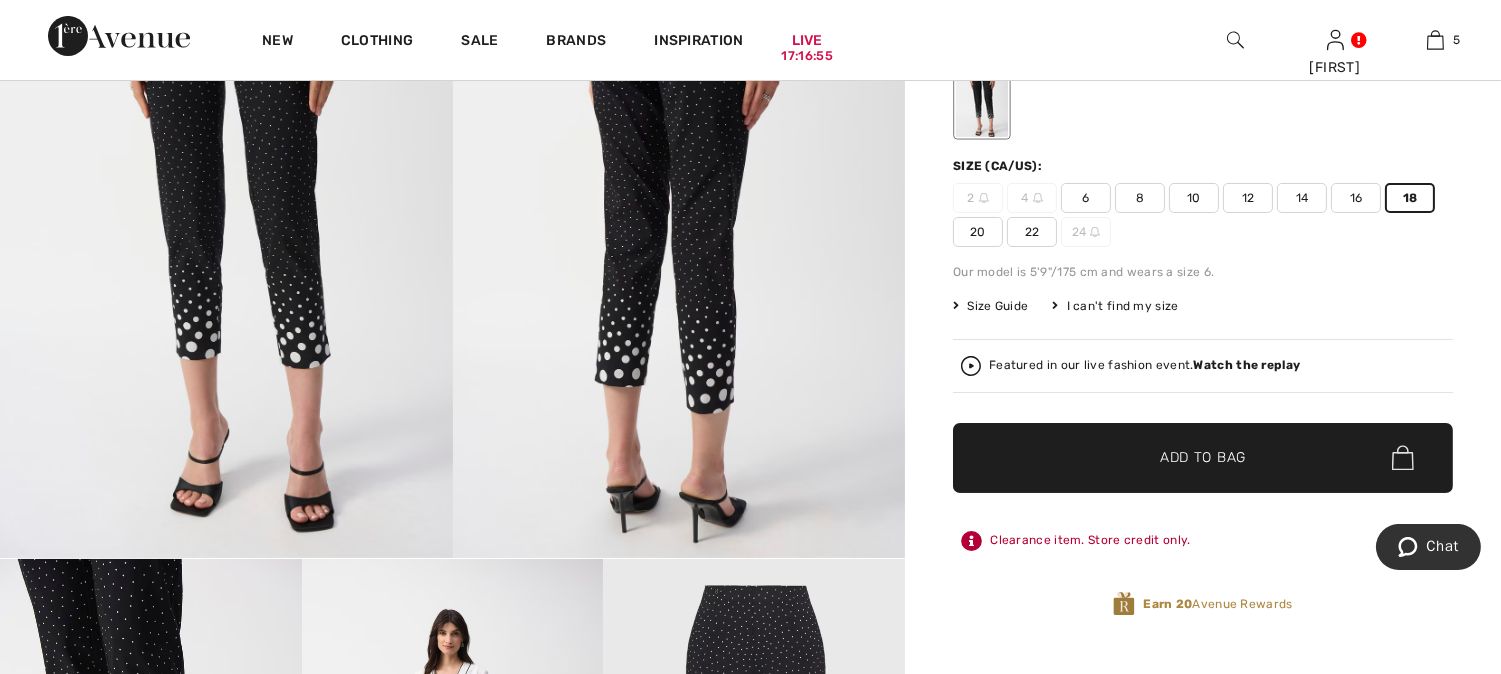 click on "✔ Added to Bag
Add to Bag" at bounding box center [1203, 458] 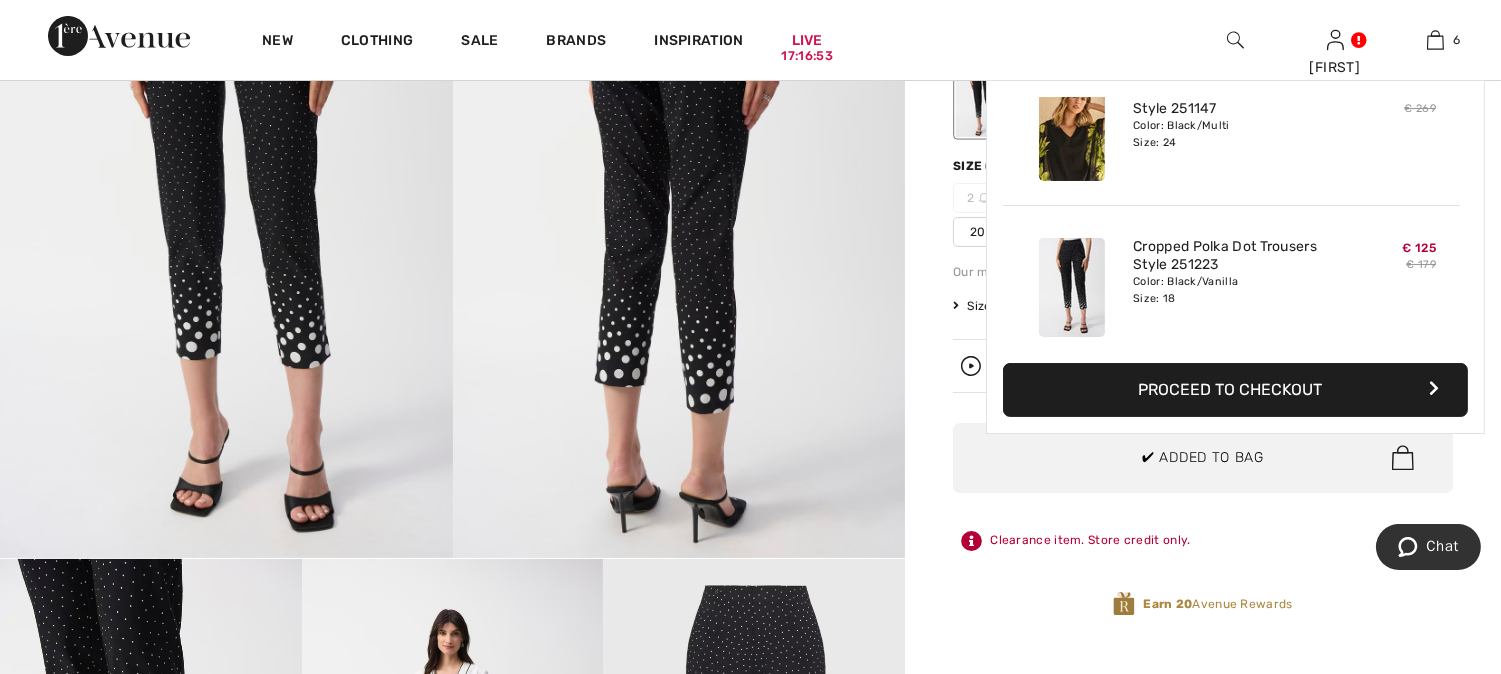 scroll, scrollTop: 686, scrollLeft: 0, axis: vertical 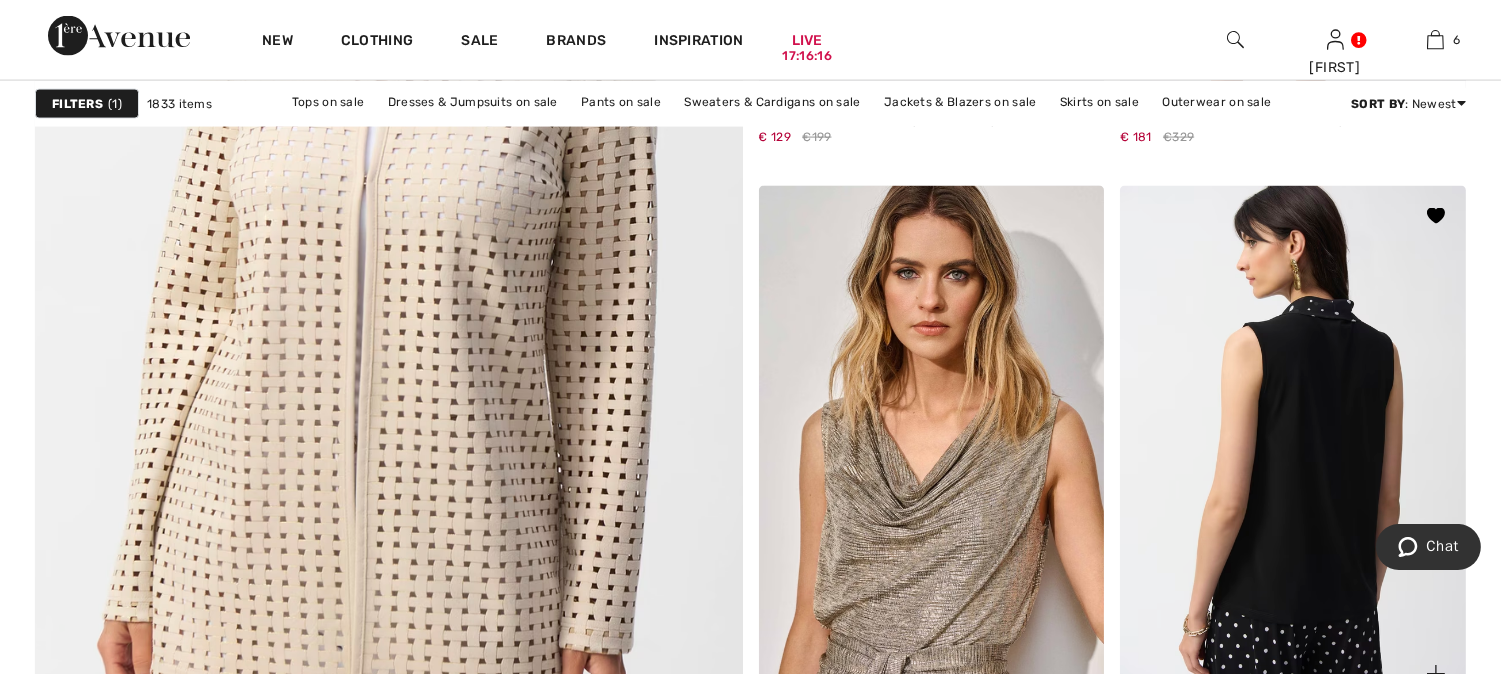 click at bounding box center (1293, 445) 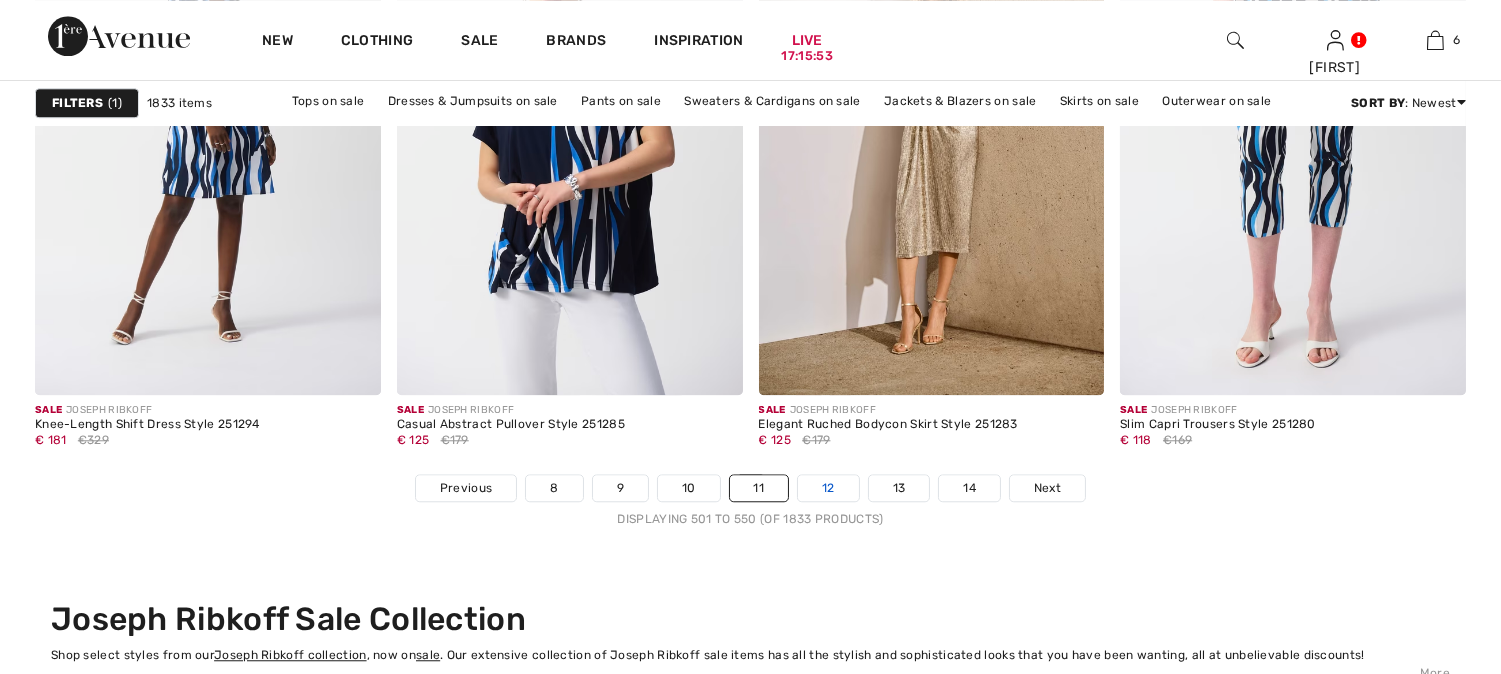 scroll, scrollTop: 9332, scrollLeft: 0, axis: vertical 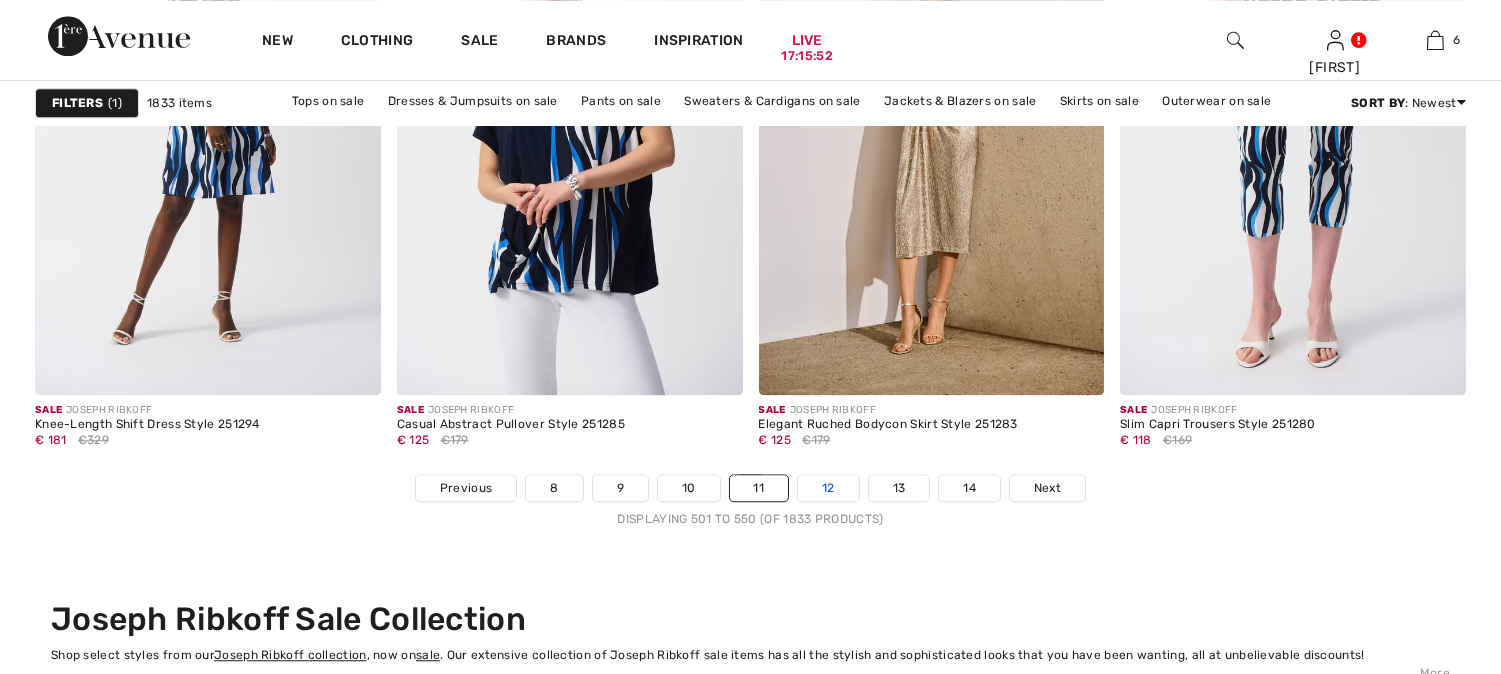 click on "12" at bounding box center [828, 488] 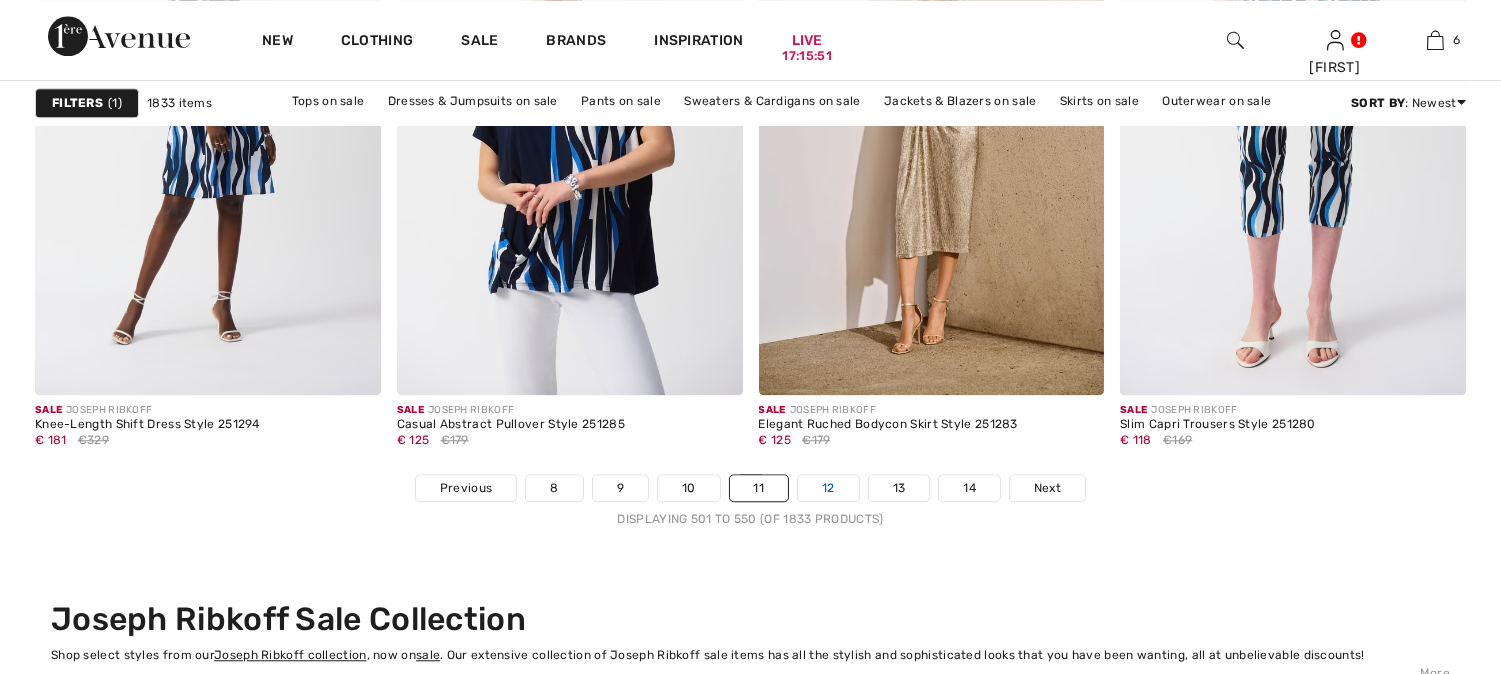 scroll, scrollTop: 0, scrollLeft: 0, axis: both 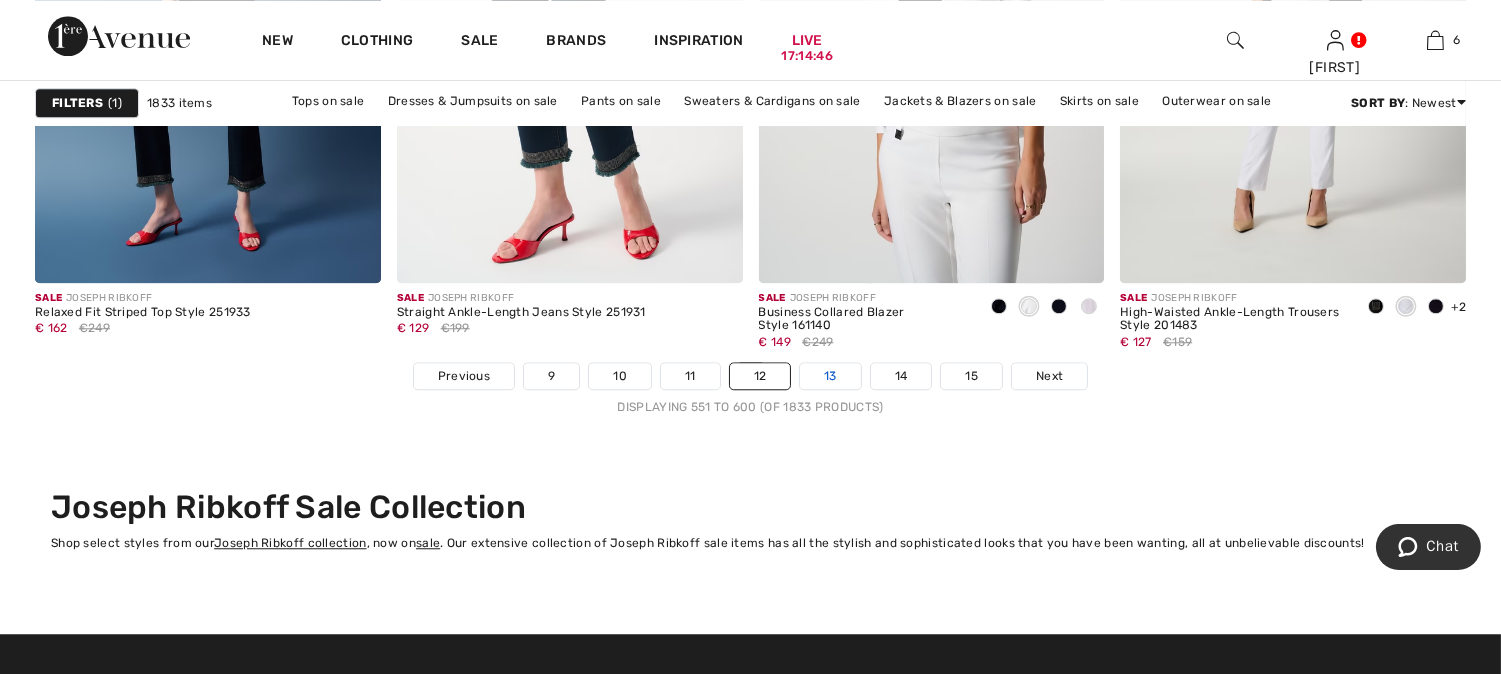 click on "13" at bounding box center [830, 376] 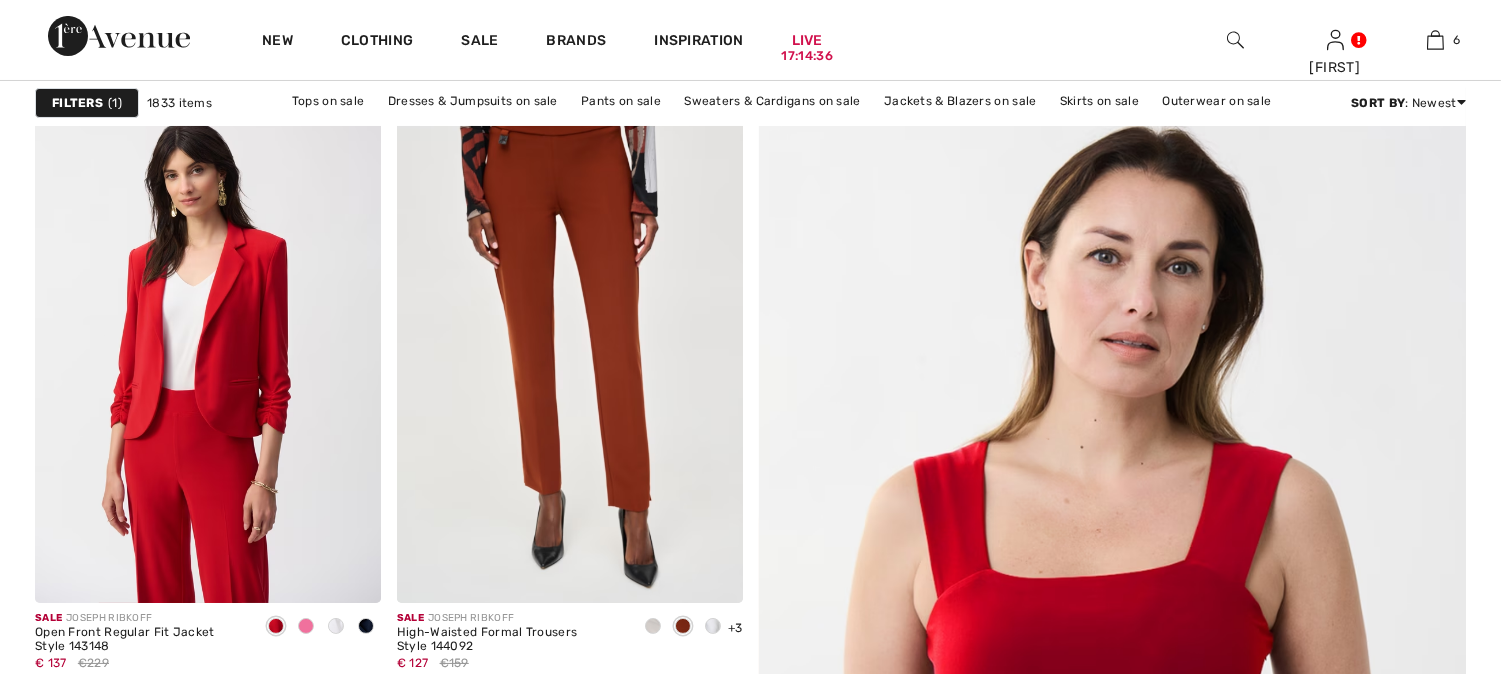 scroll, scrollTop: 332, scrollLeft: 0, axis: vertical 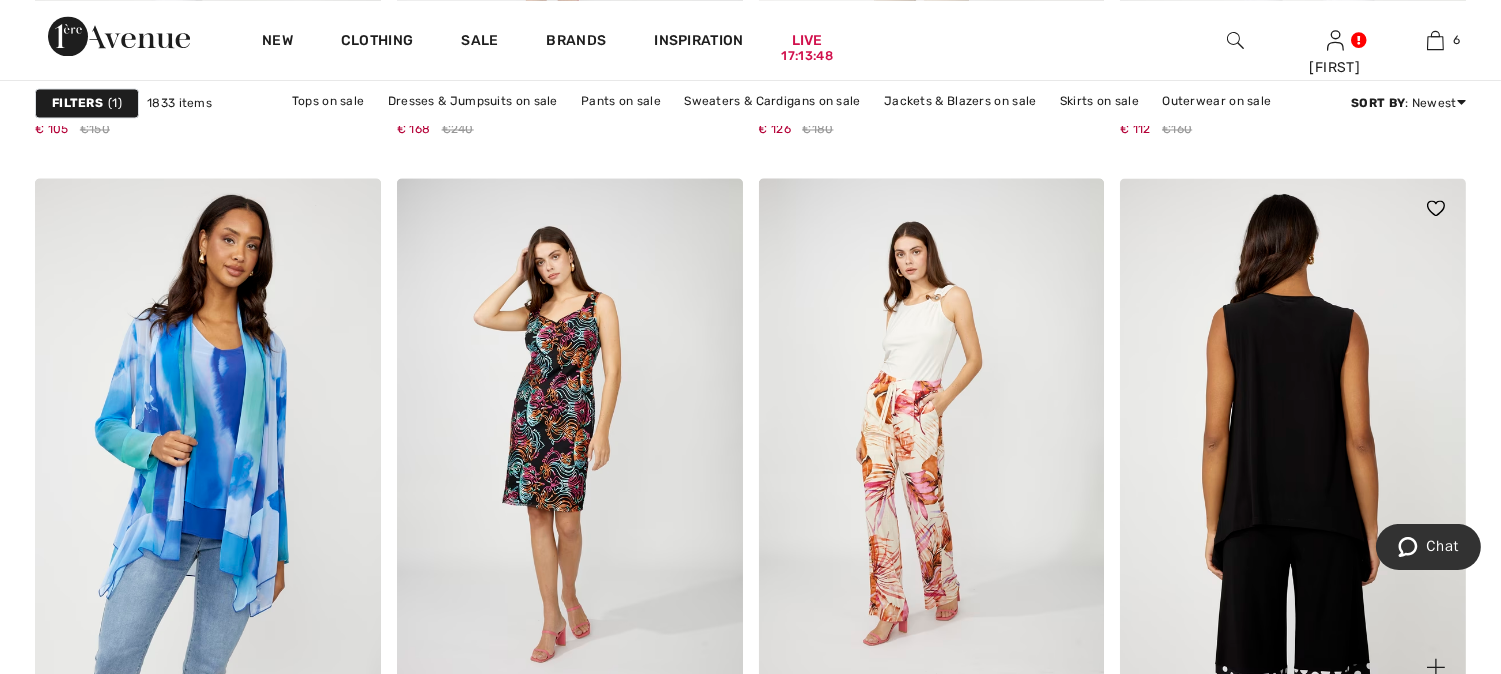 drag, startPoint x: 1298, startPoint y: 315, endPoint x: 1294, endPoint y: 352, distance: 37.215588 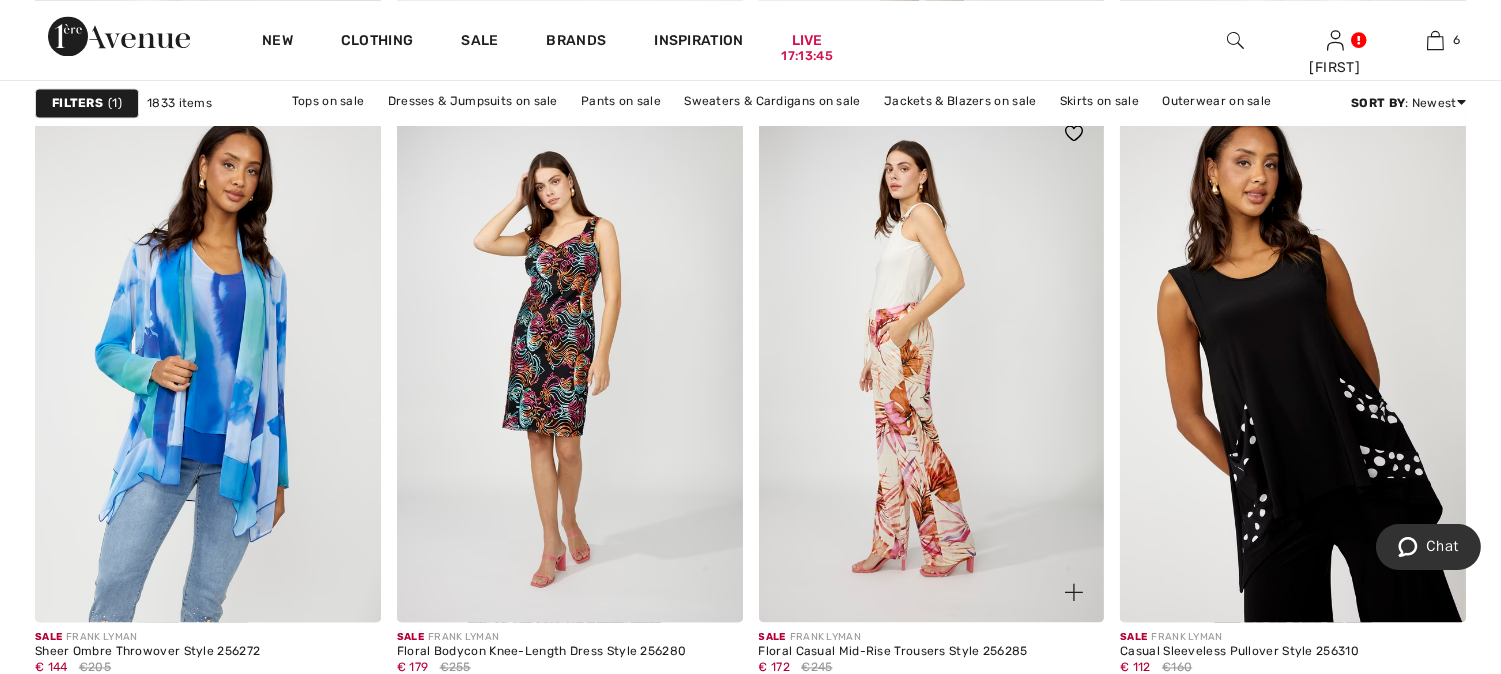 scroll, scrollTop: 7221, scrollLeft: 0, axis: vertical 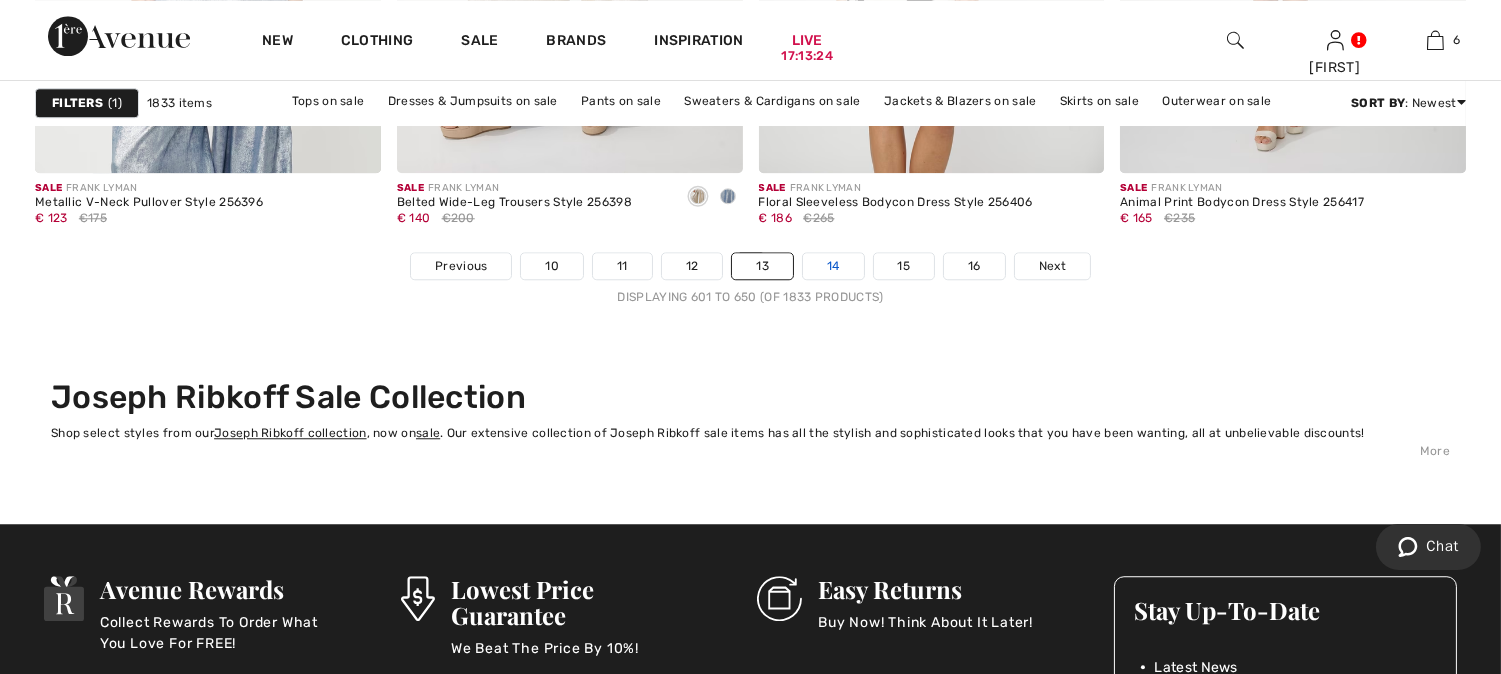 click on "14" at bounding box center [833, 266] 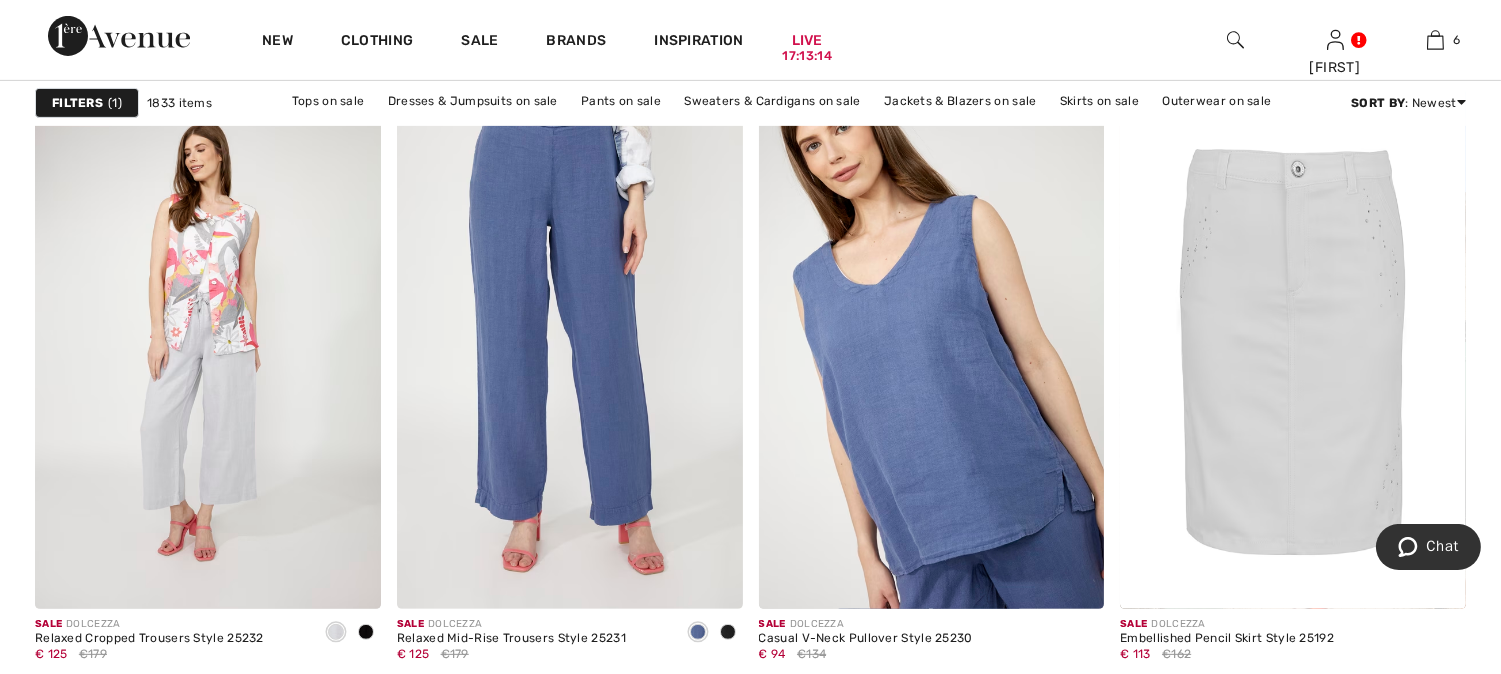 scroll, scrollTop: 1554, scrollLeft: 0, axis: vertical 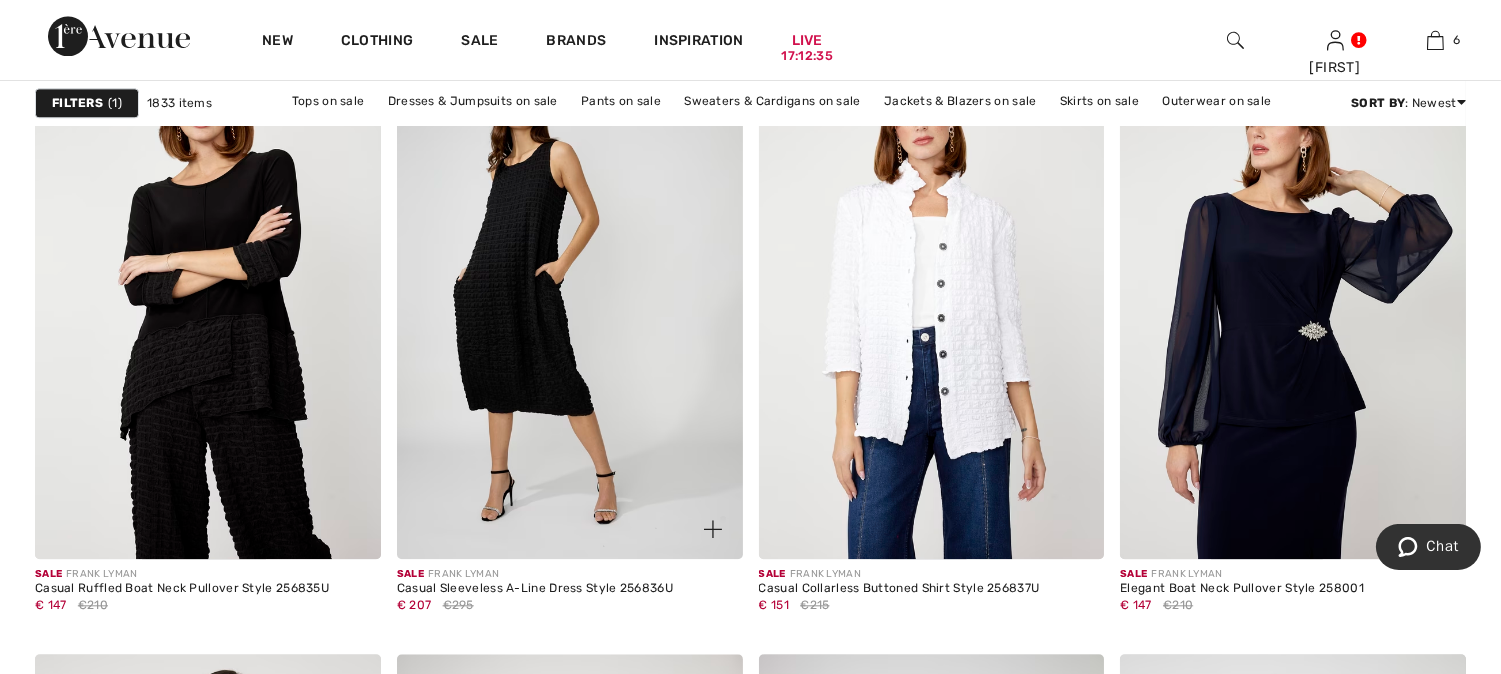 click at bounding box center (570, 299) 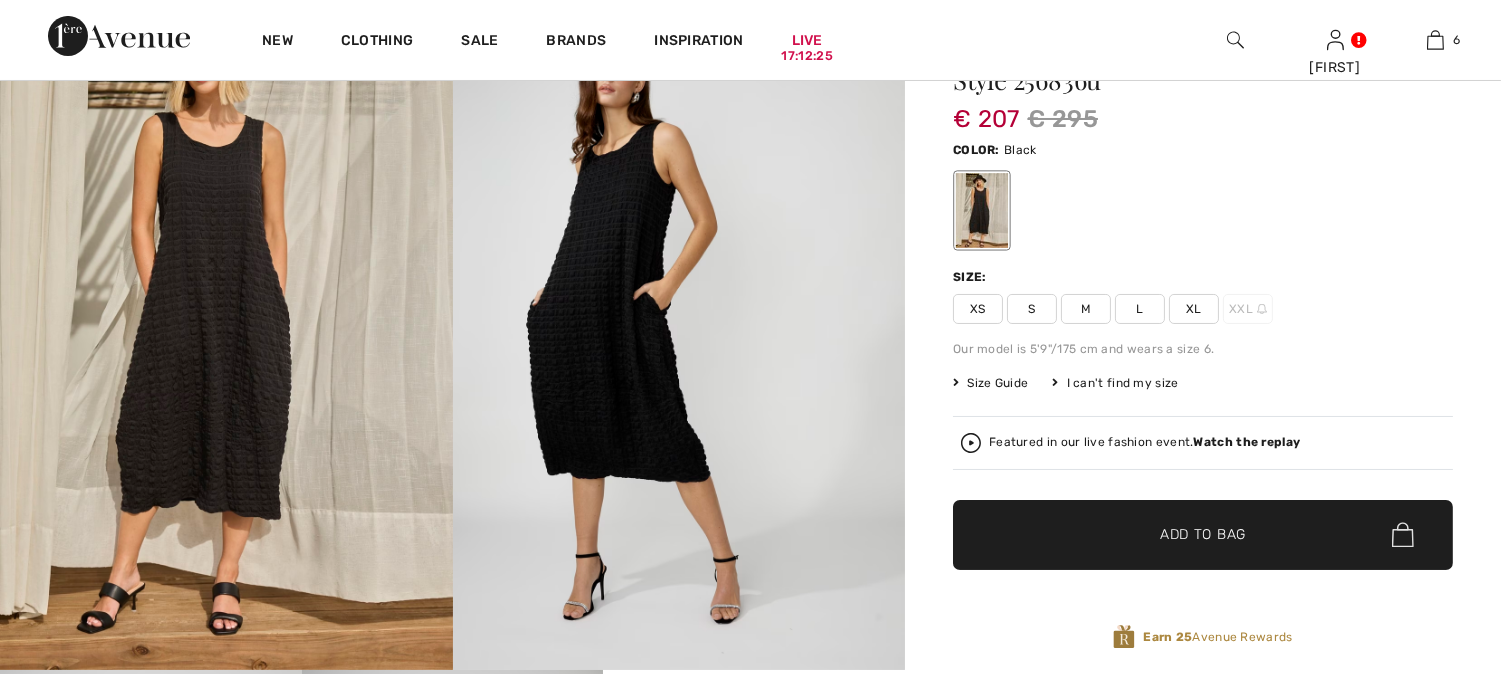scroll, scrollTop: 222, scrollLeft: 0, axis: vertical 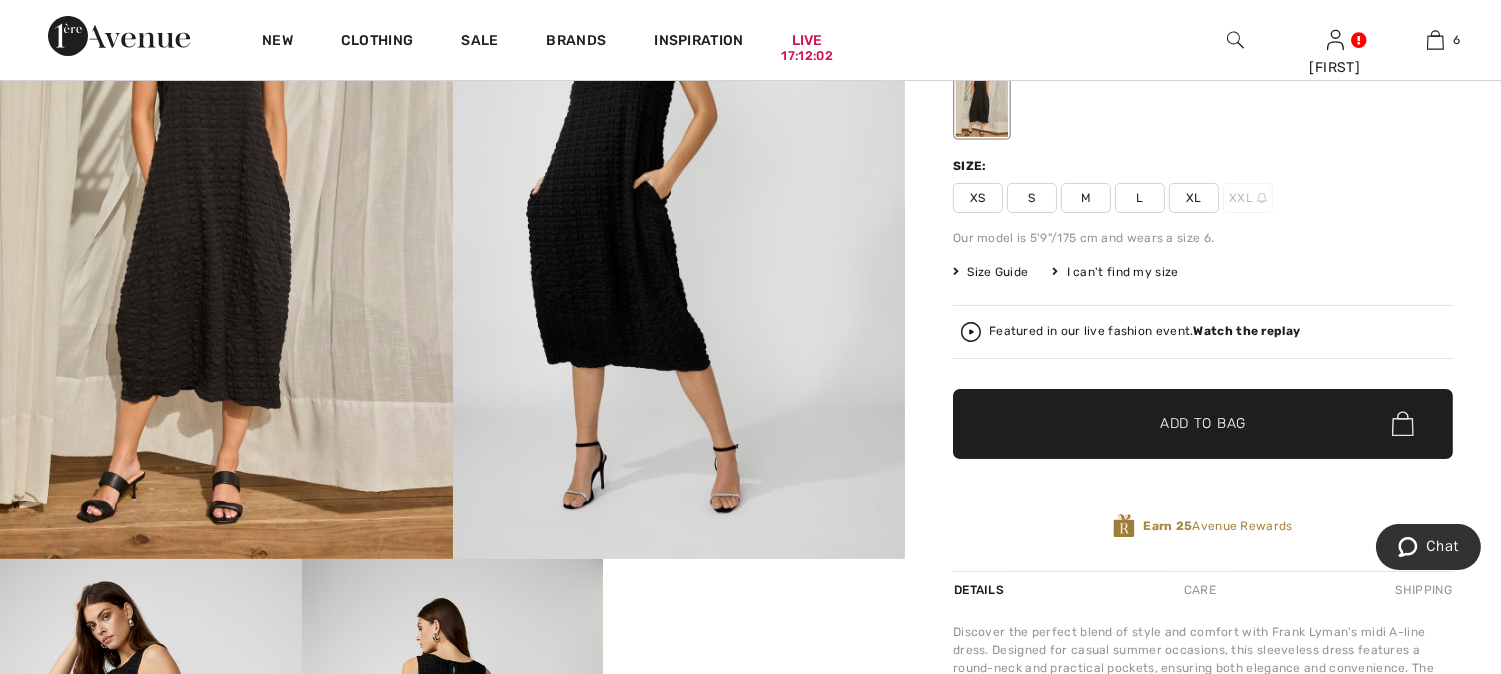 click on "XL" at bounding box center (1194, 198) 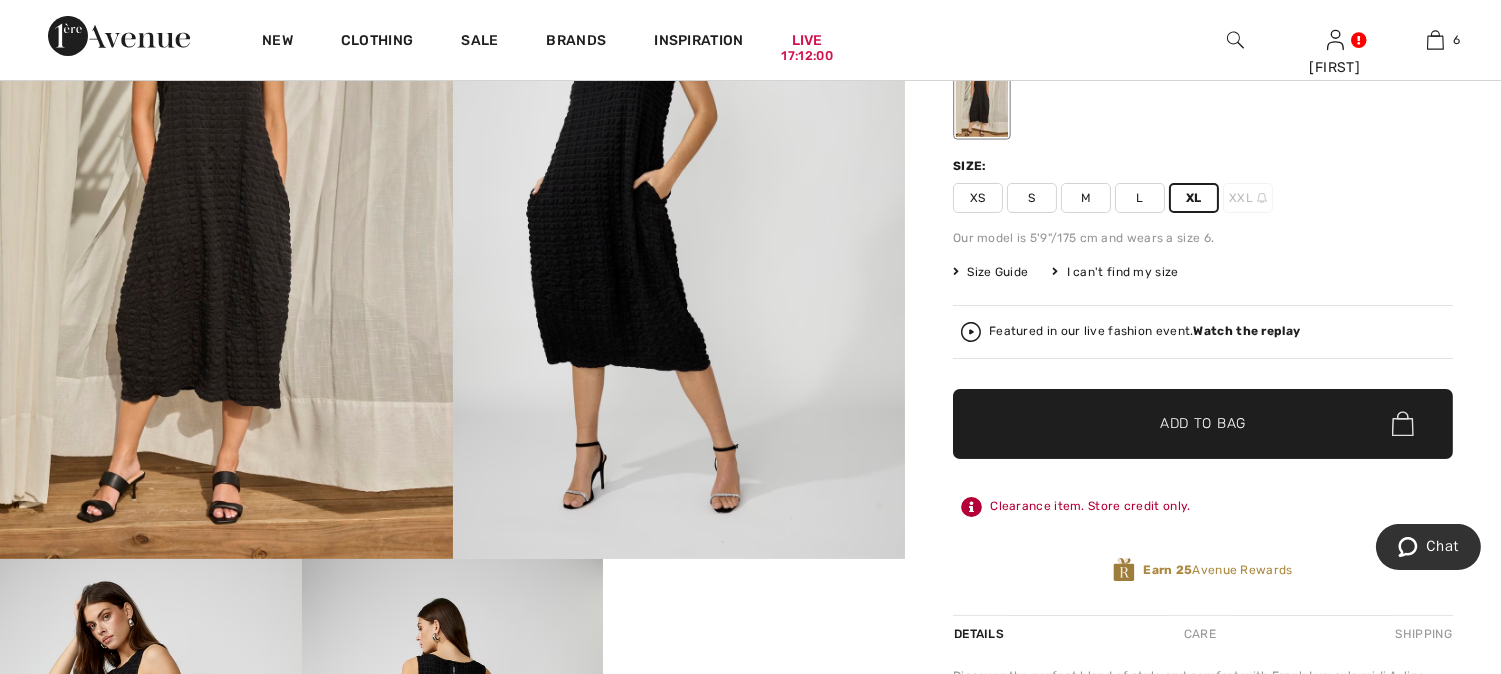 click on "✔ Added to Bag
Add to Bag" at bounding box center [1203, 424] 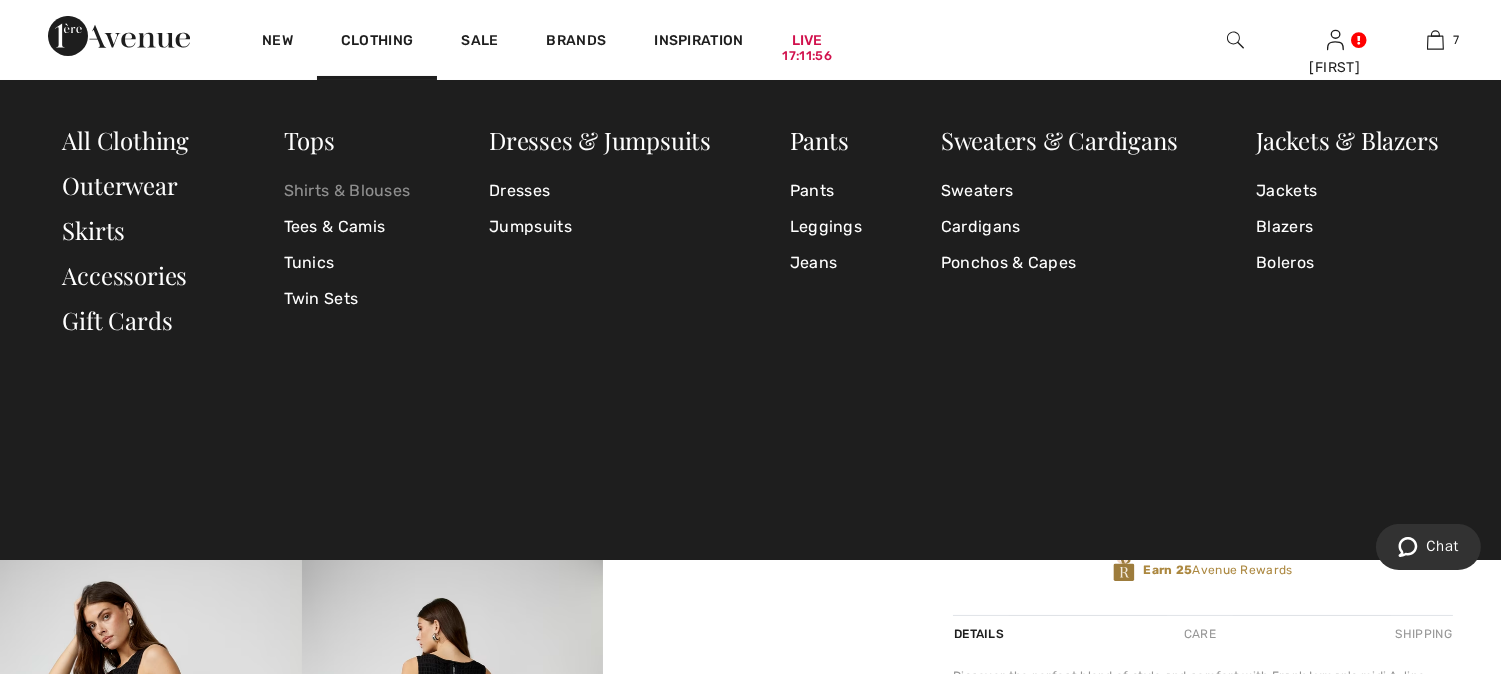 scroll, scrollTop: 842, scrollLeft: 0, axis: vertical 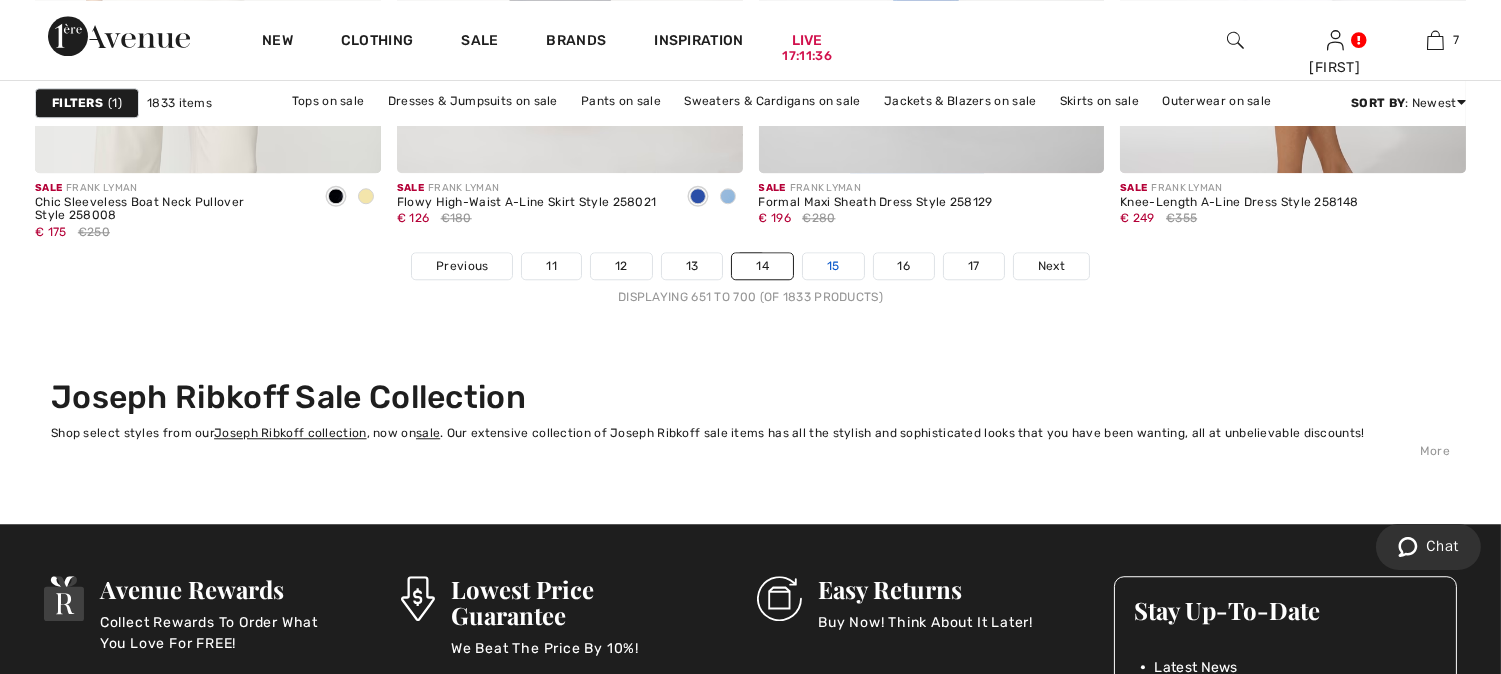 click on "15" at bounding box center (833, 266) 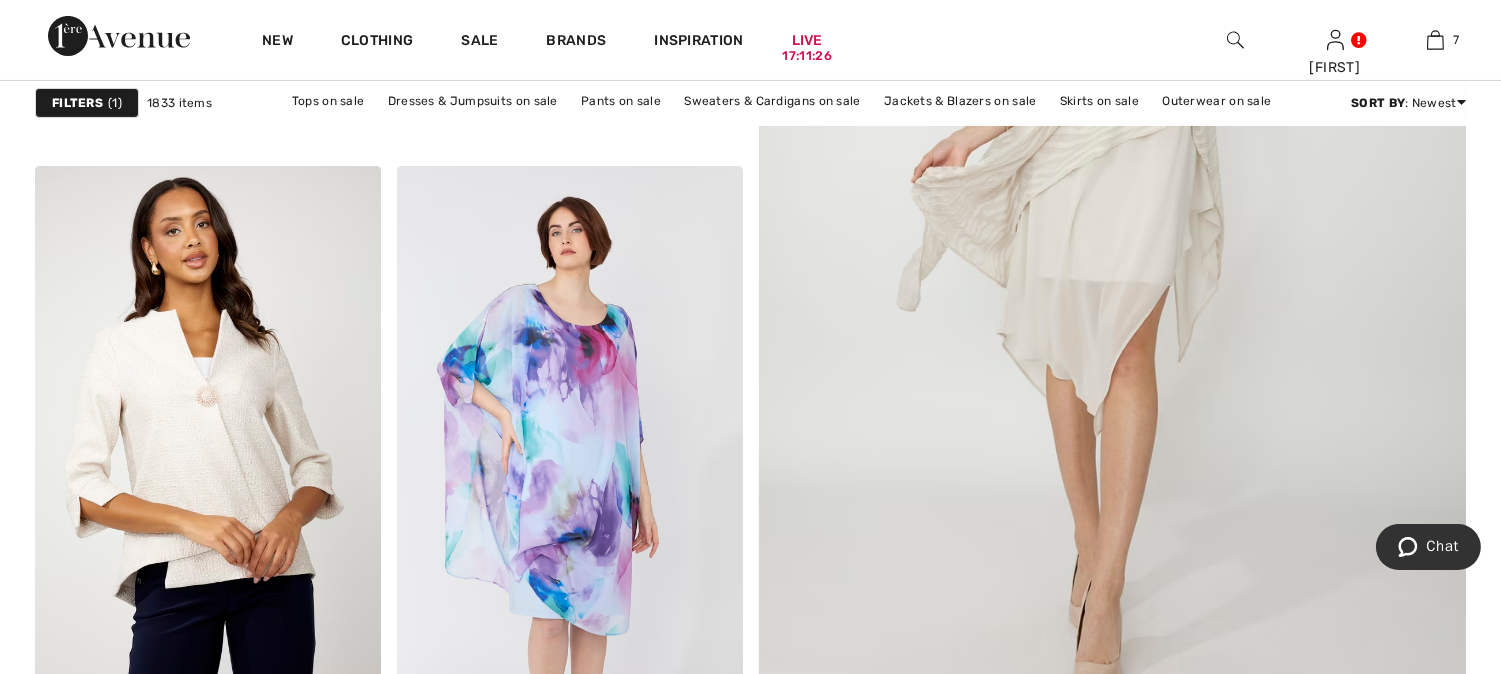 scroll, scrollTop: 0, scrollLeft: 0, axis: both 